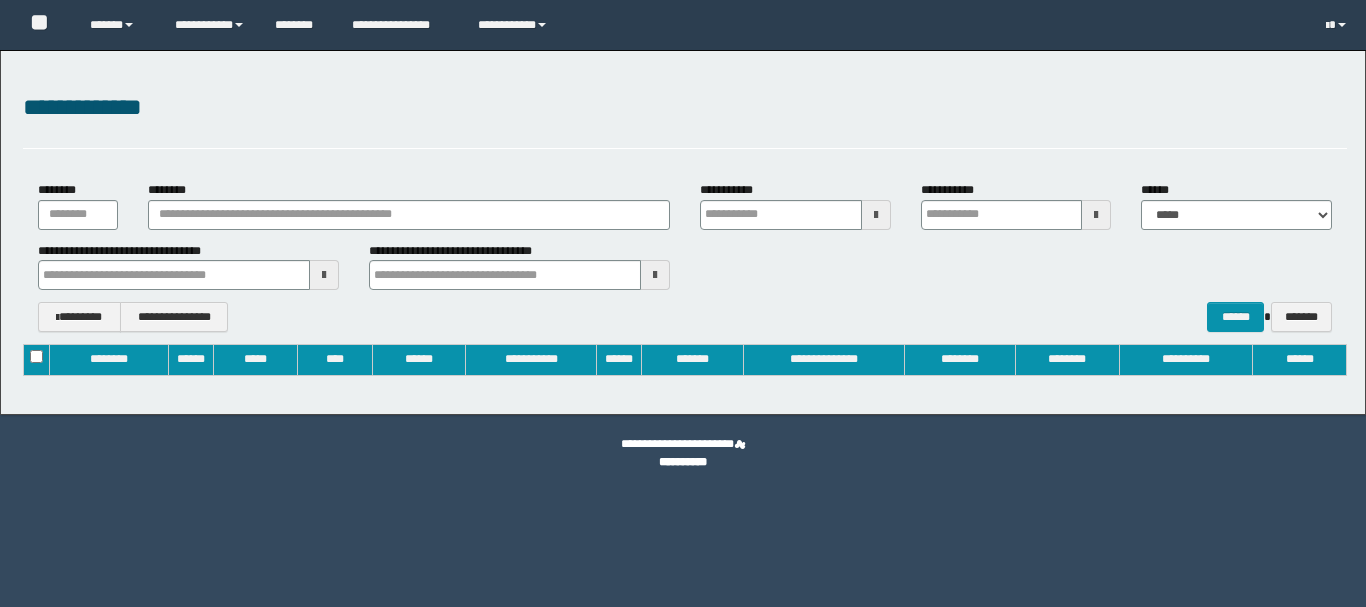 type on "**********" 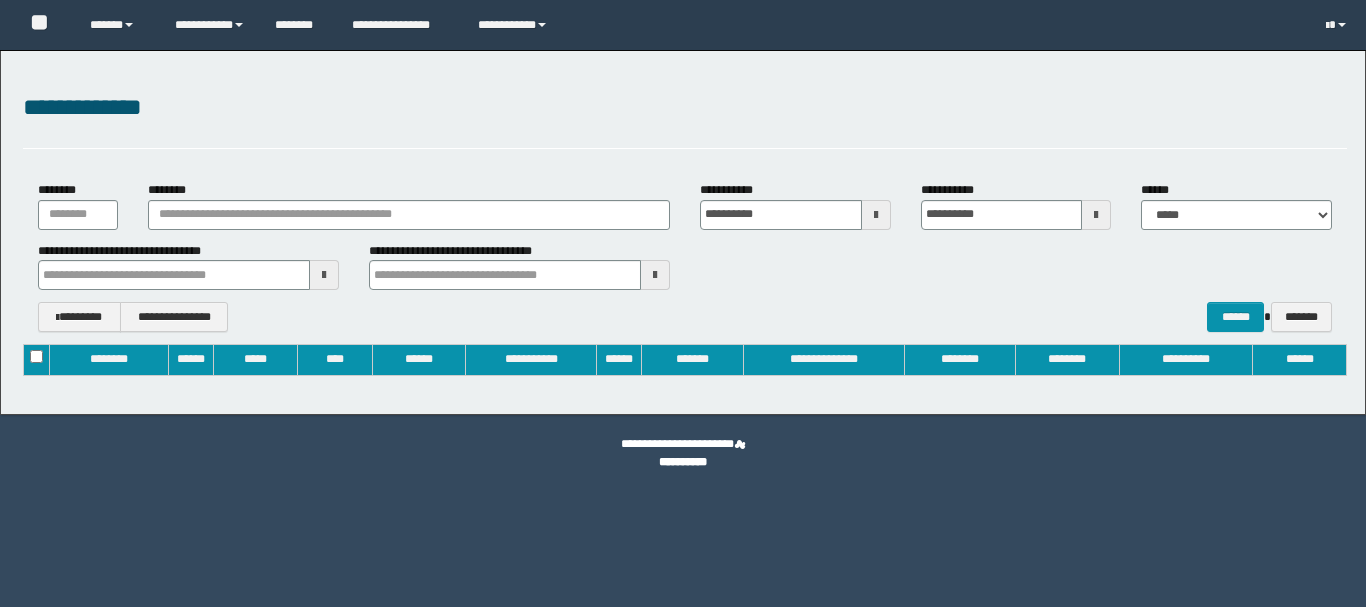 type 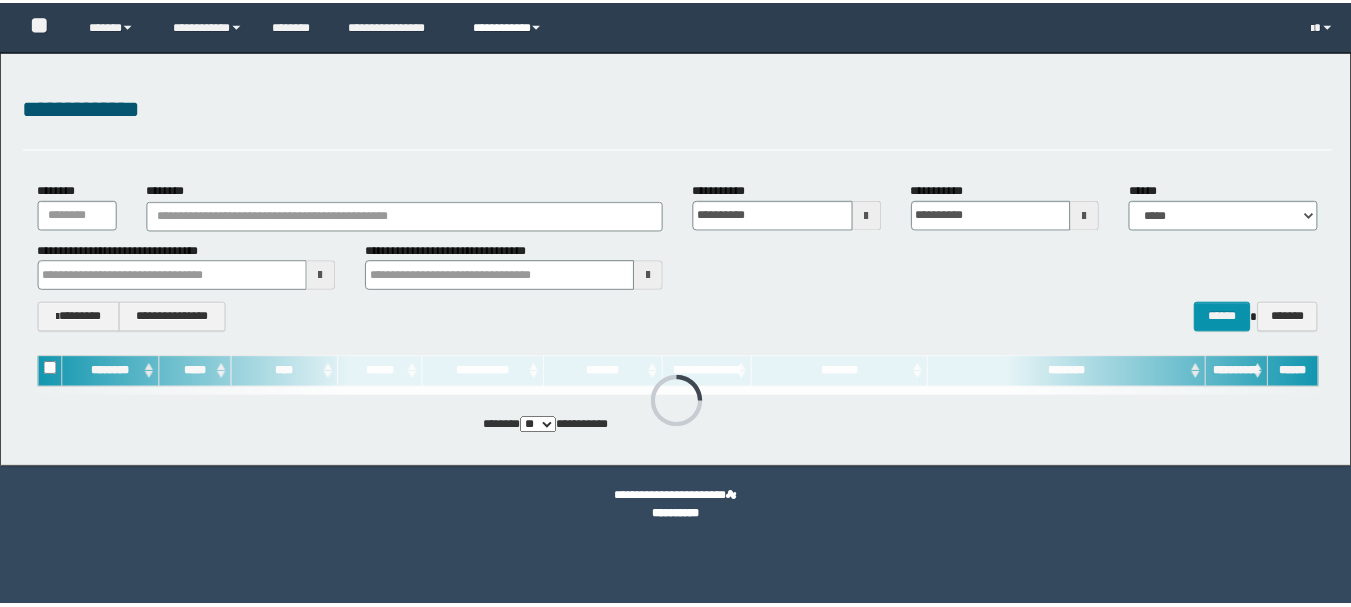 scroll, scrollTop: 0, scrollLeft: 0, axis: both 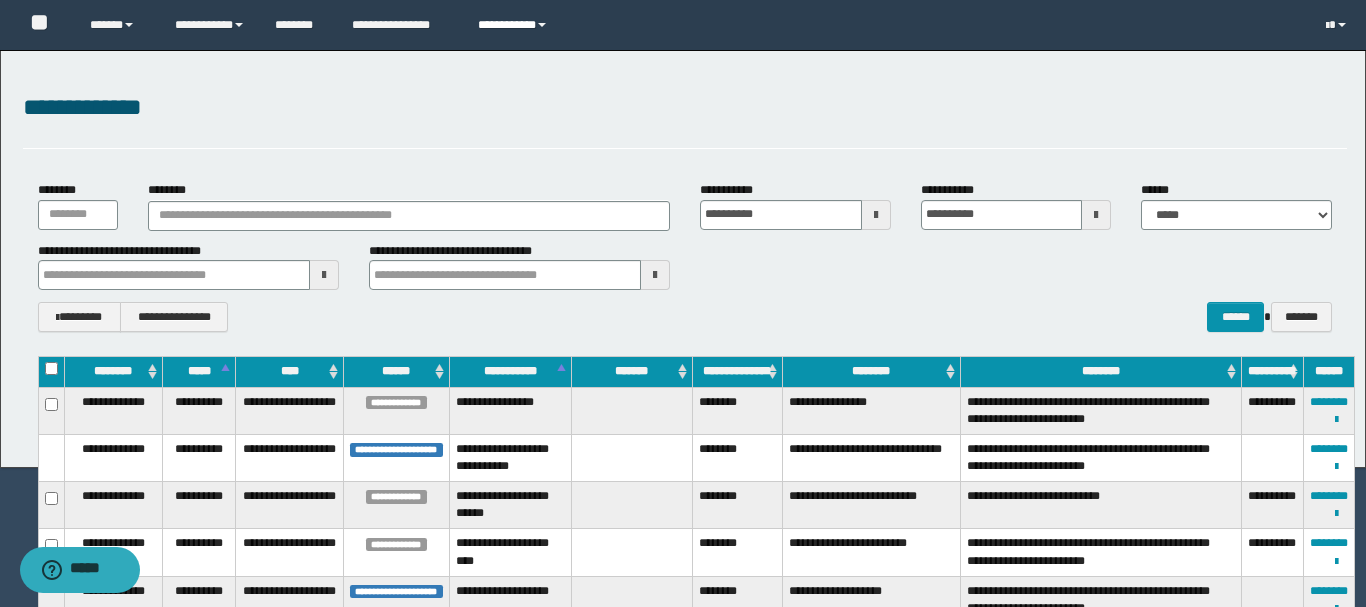 type 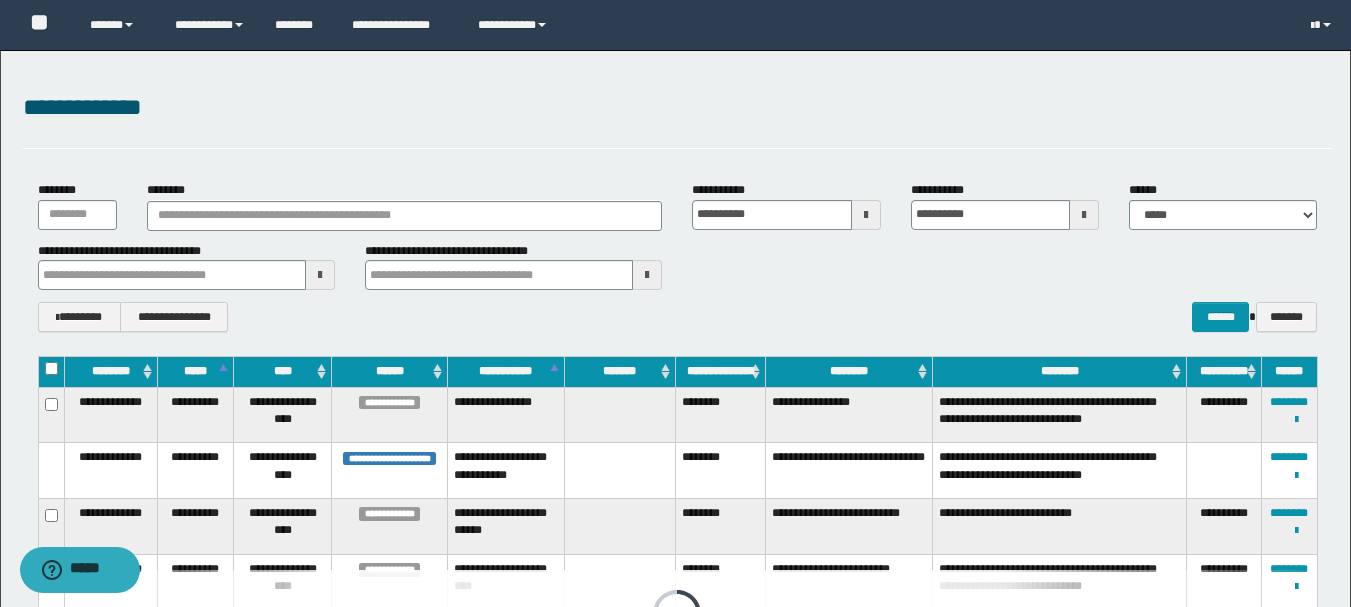 type 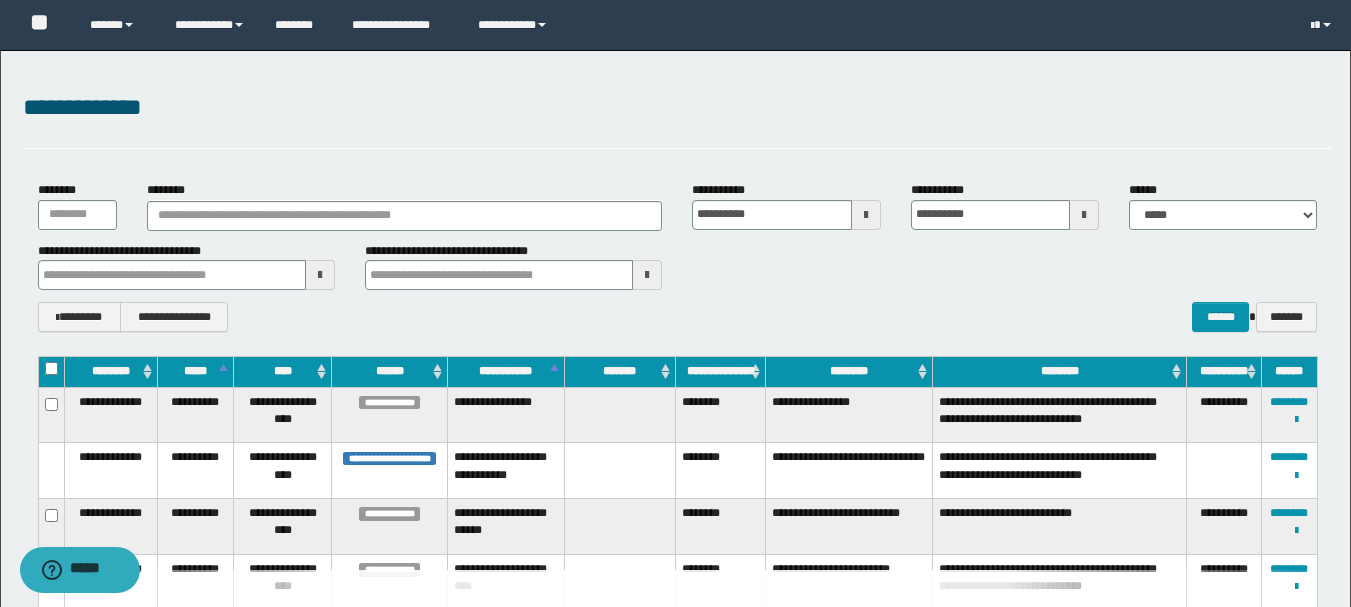 type 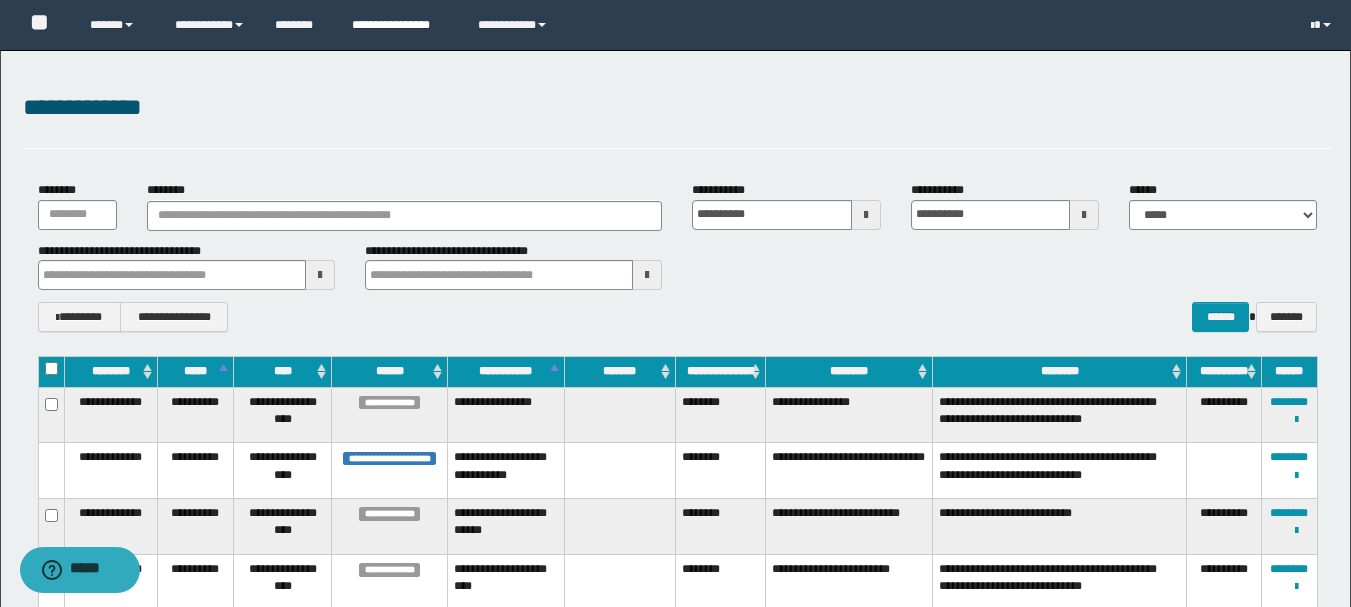 click on "**********" at bounding box center (400, 25) 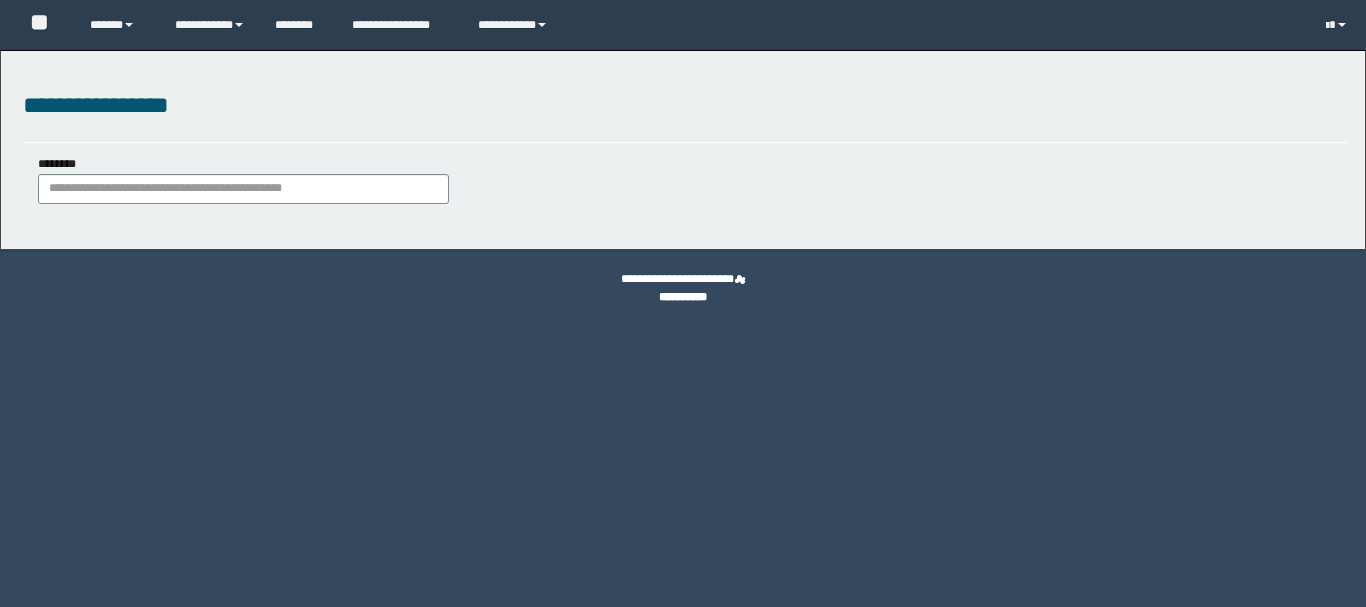 scroll, scrollTop: 0, scrollLeft: 0, axis: both 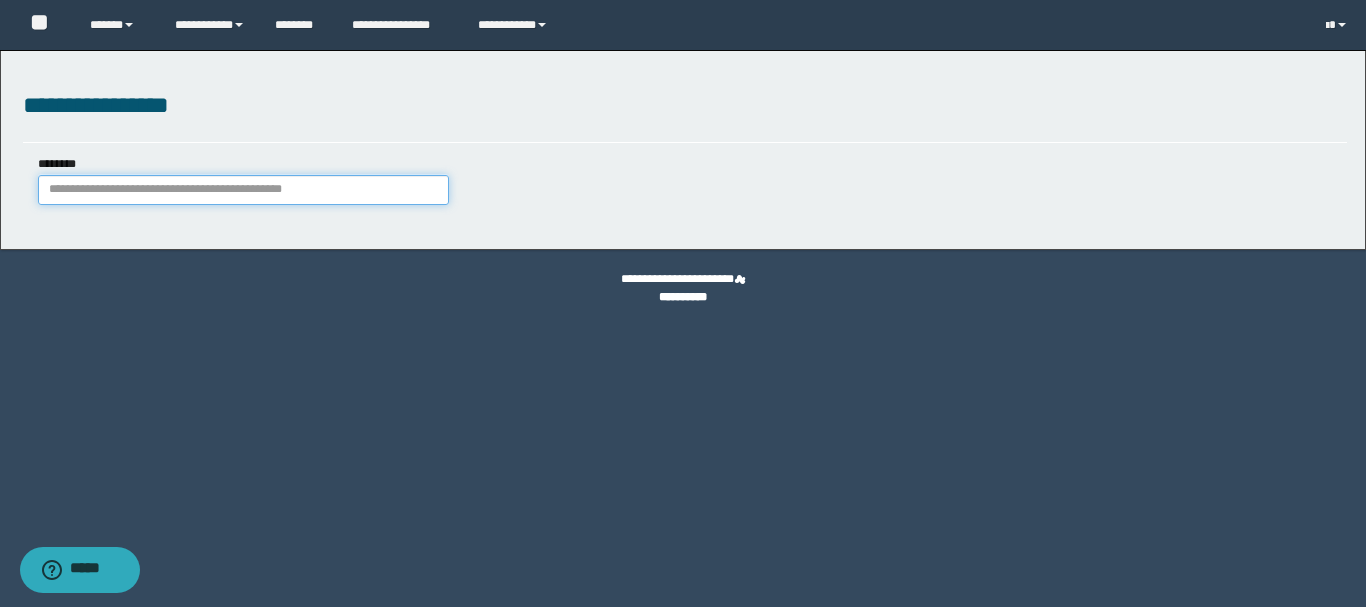 click on "********" at bounding box center (243, 190) 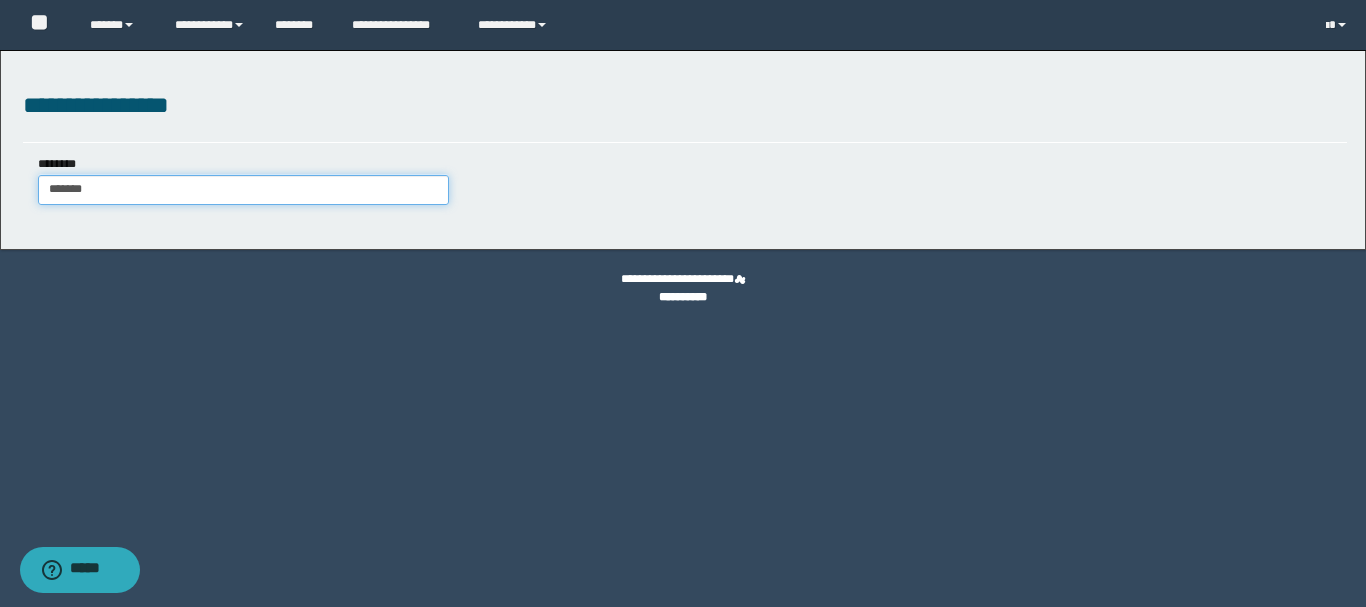 type on "*******" 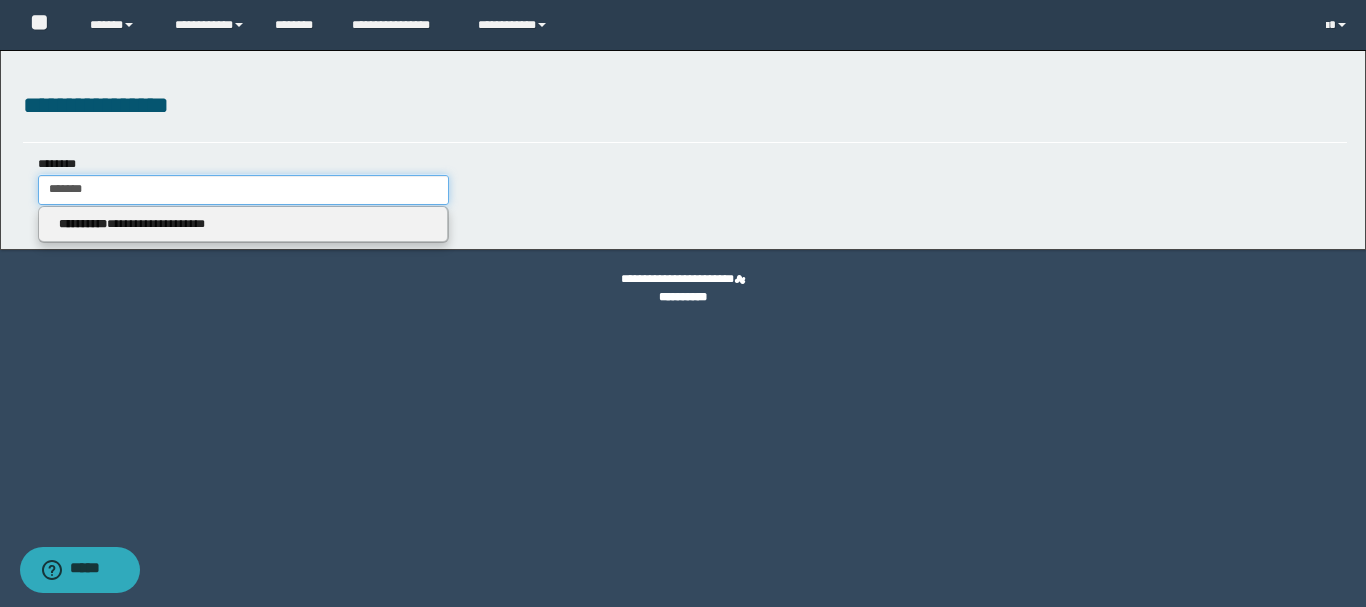 type on "*******" 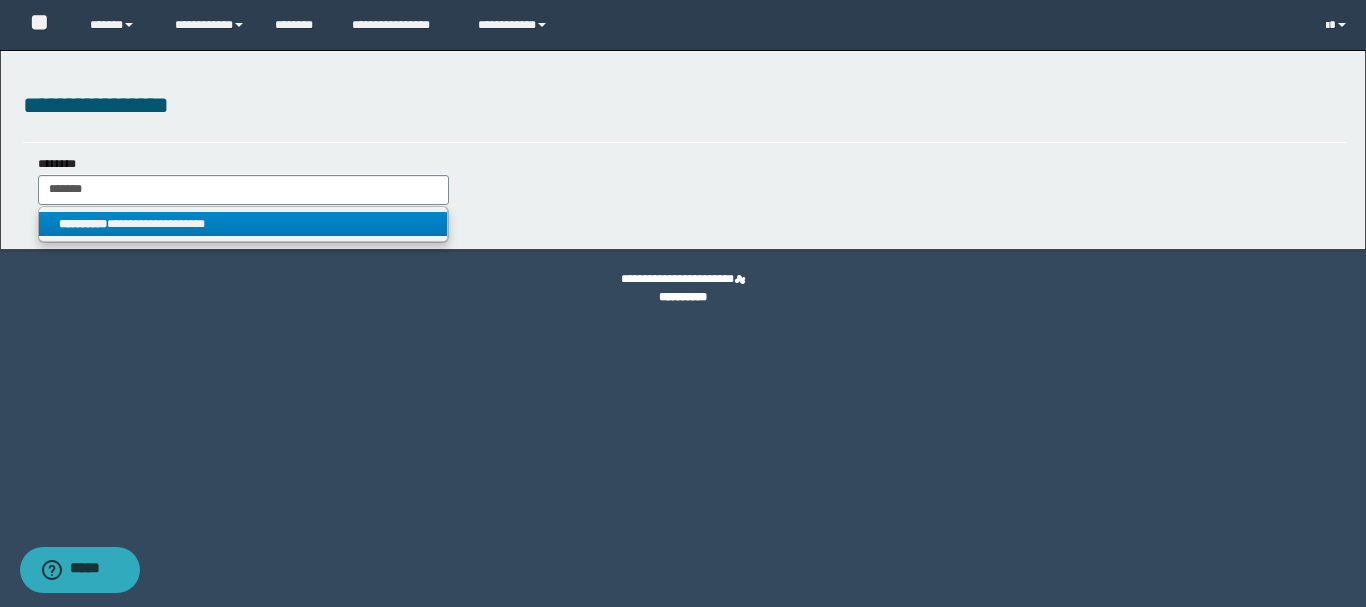 click on "**********" at bounding box center (243, 224) 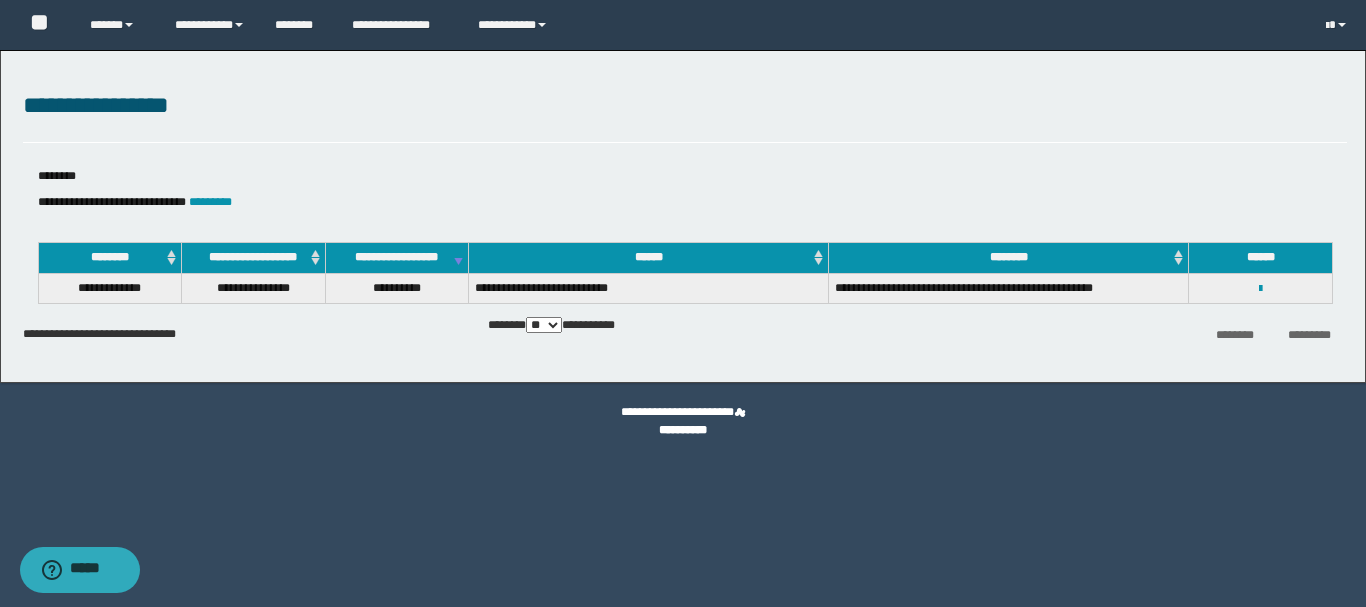 click on "**********" at bounding box center (1260, 288) 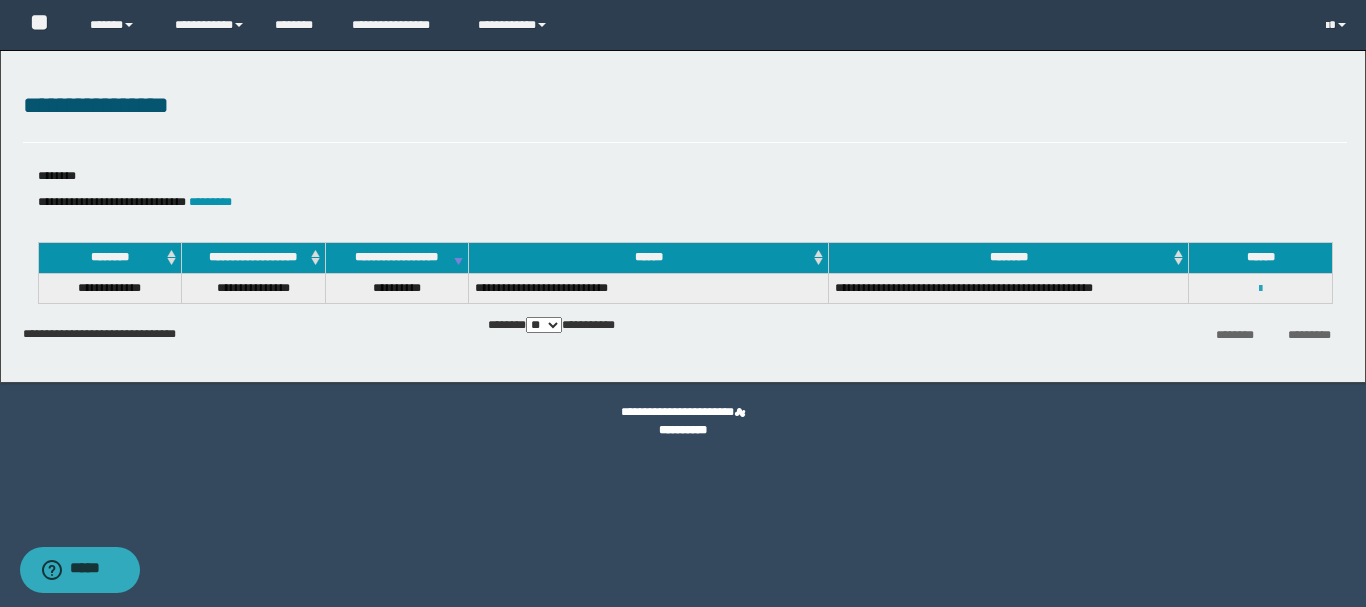 click at bounding box center [1260, 289] 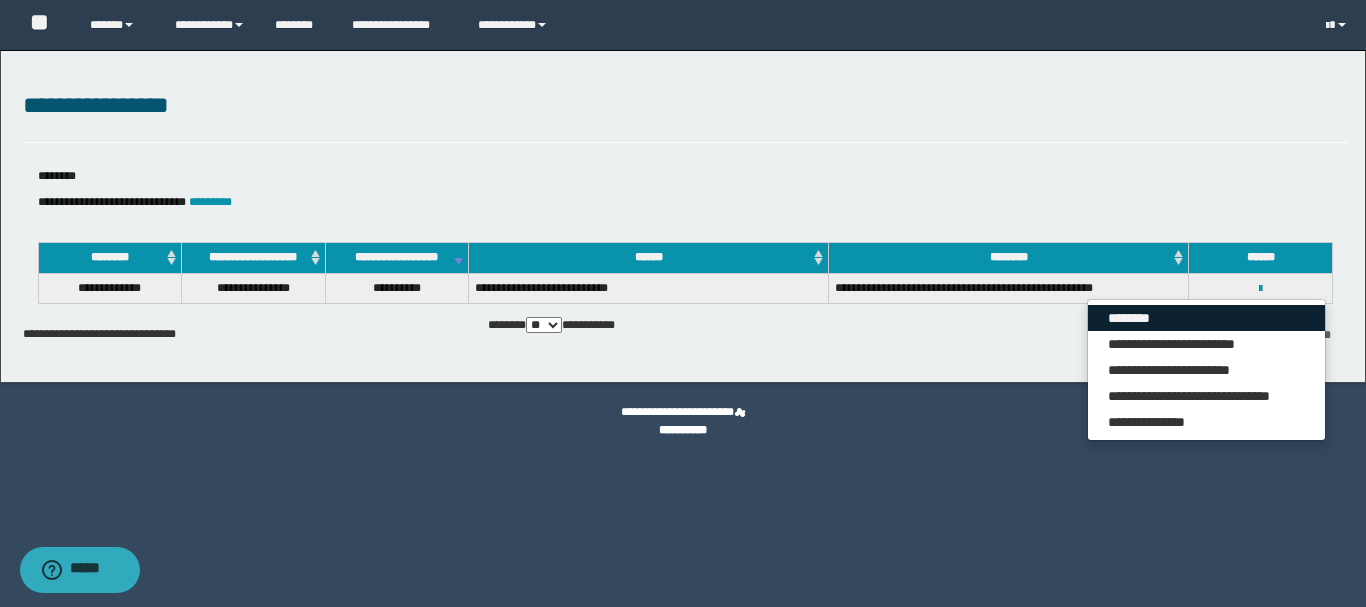 click on "********" at bounding box center (1206, 318) 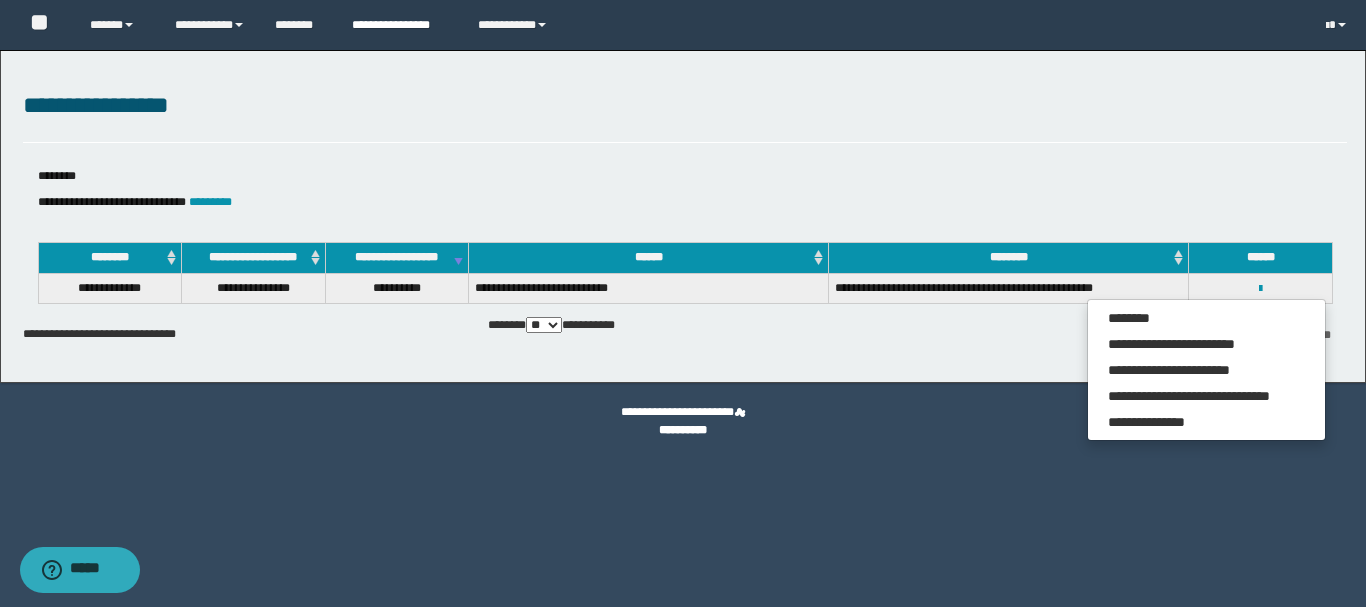 drag, startPoint x: 394, startPoint y: 26, endPoint x: 367, endPoint y: 96, distance: 75.026665 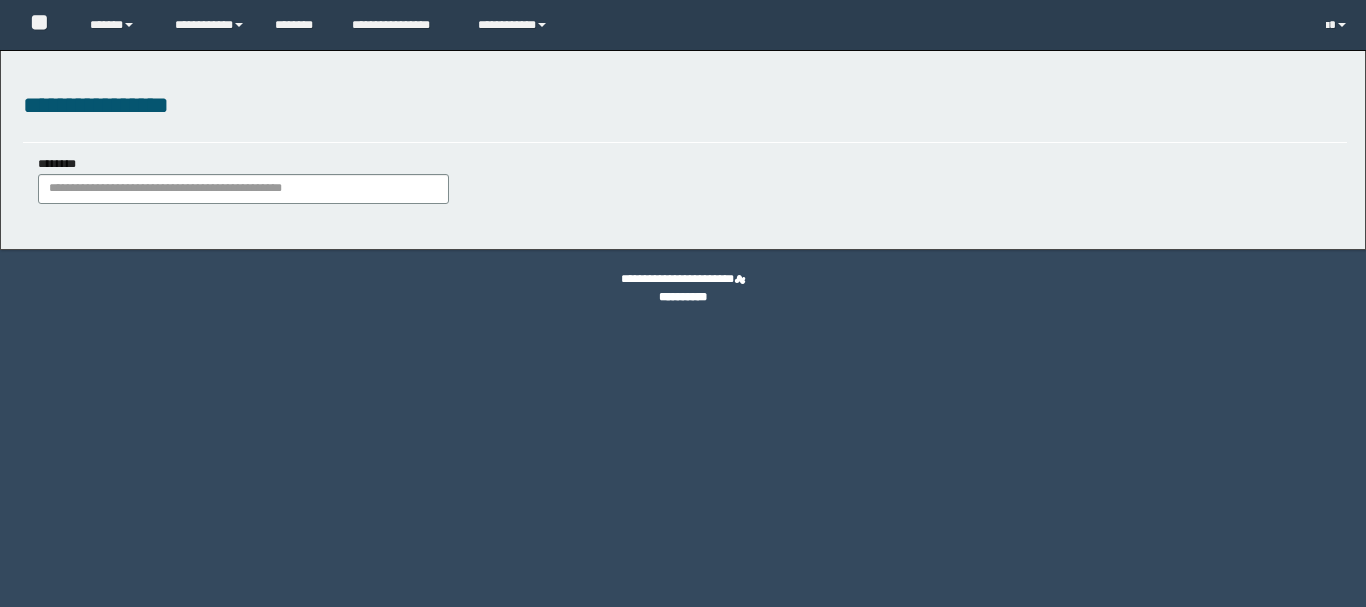 scroll, scrollTop: 0, scrollLeft: 0, axis: both 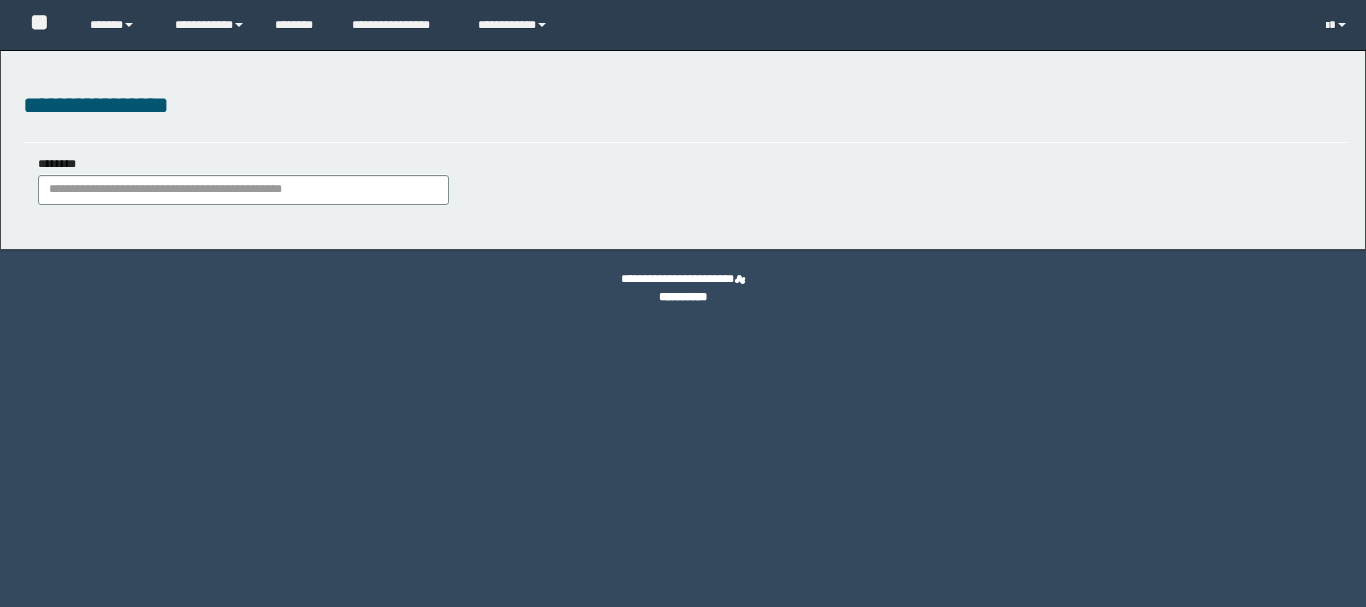 click on "********" at bounding box center (243, 190) 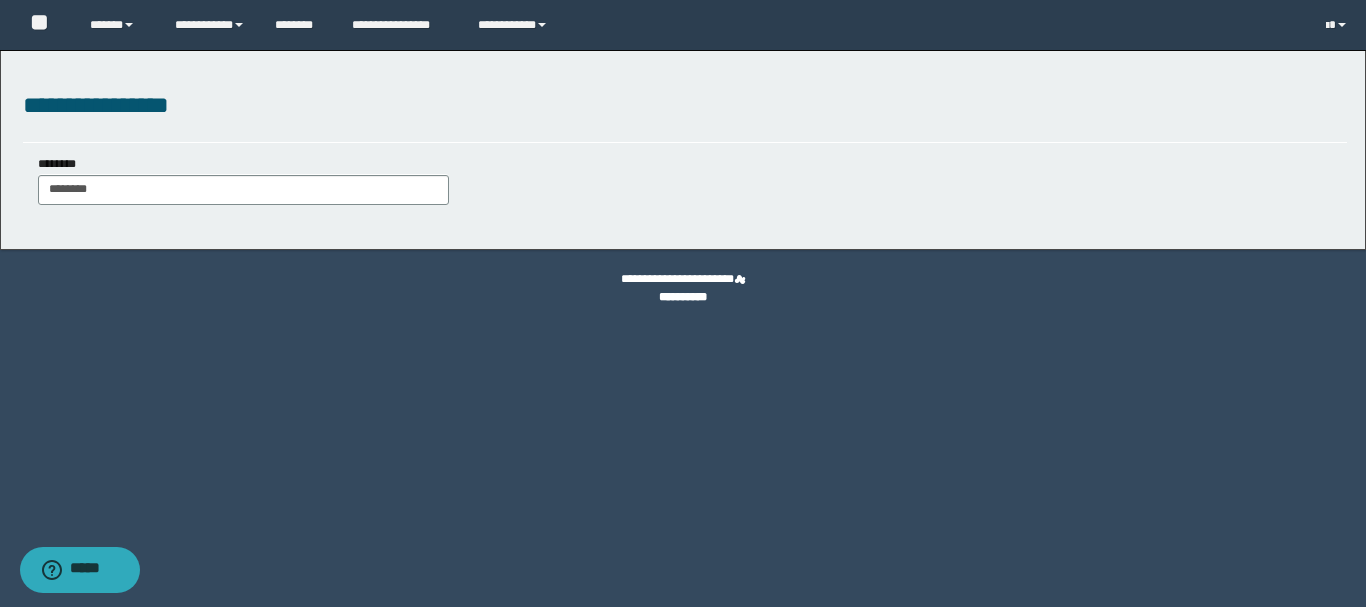 type on "********" 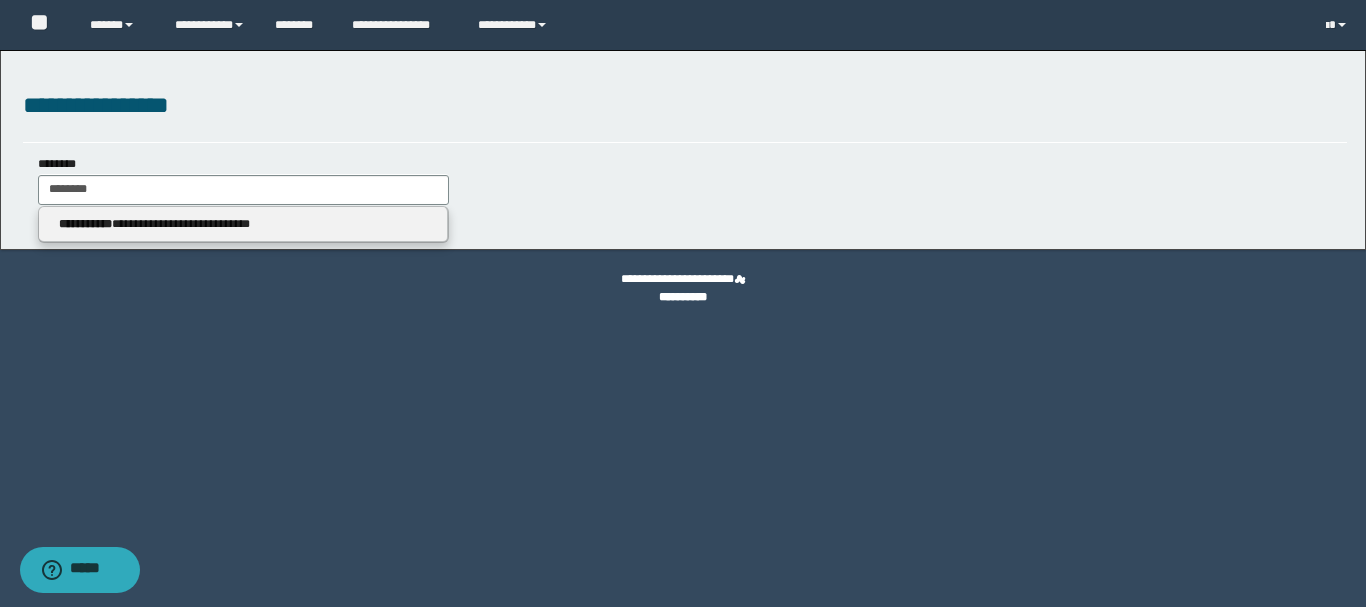 type on "********" 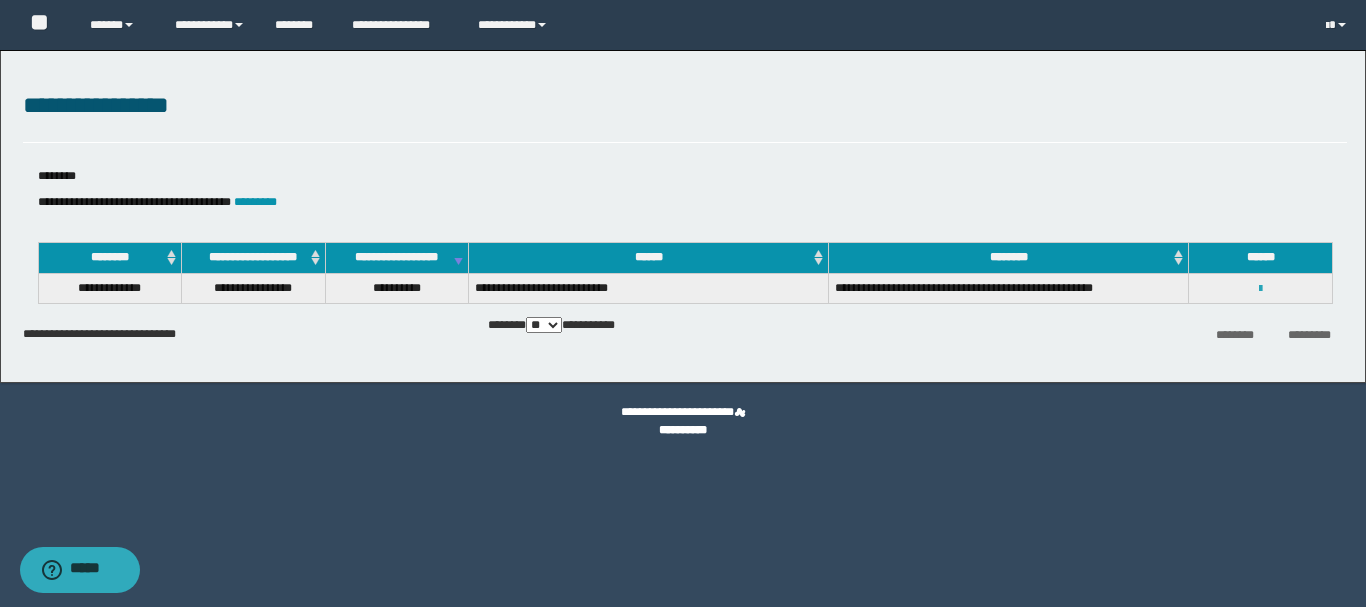 click at bounding box center [1260, 289] 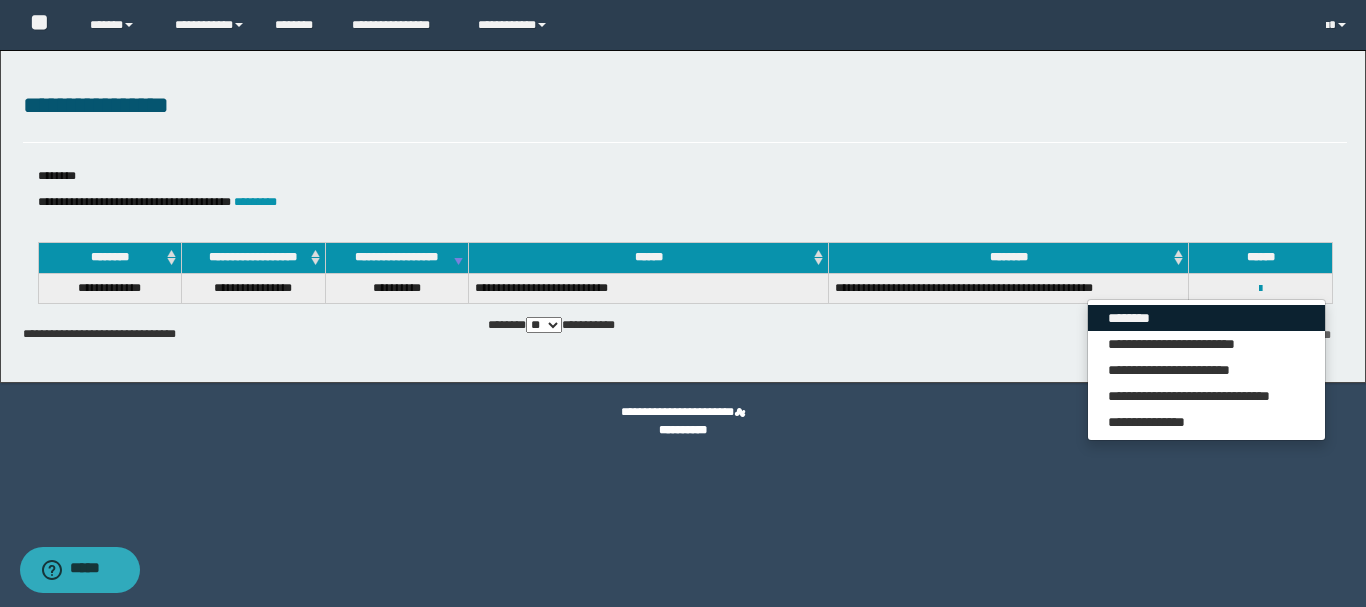 click on "********" at bounding box center (1206, 318) 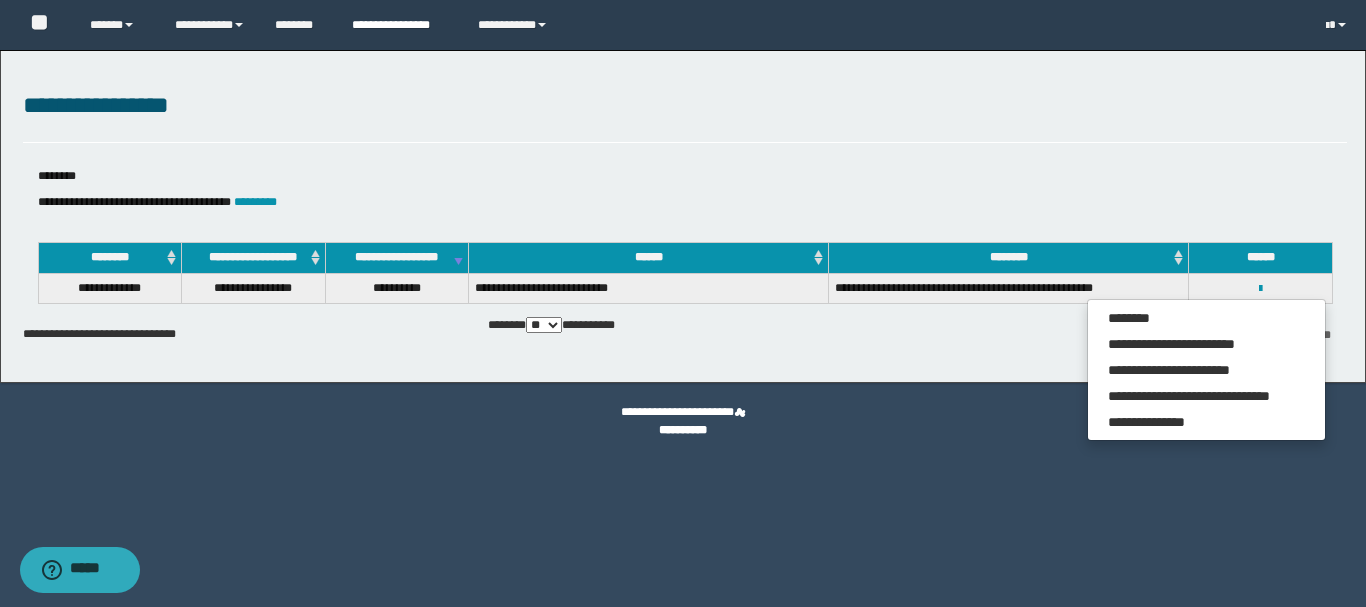 click on "**********" at bounding box center (400, 25) 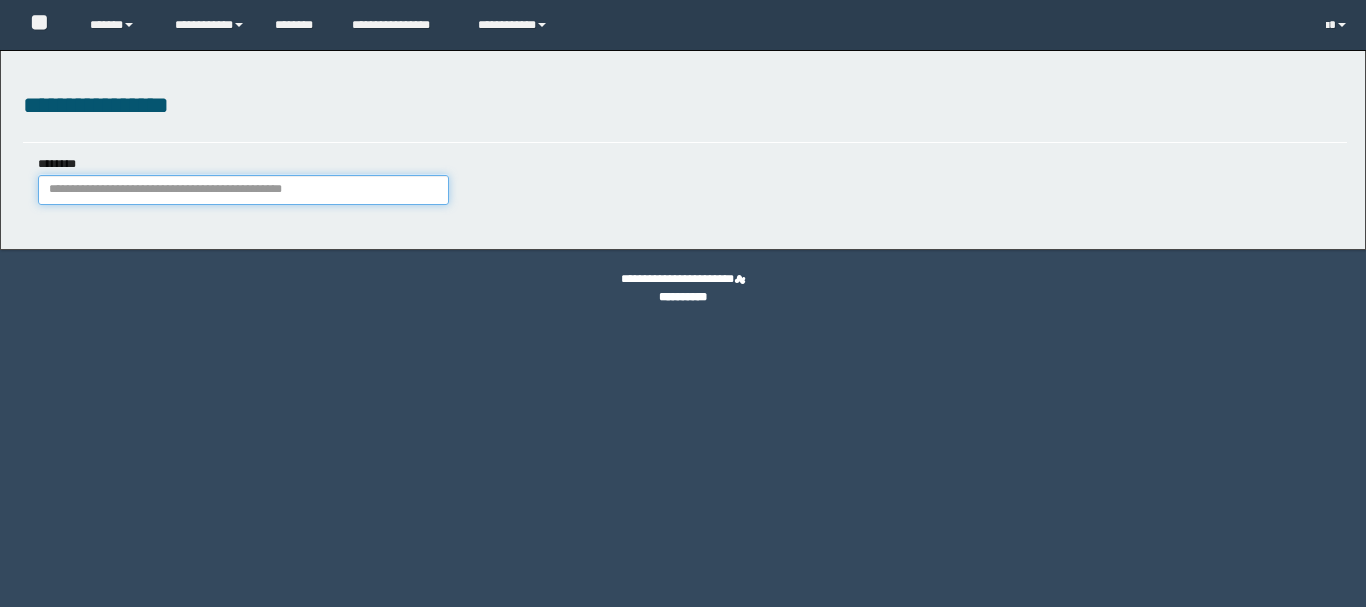 click on "********" at bounding box center (243, 190) 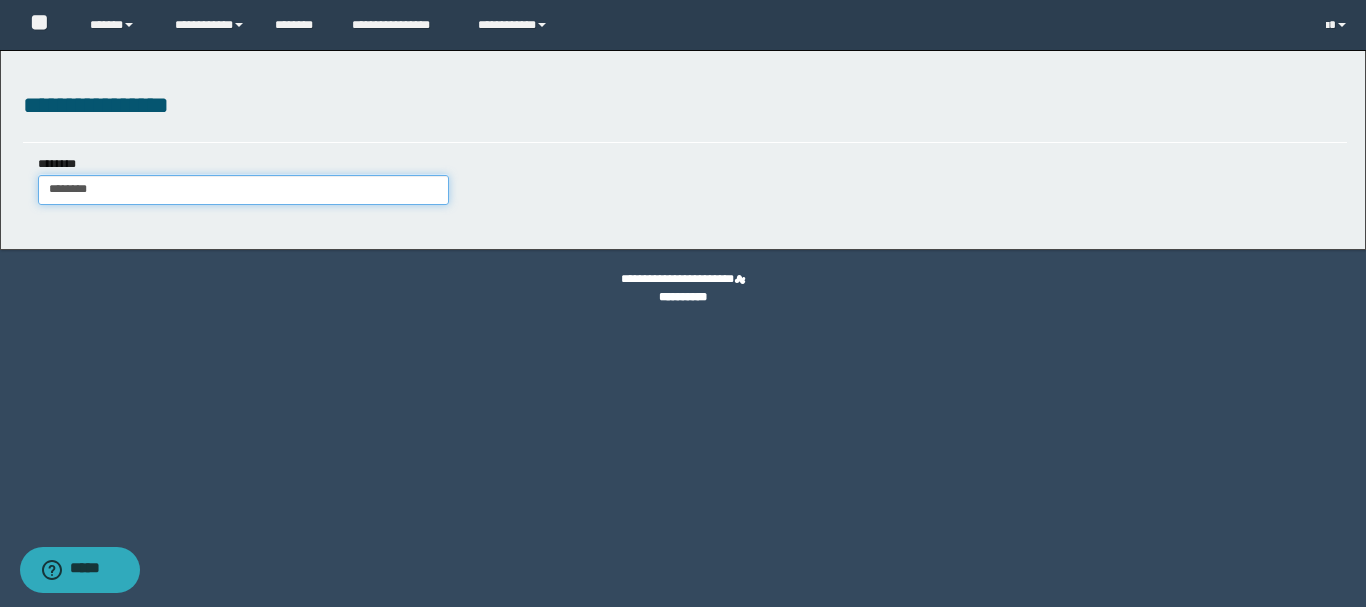 type on "********" 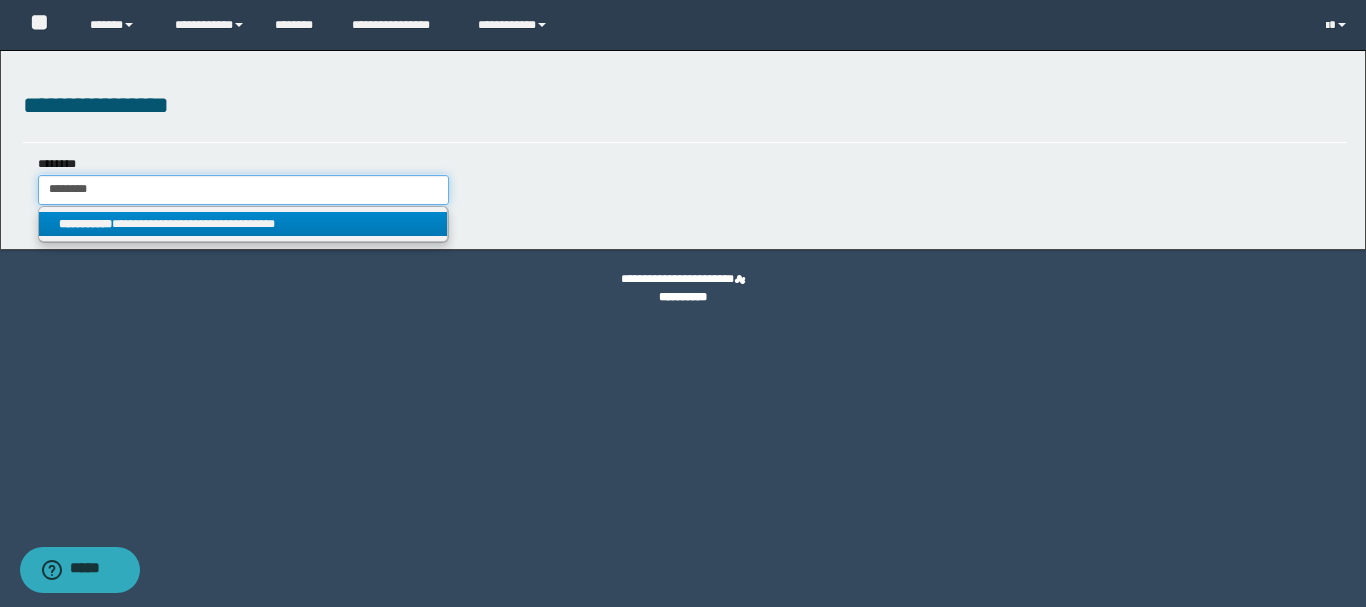 type on "********" 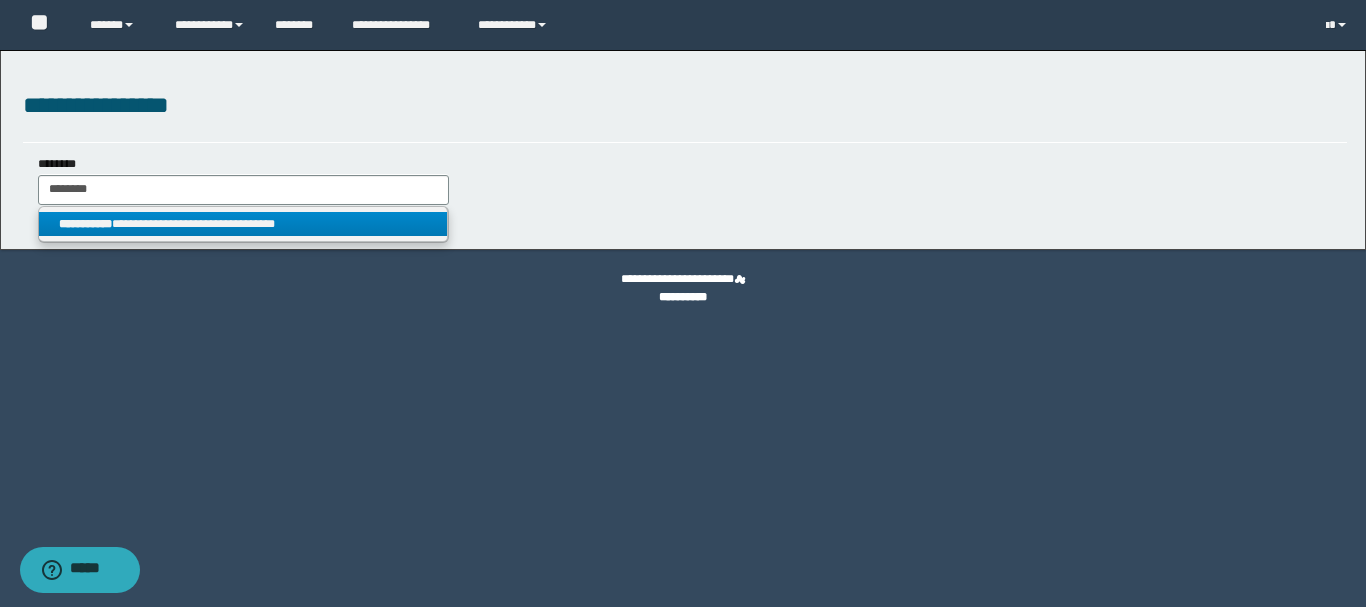 click on "**********" at bounding box center [243, 224] 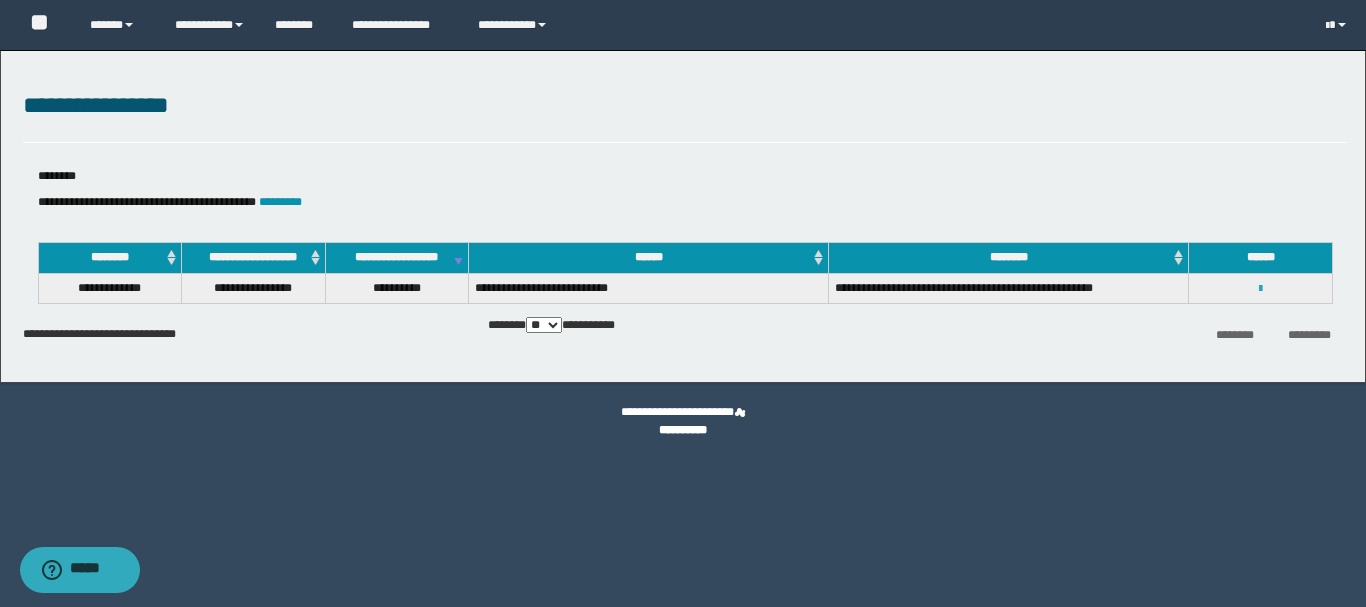 click at bounding box center (1260, 289) 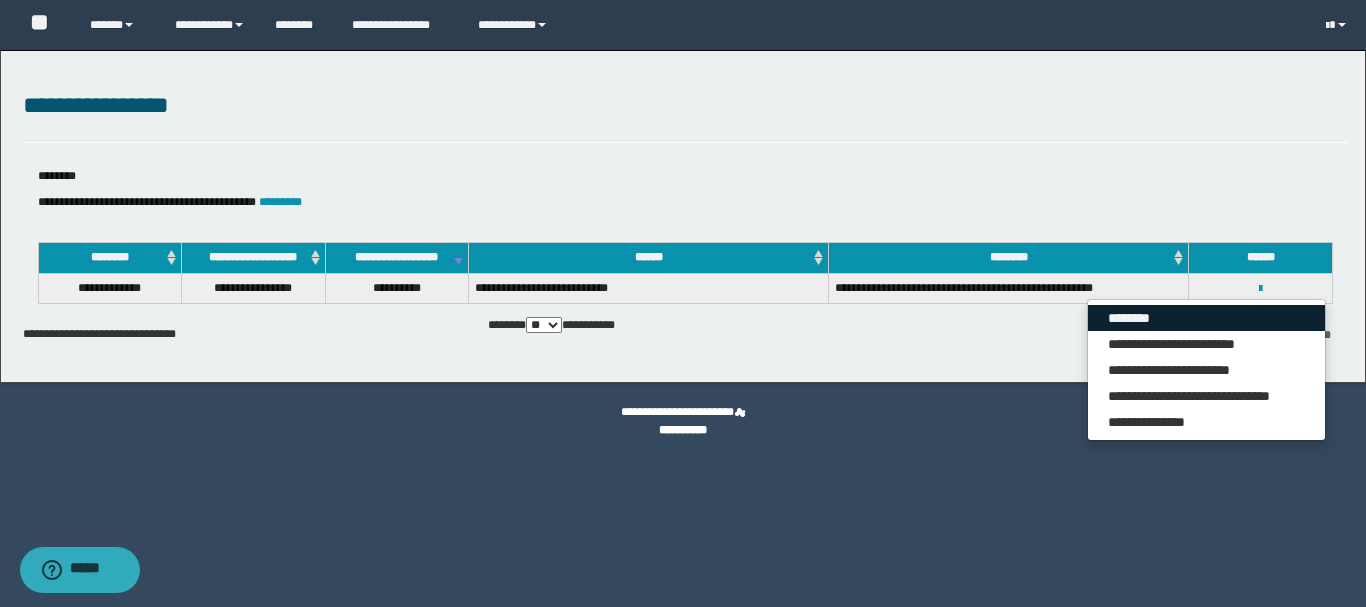 click on "********" at bounding box center [1206, 318] 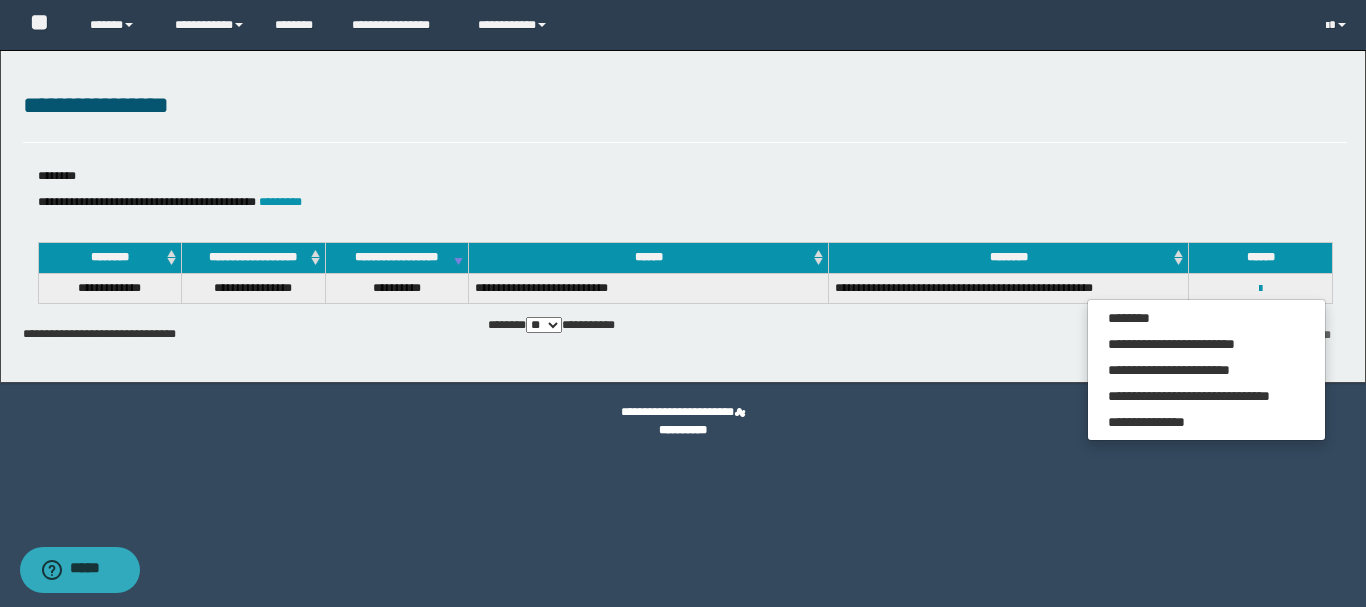 click on "**********" at bounding box center (685, 115) 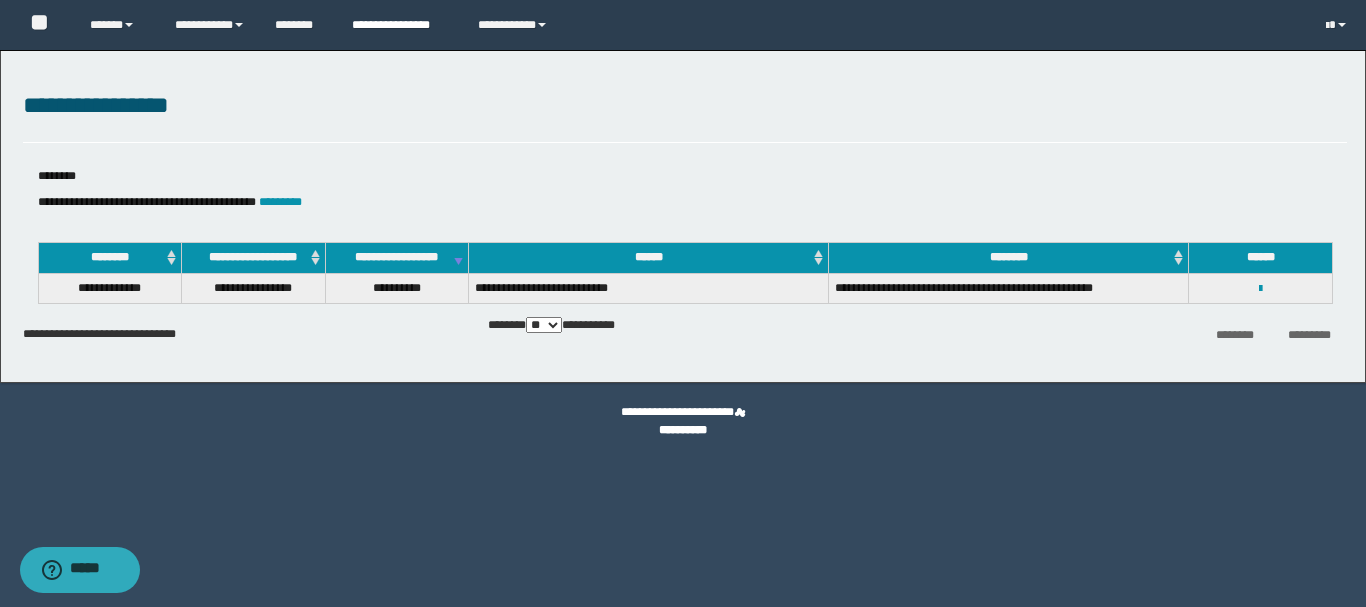 click on "**********" at bounding box center (400, 25) 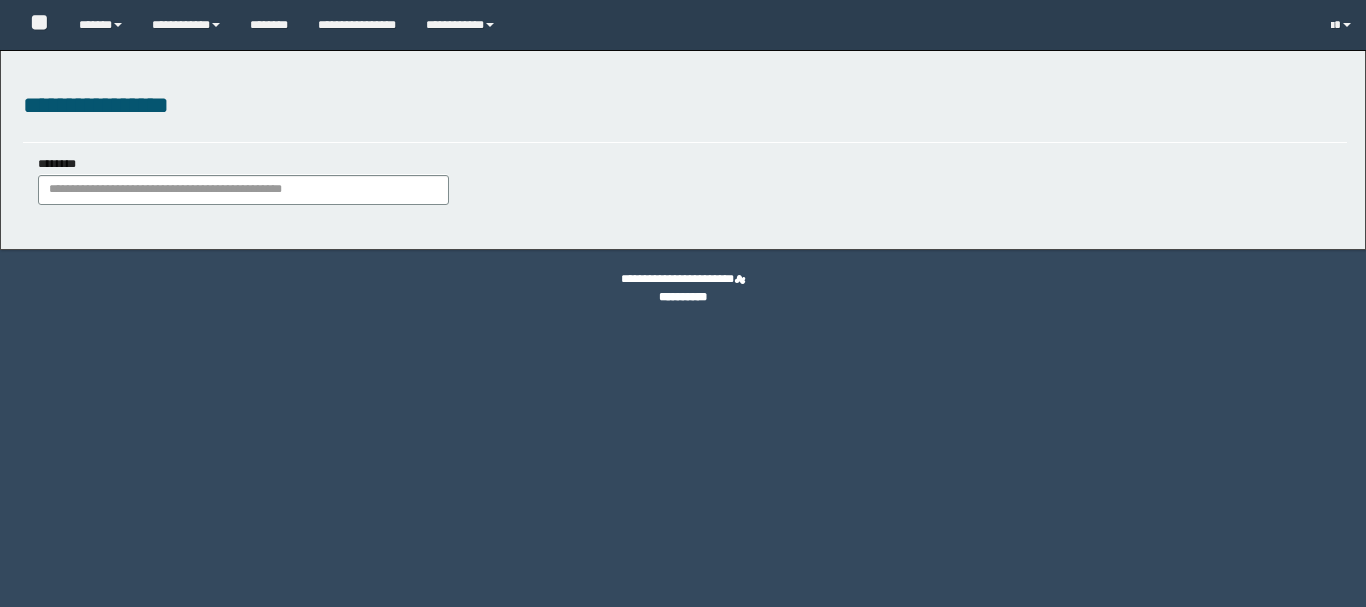scroll, scrollTop: 0, scrollLeft: 0, axis: both 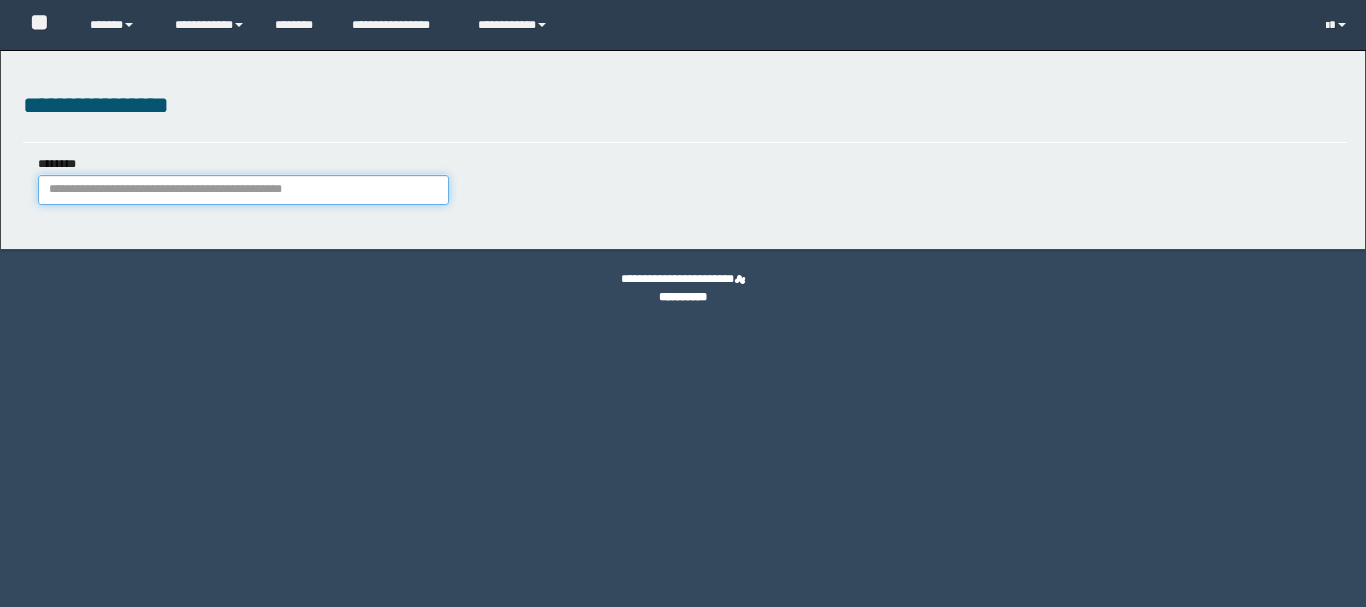 drag, startPoint x: 277, startPoint y: 183, endPoint x: 264, endPoint y: 182, distance: 13.038404 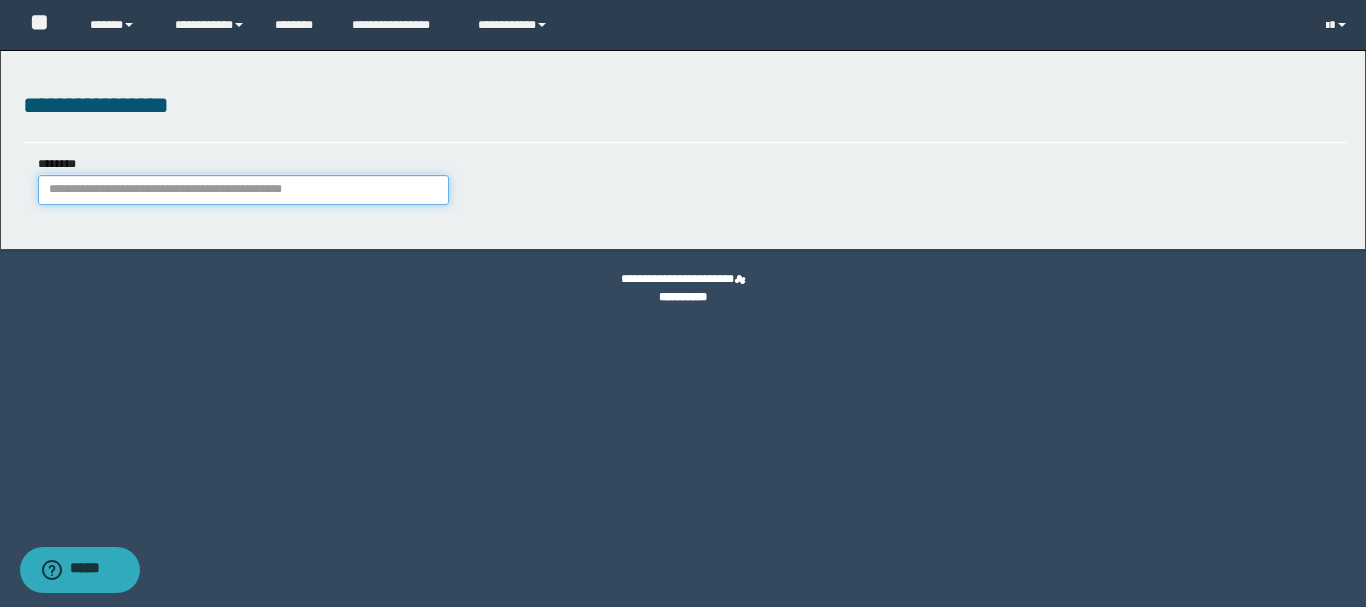 paste on "********" 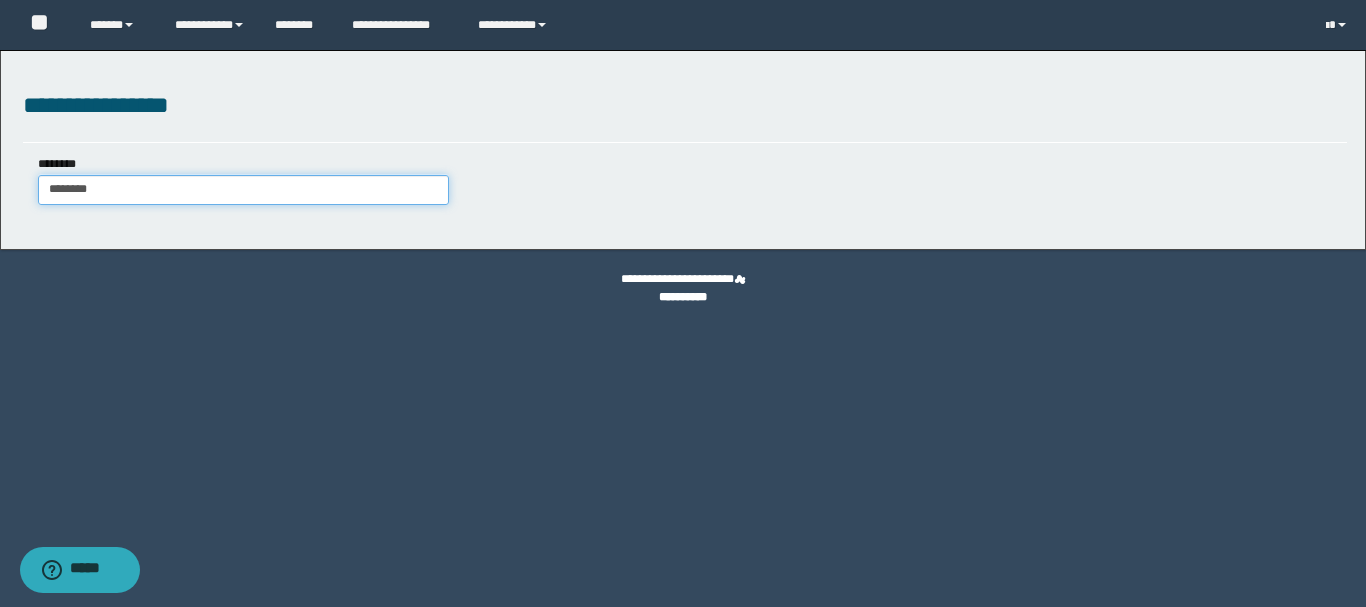 type on "********" 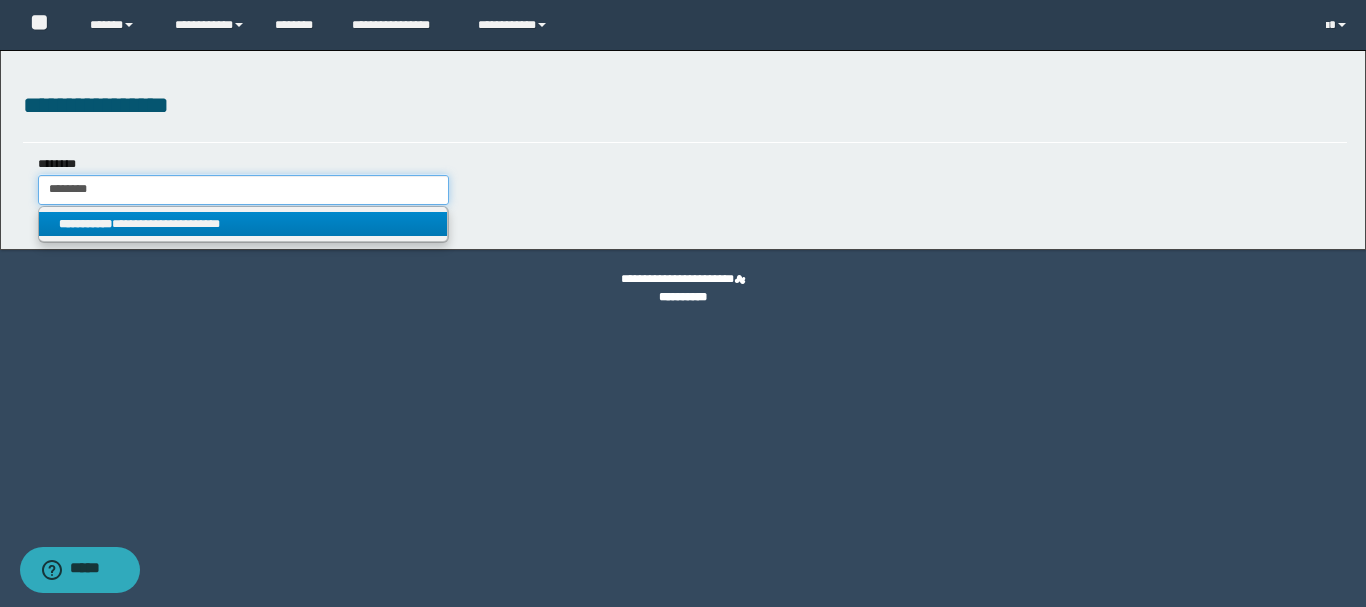 type on "********" 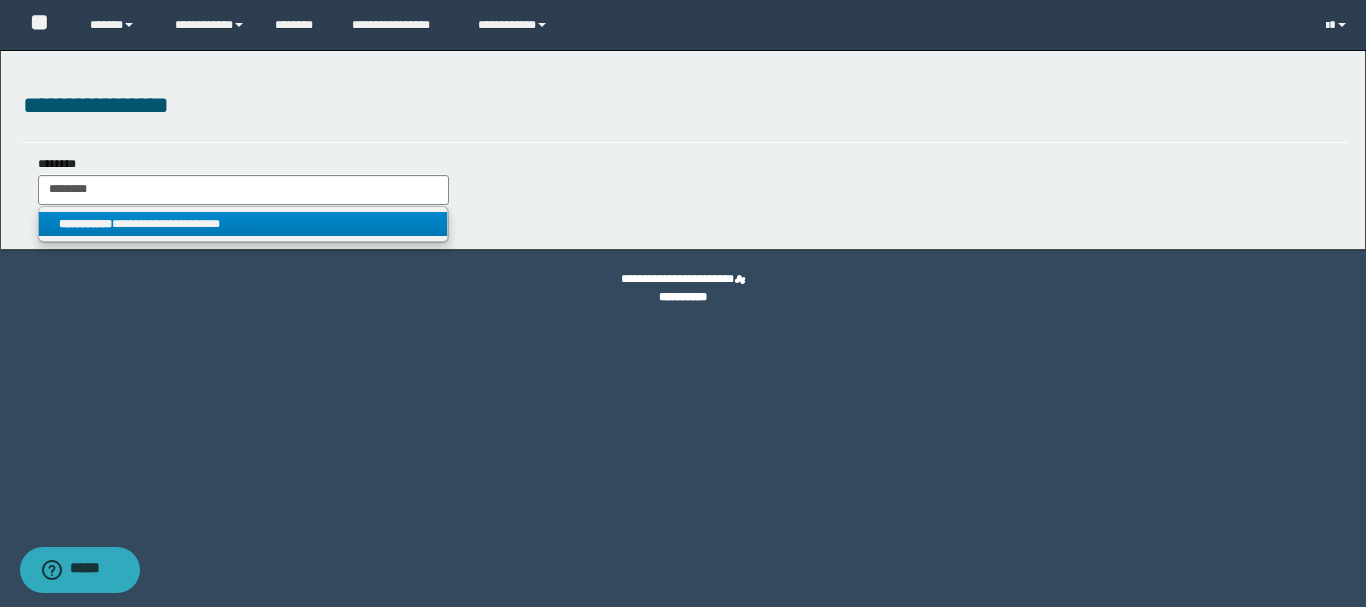 click on "**********" at bounding box center [243, 224] 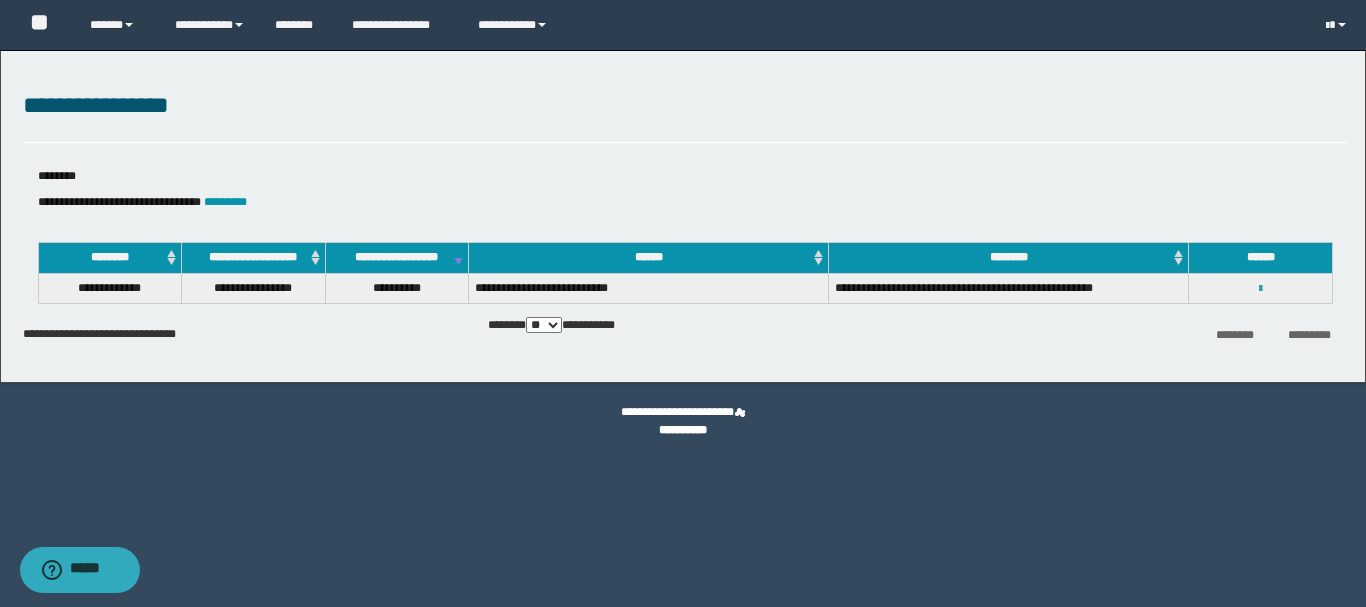 click at bounding box center (1260, 289) 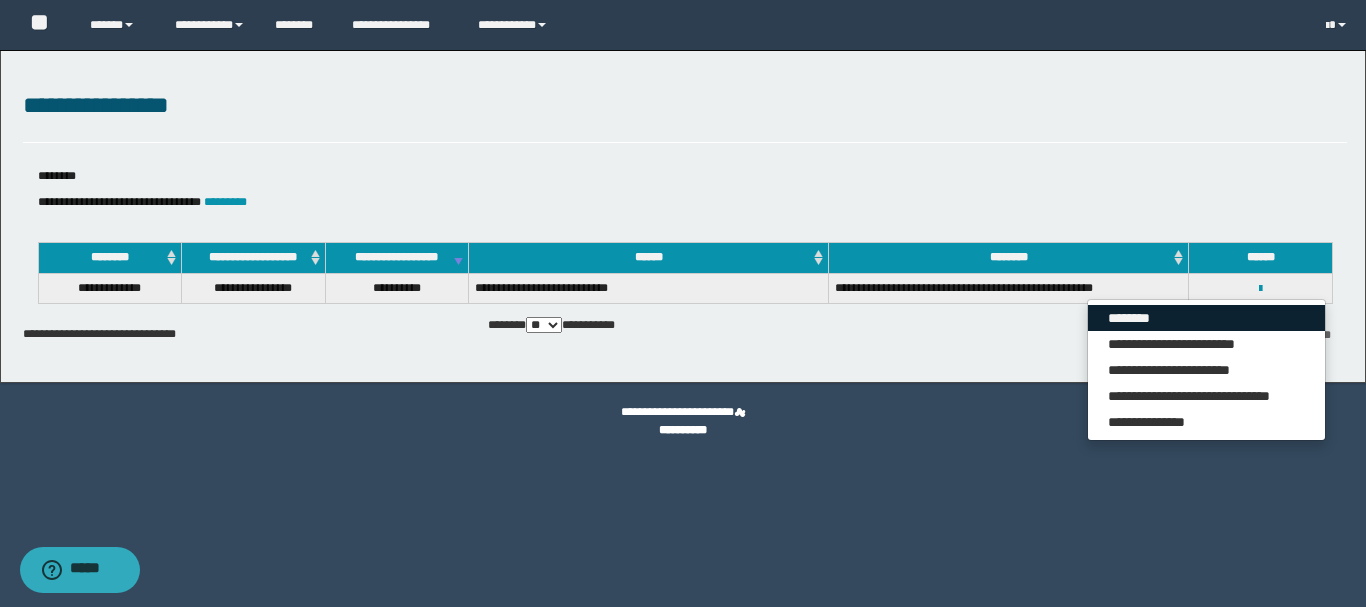 click on "********" at bounding box center (1206, 318) 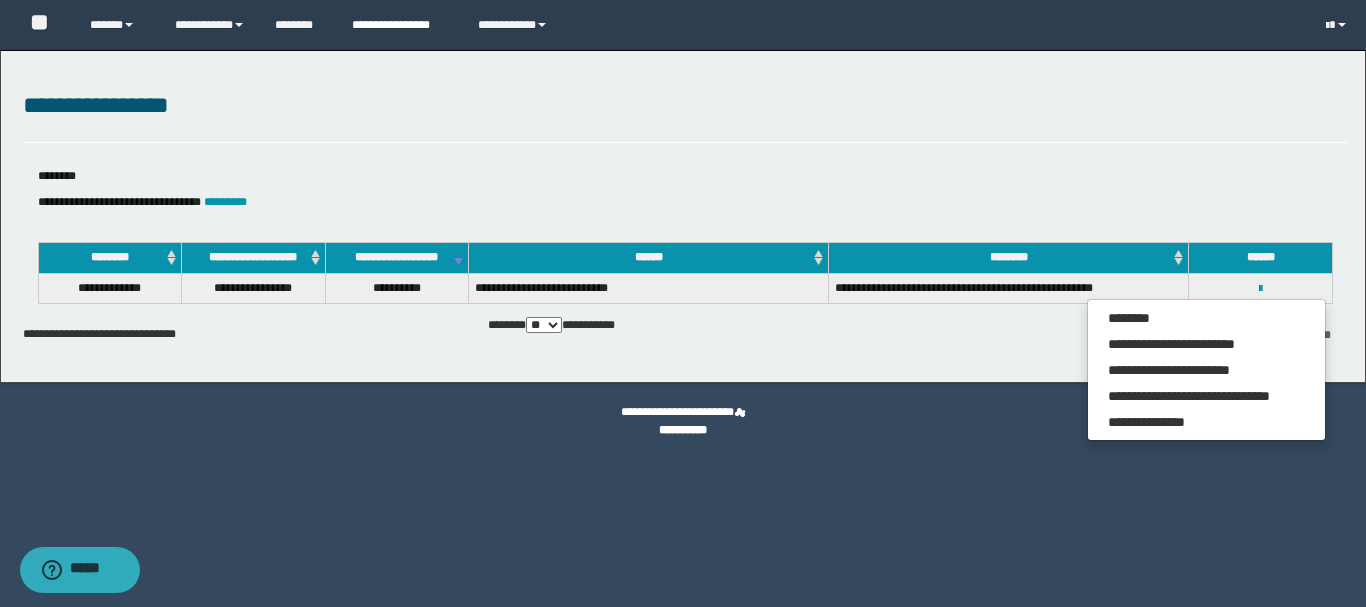 click on "**********" at bounding box center [400, 25] 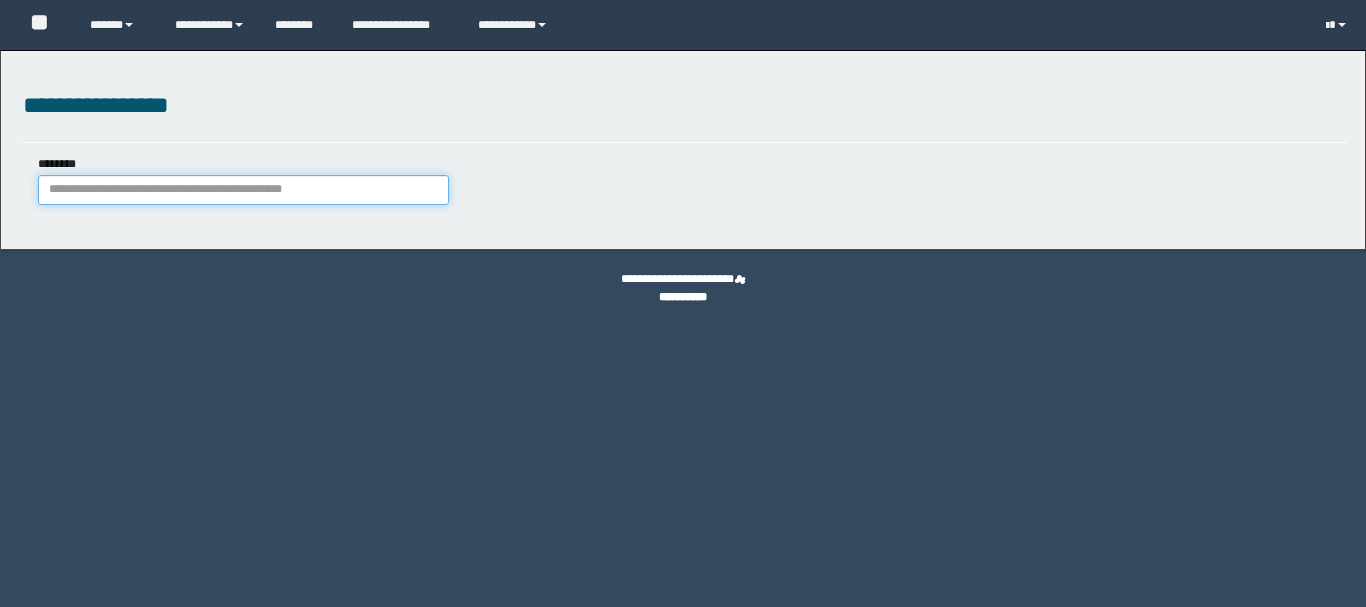 scroll, scrollTop: 0, scrollLeft: 0, axis: both 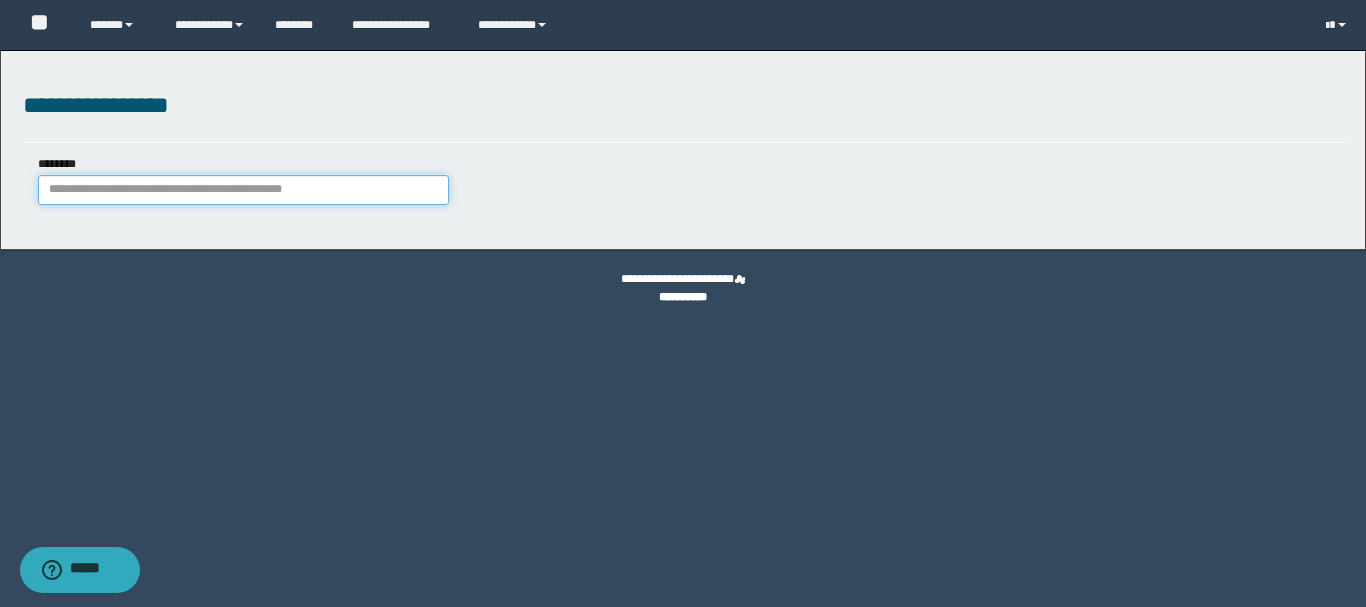 paste on "********" 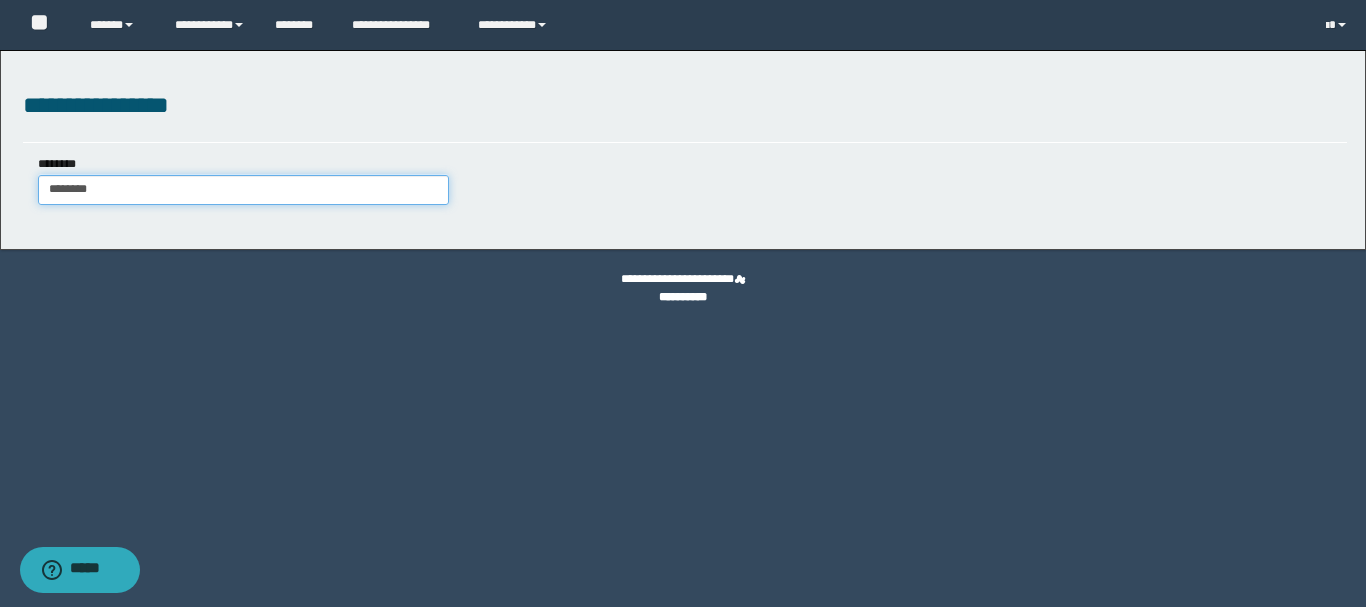 type on "********" 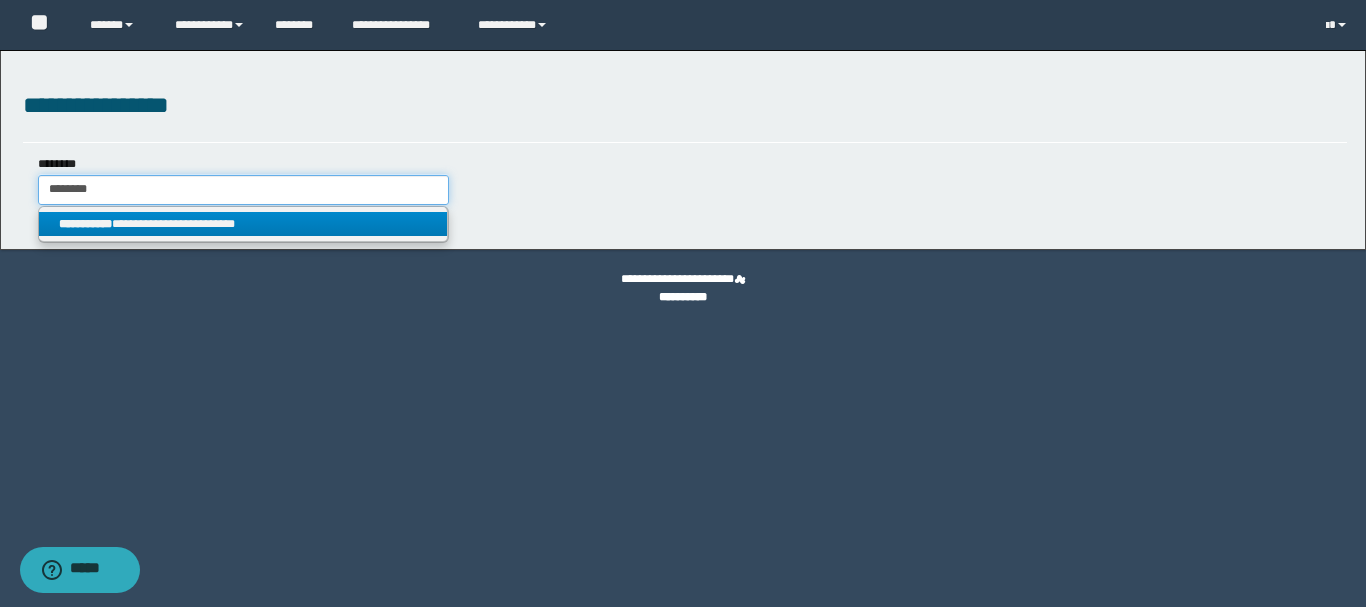 type on "********" 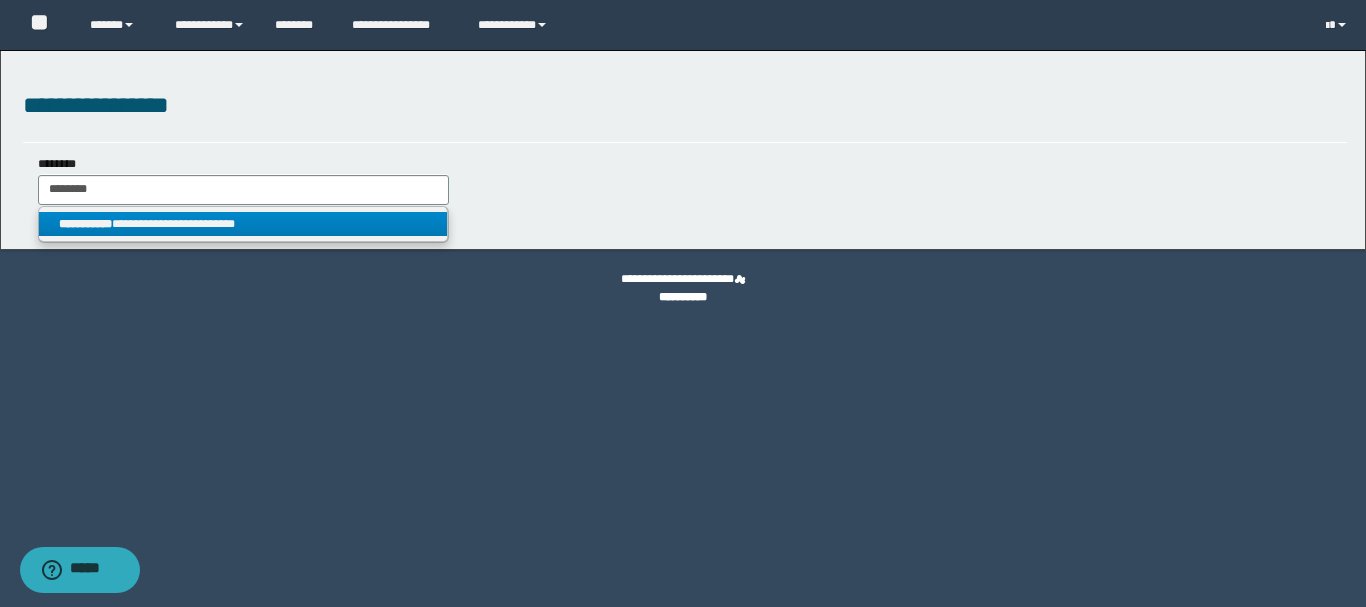 click on "**********" at bounding box center (243, 224) 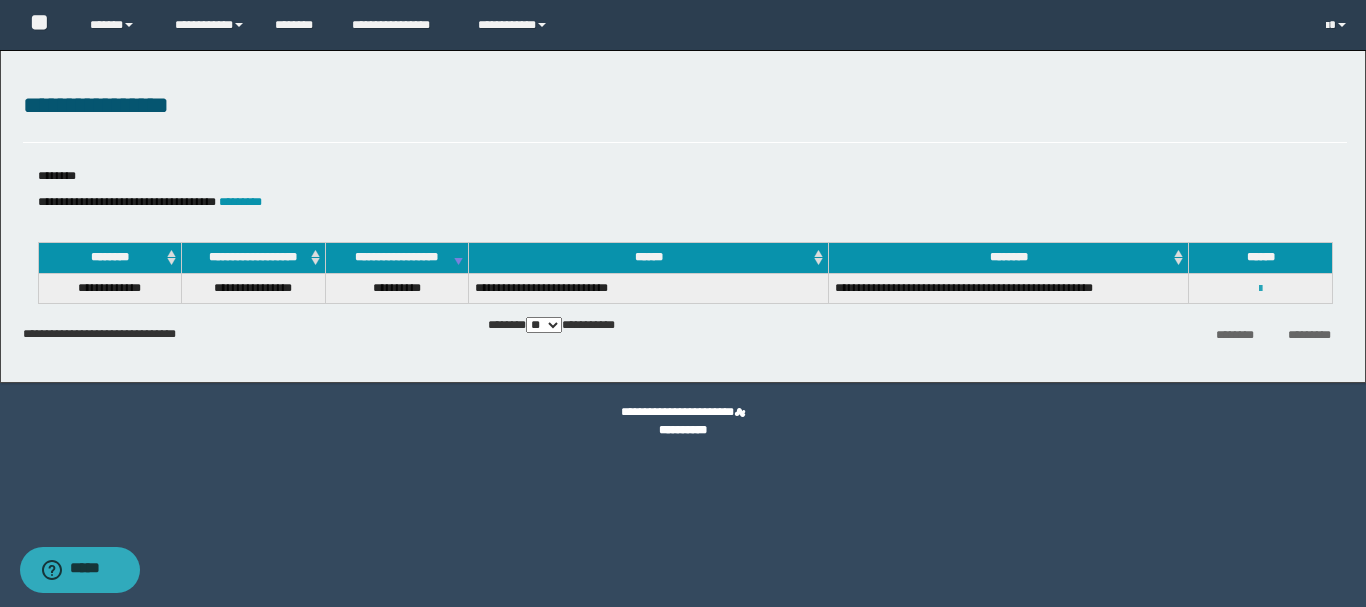 click at bounding box center (1260, 289) 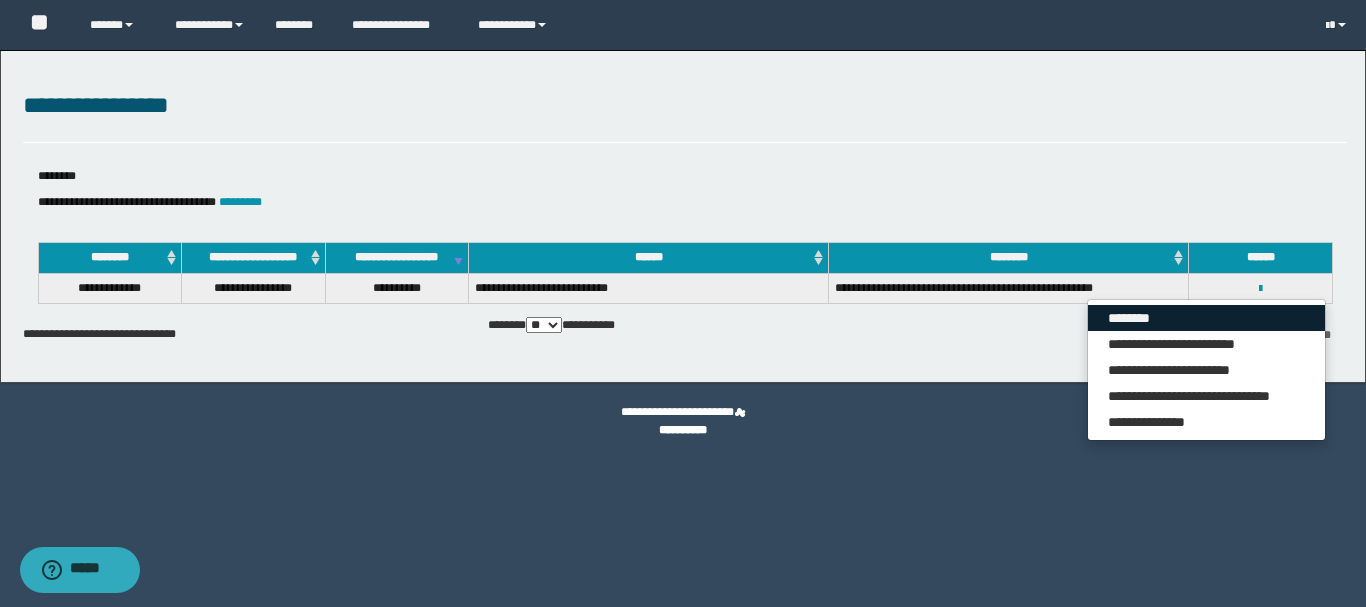 click on "********" at bounding box center (1206, 318) 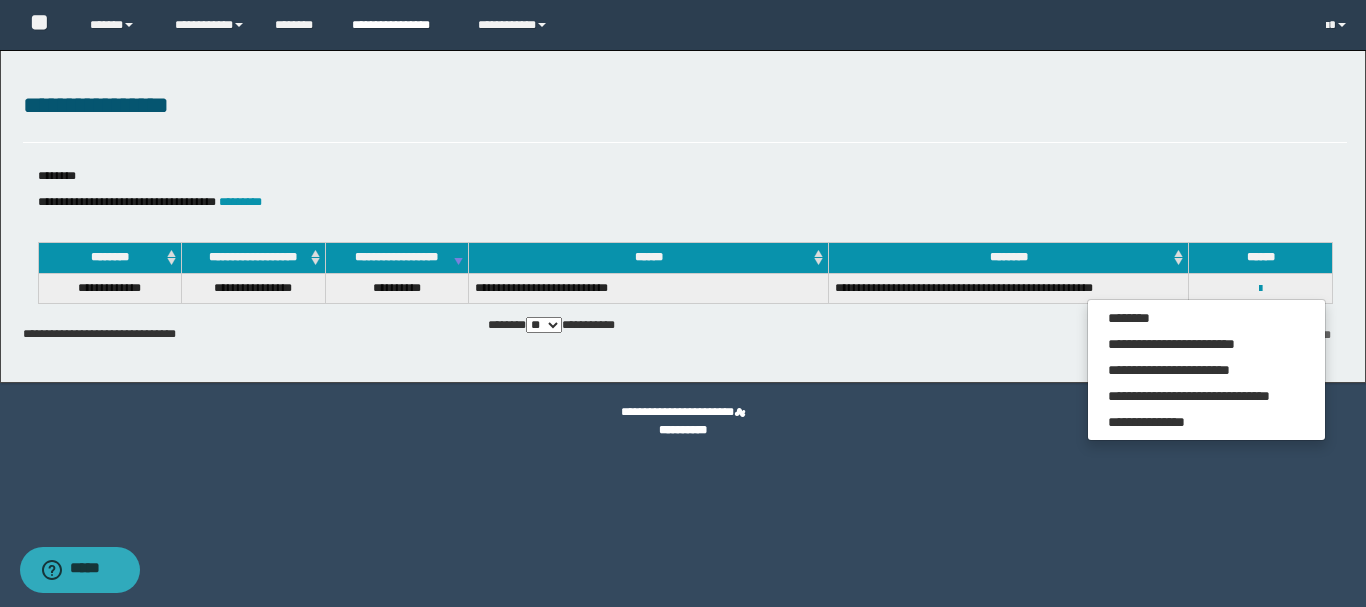 click on "**********" at bounding box center (400, 25) 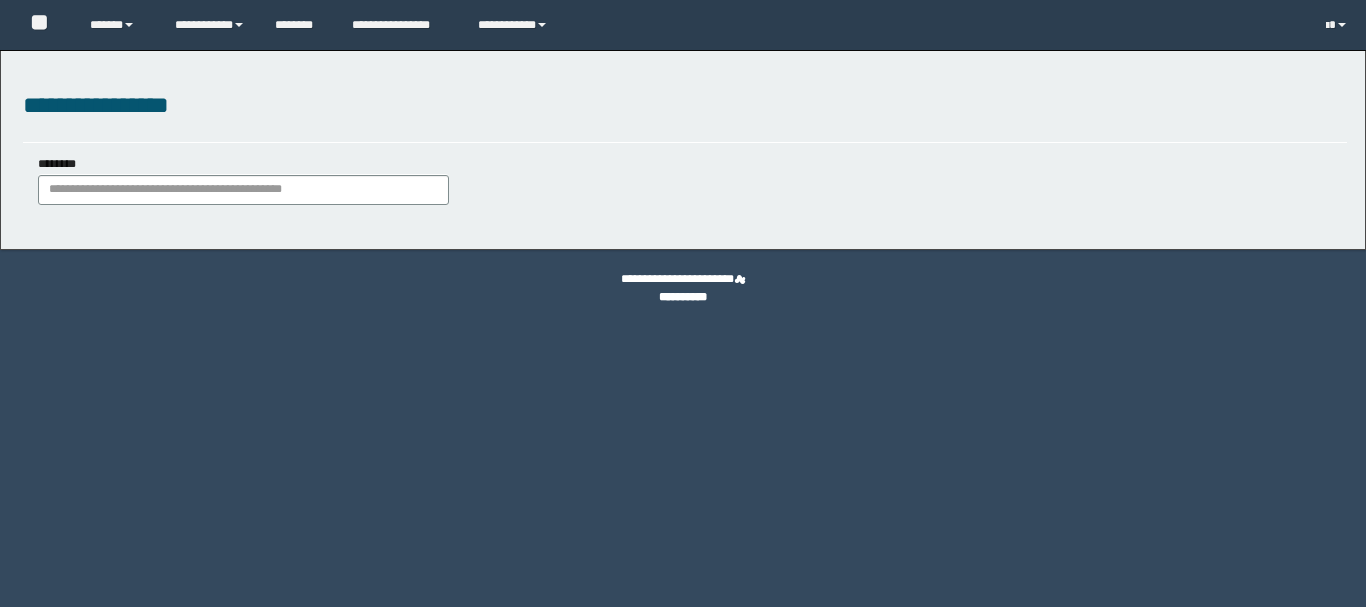 scroll, scrollTop: 0, scrollLeft: 0, axis: both 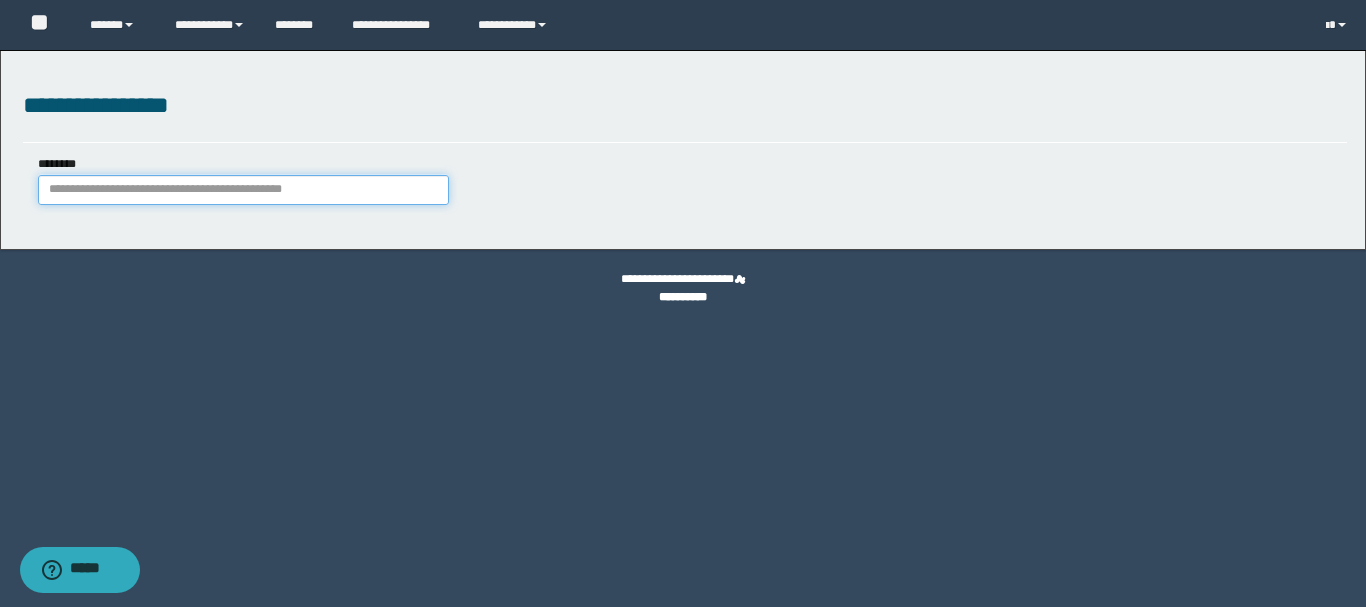 click on "********" at bounding box center (243, 190) 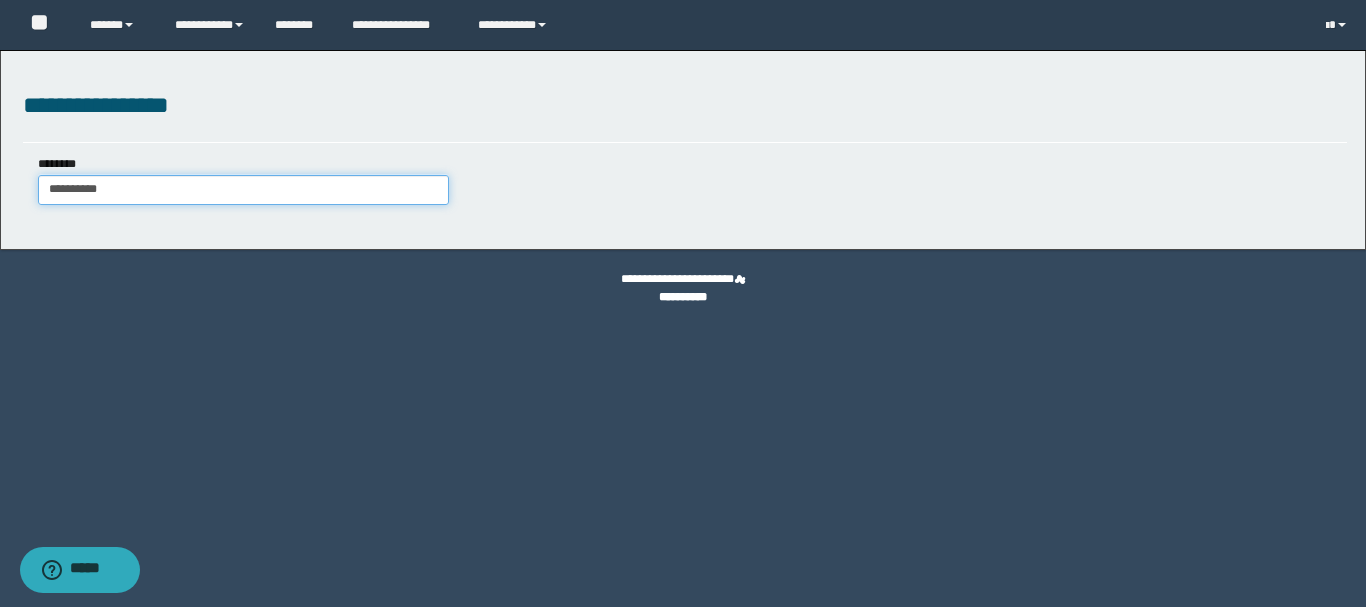 type on "**********" 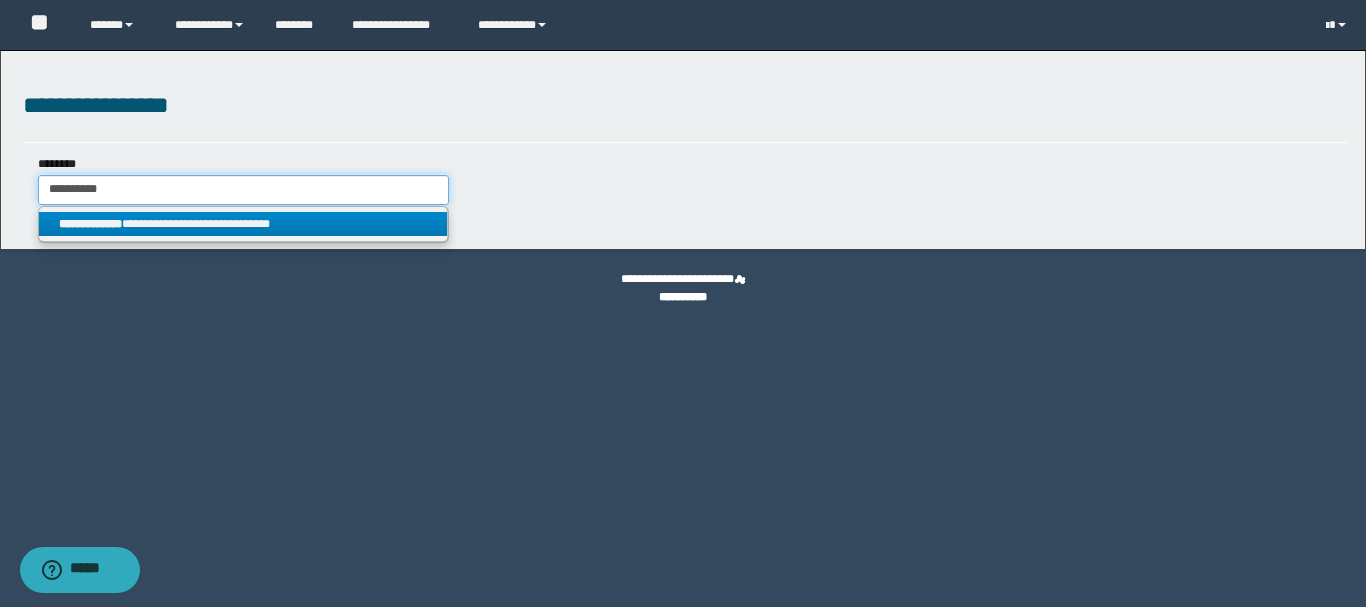 type on "**********" 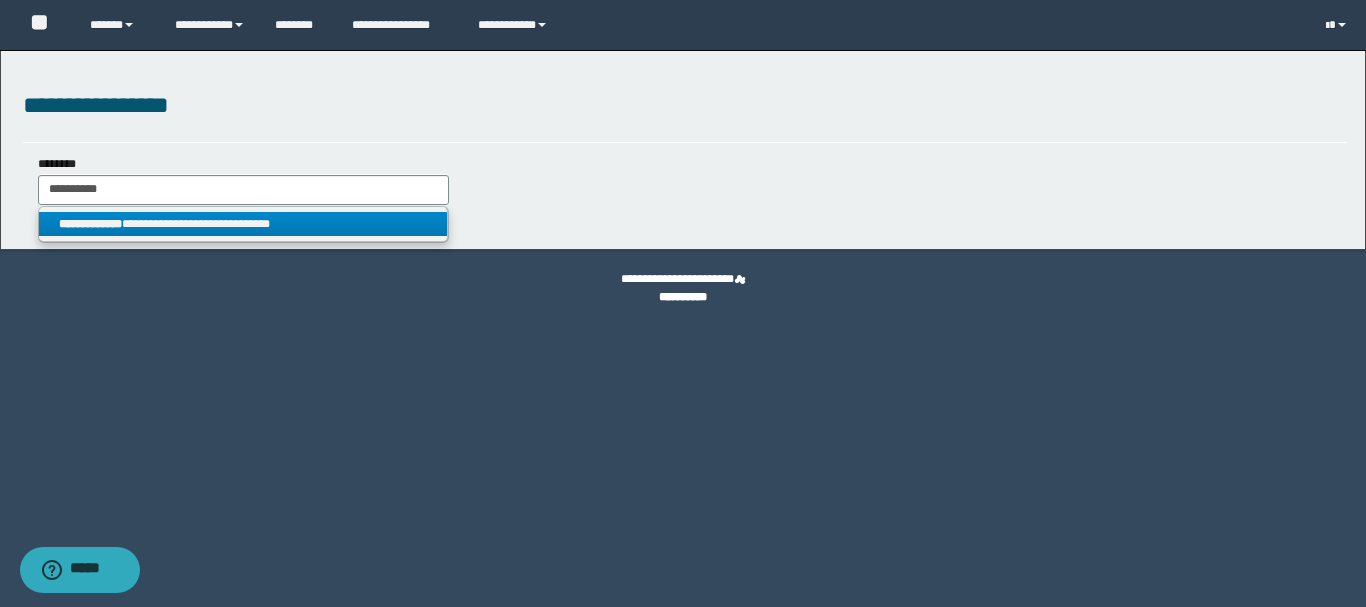 click on "**********" at bounding box center (243, 224) 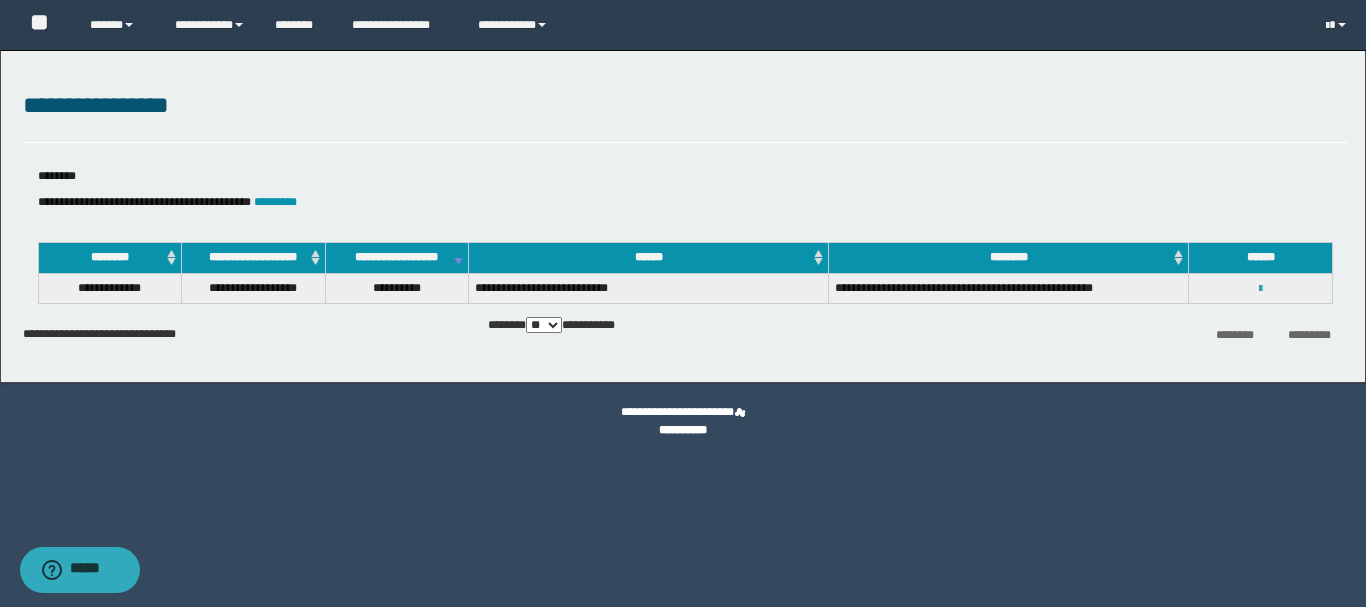 drag, startPoint x: 1260, startPoint y: 286, endPoint x: 1281, endPoint y: 333, distance: 51.47815 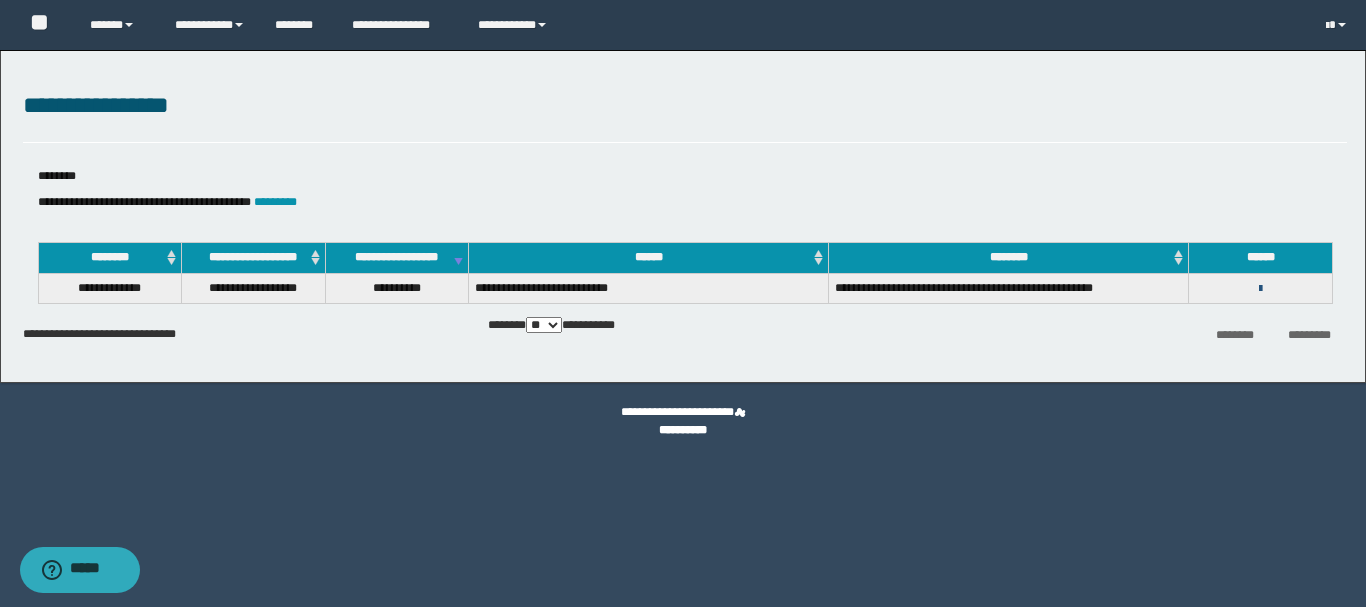 click at bounding box center (1260, 289) 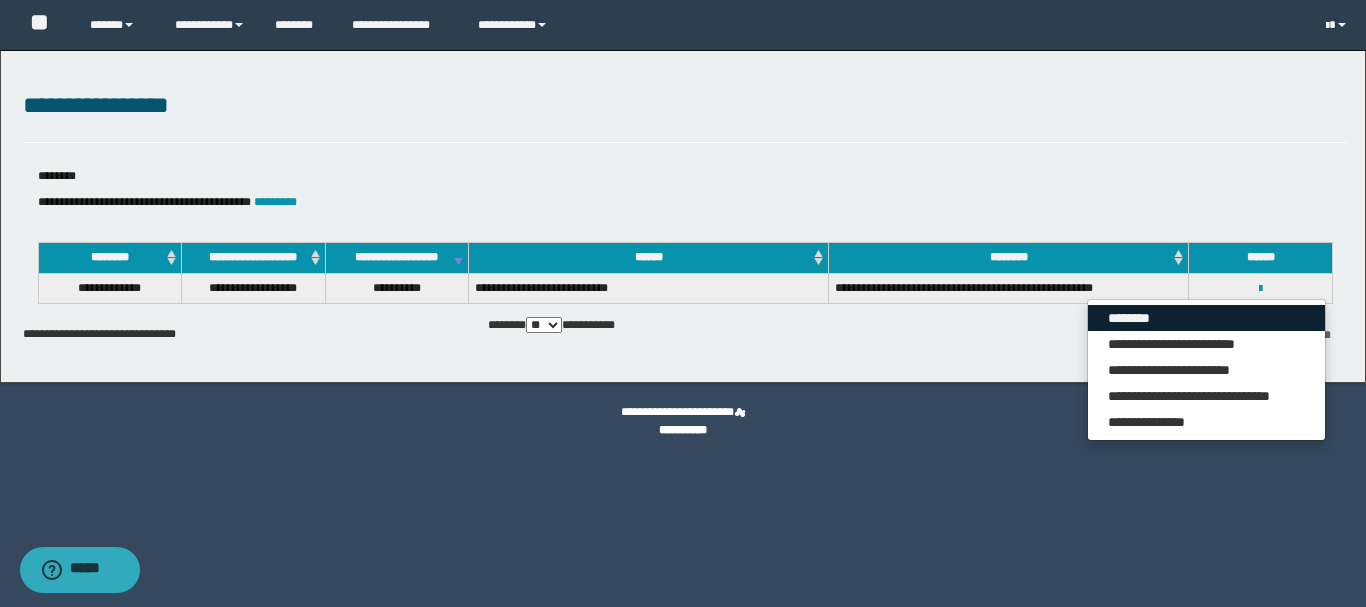 click on "********" at bounding box center [1206, 318] 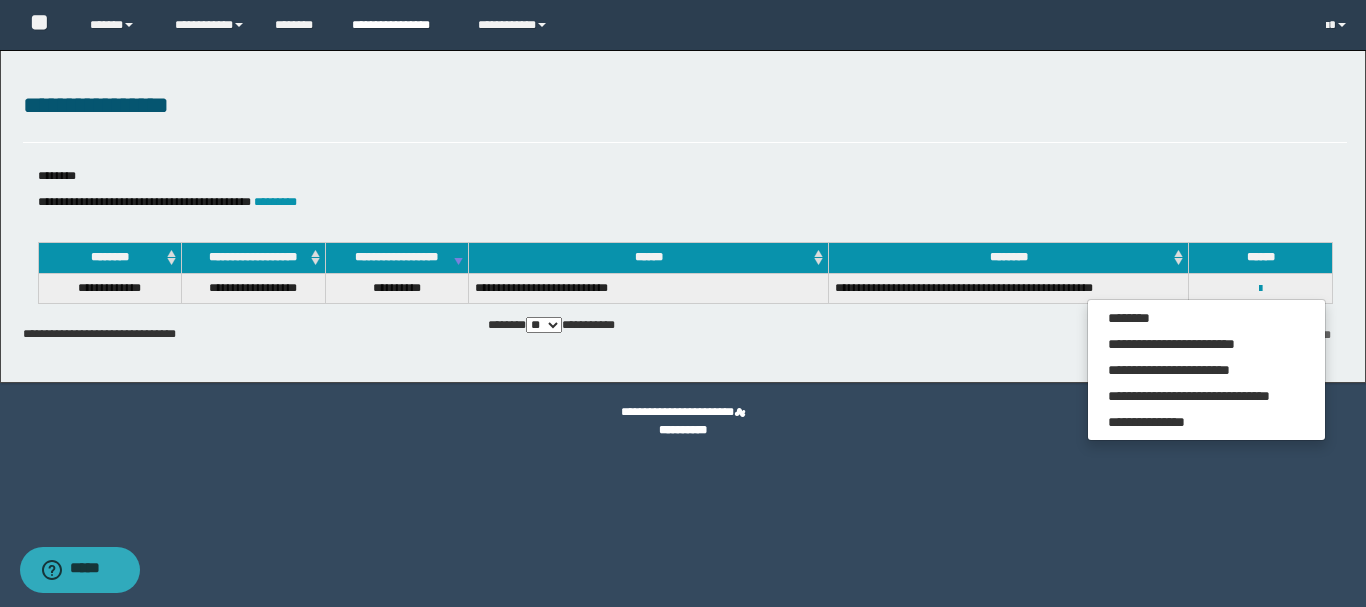 click on "**********" at bounding box center [400, 25] 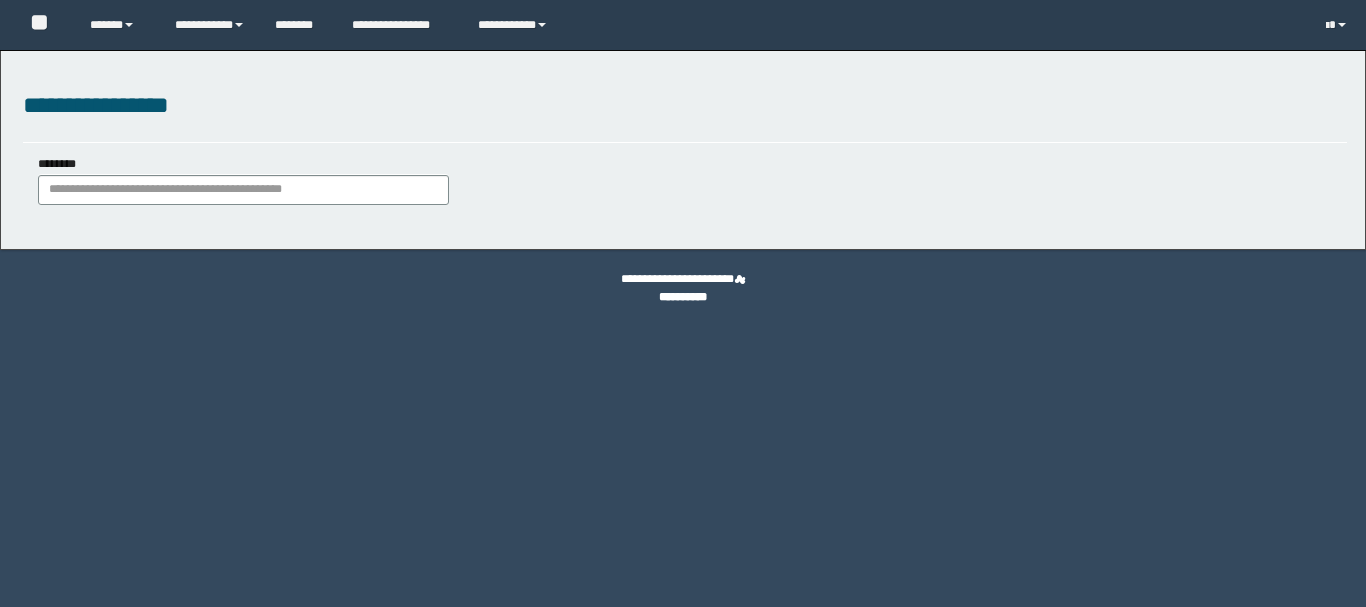 scroll, scrollTop: 0, scrollLeft: 0, axis: both 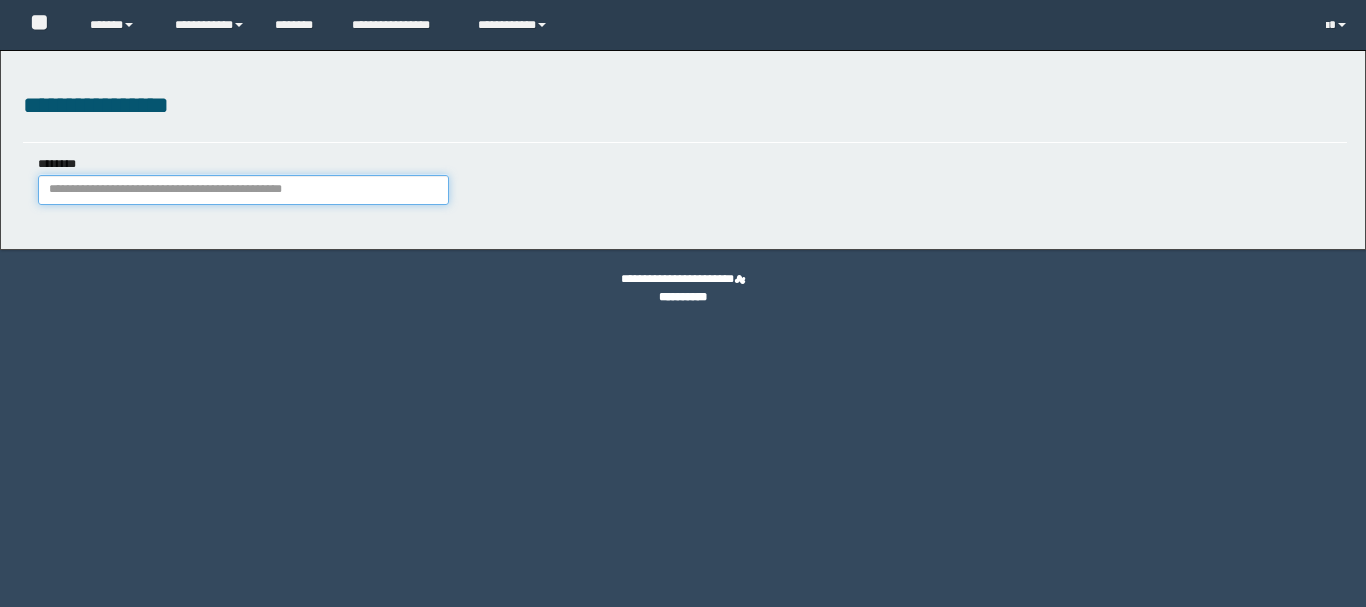 click on "********" at bounding box center (243, 190) 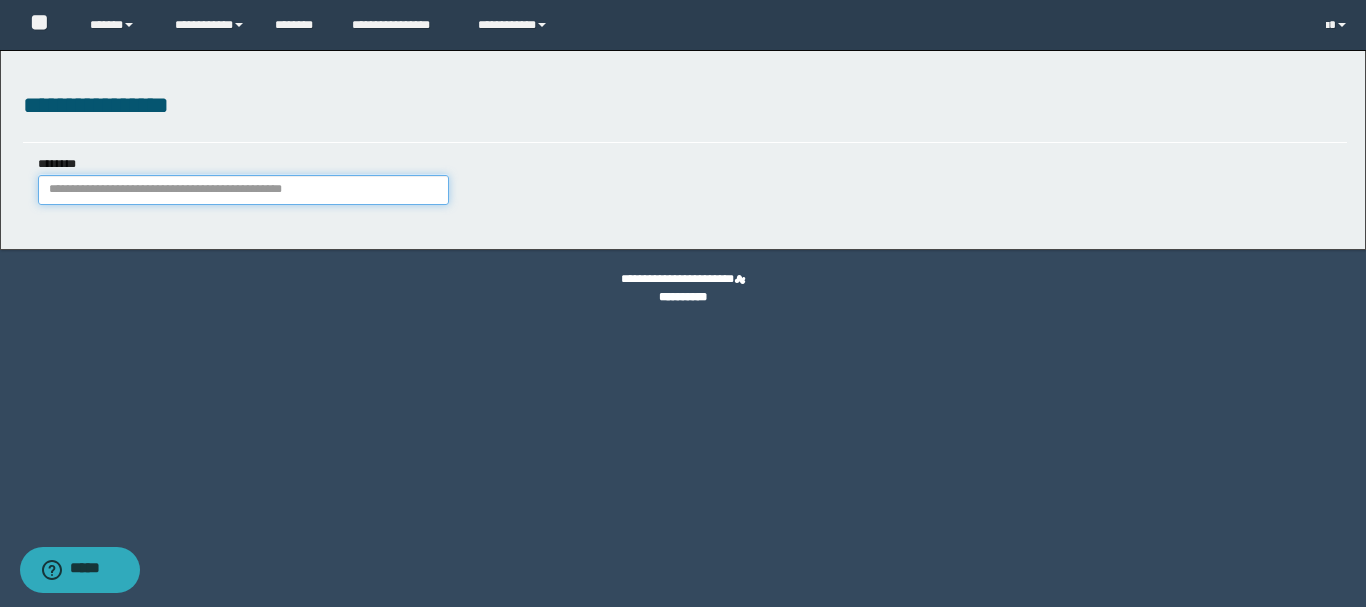 paste on "********" 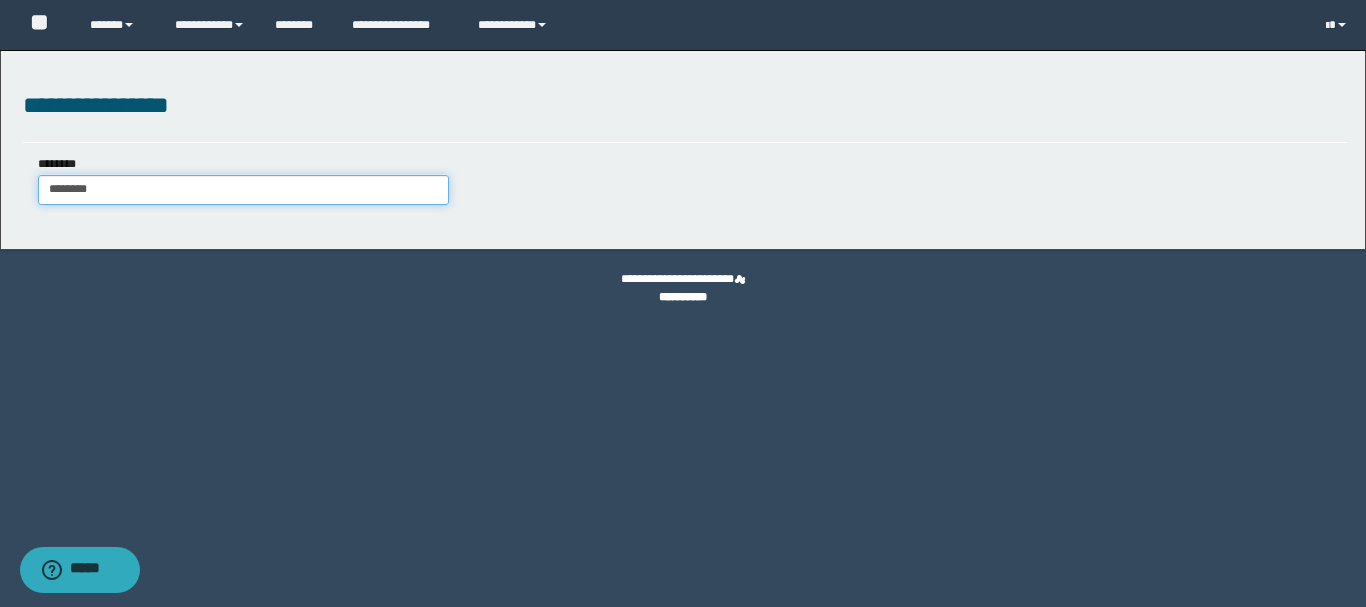 type on "********" 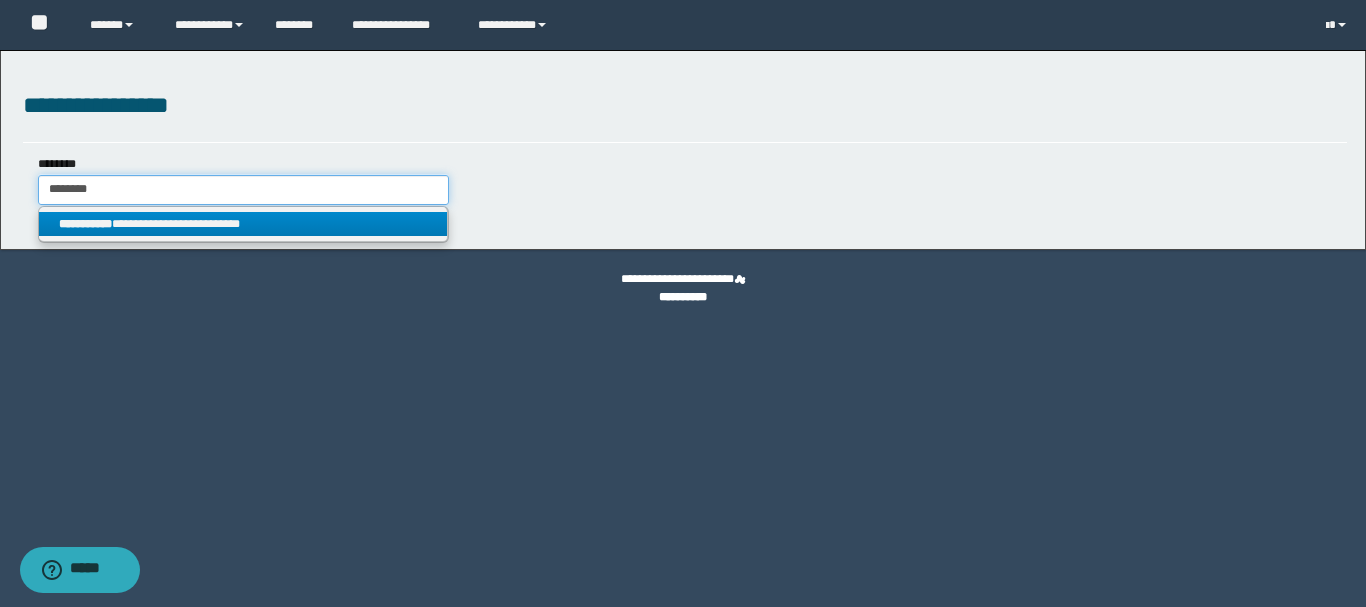 type on "********" 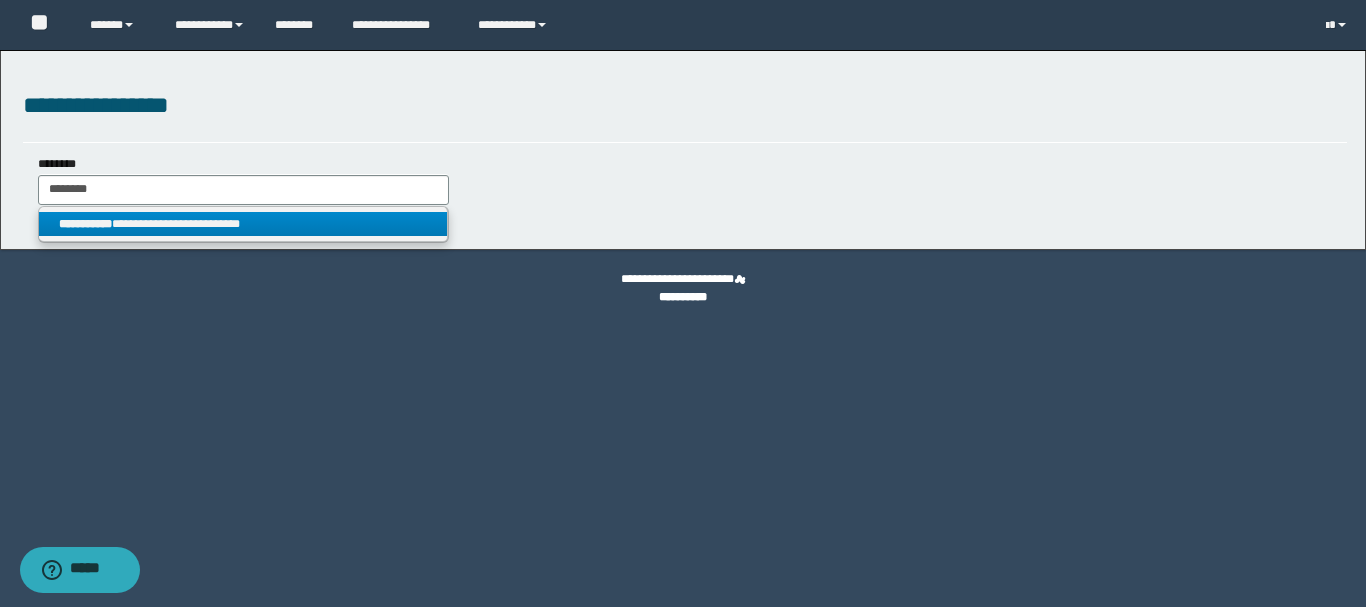 click on "**********" at bounding box center (243, 224) 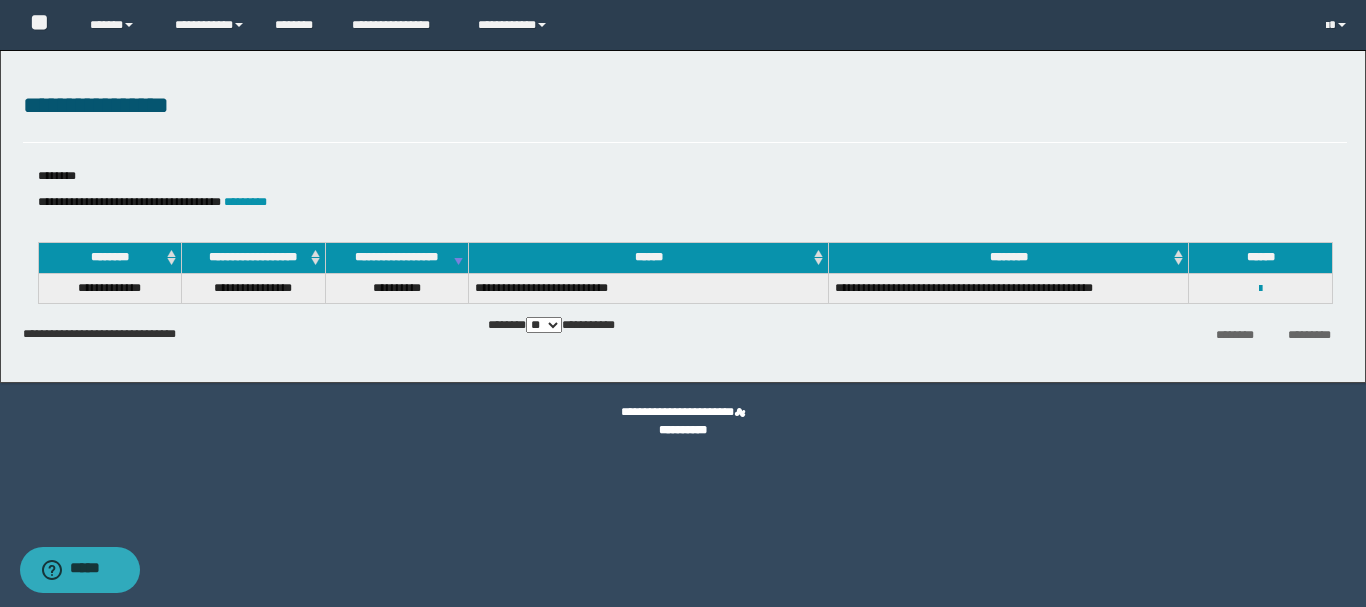 click on "**********" at bounding box center [1260, 288] 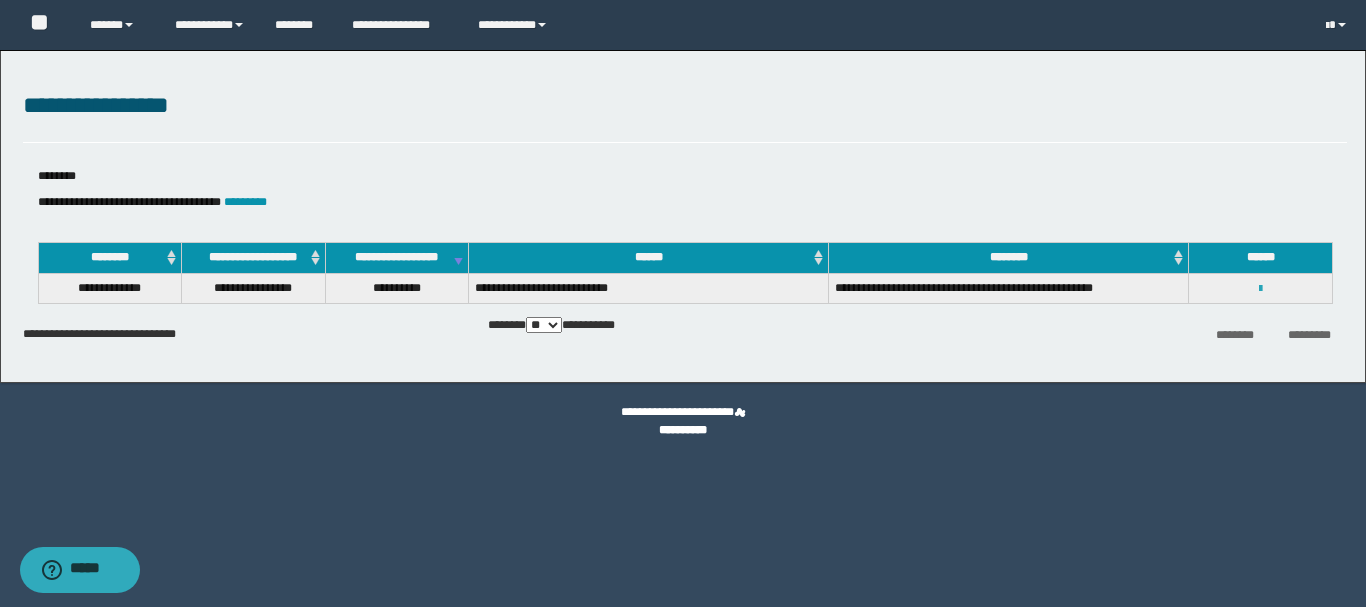 click at bounding box center (1260, 289) 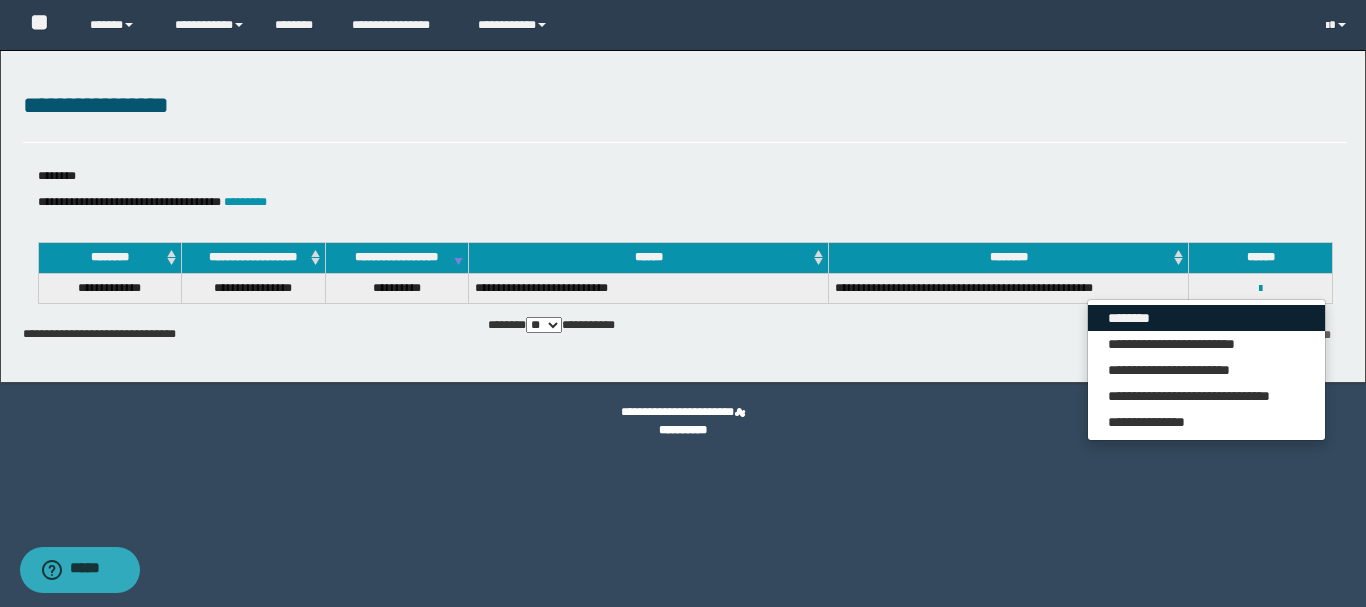 click on "********" at bounding box center [1206, 318] 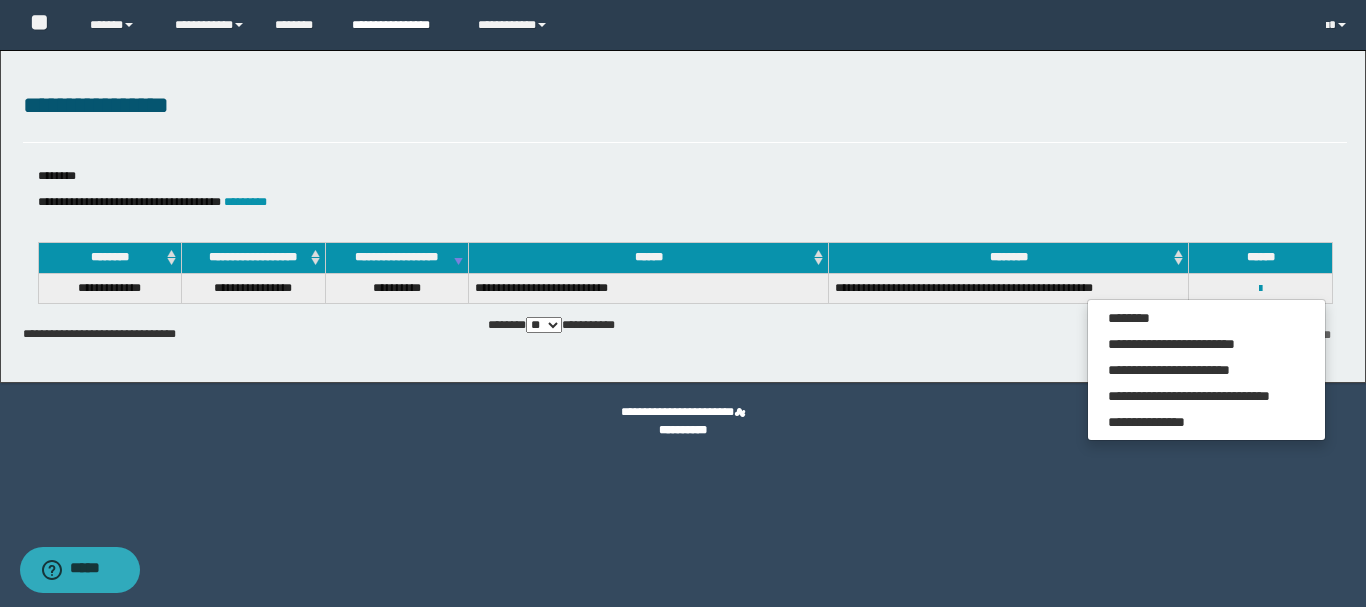 drag, startPoint x: 361, startPoint y: 28, endPoint x: 372, endPoint y: 96, distance: 68.88396 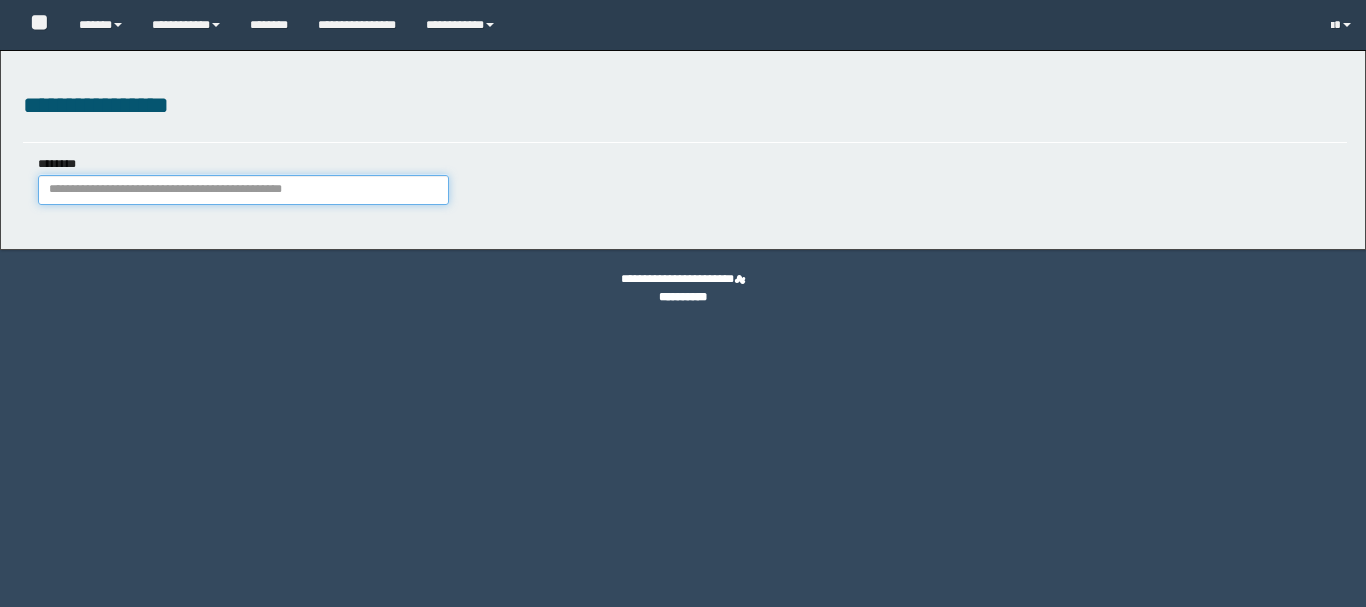 scroll, scrollTop: 0, scrollLeft: 0, axis: both 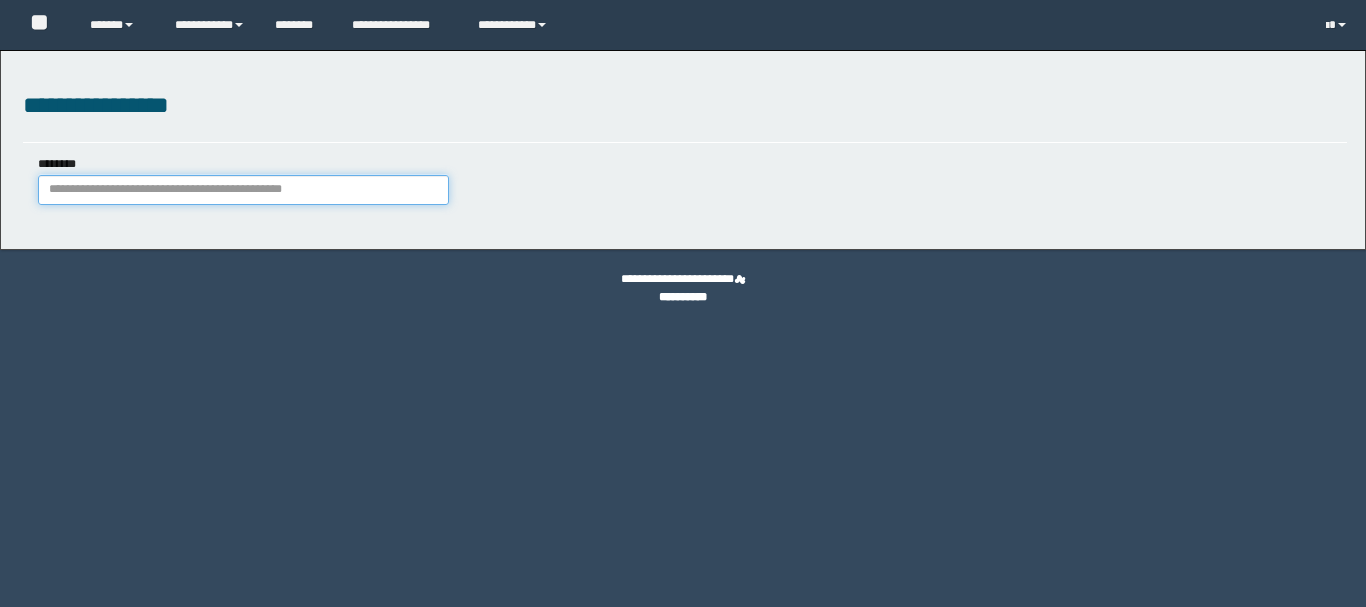 click on "********" at bounding box center (243, 190) 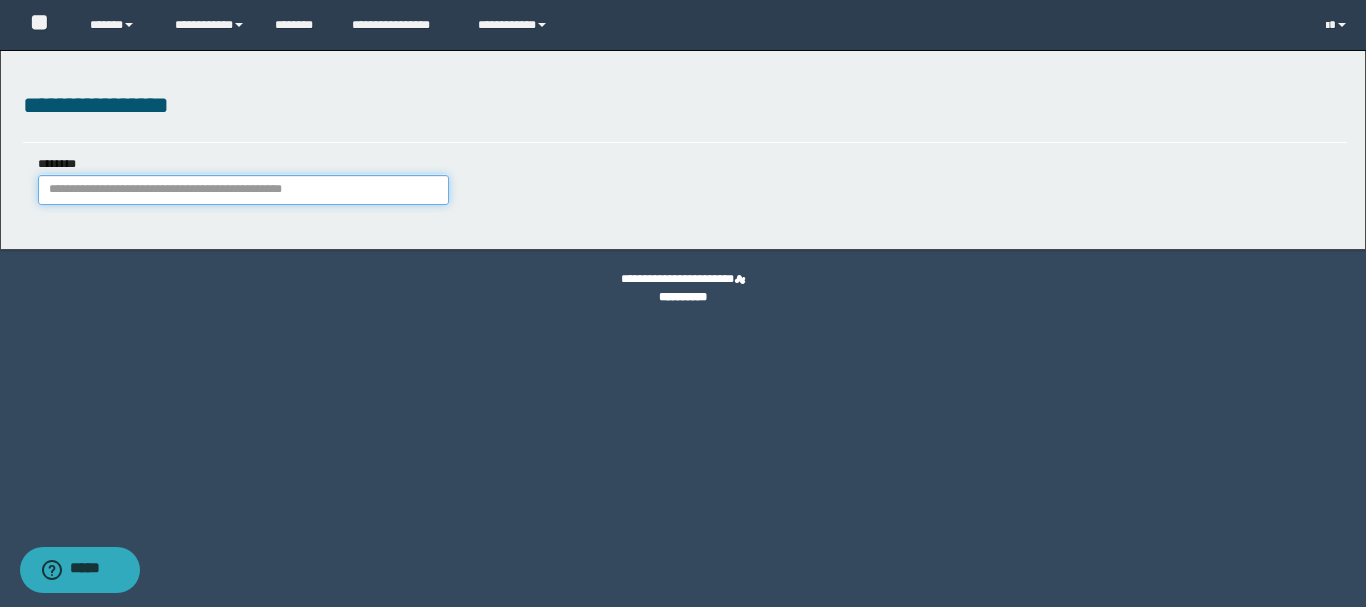 paste on "**********" 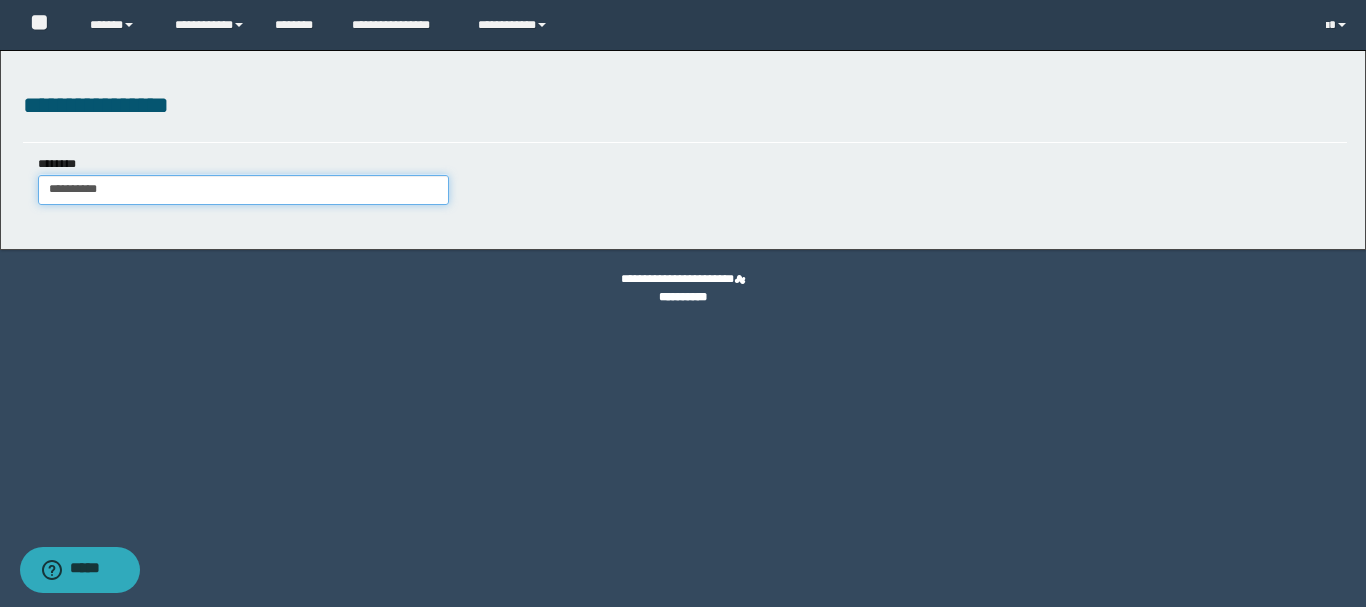 type on "**********" 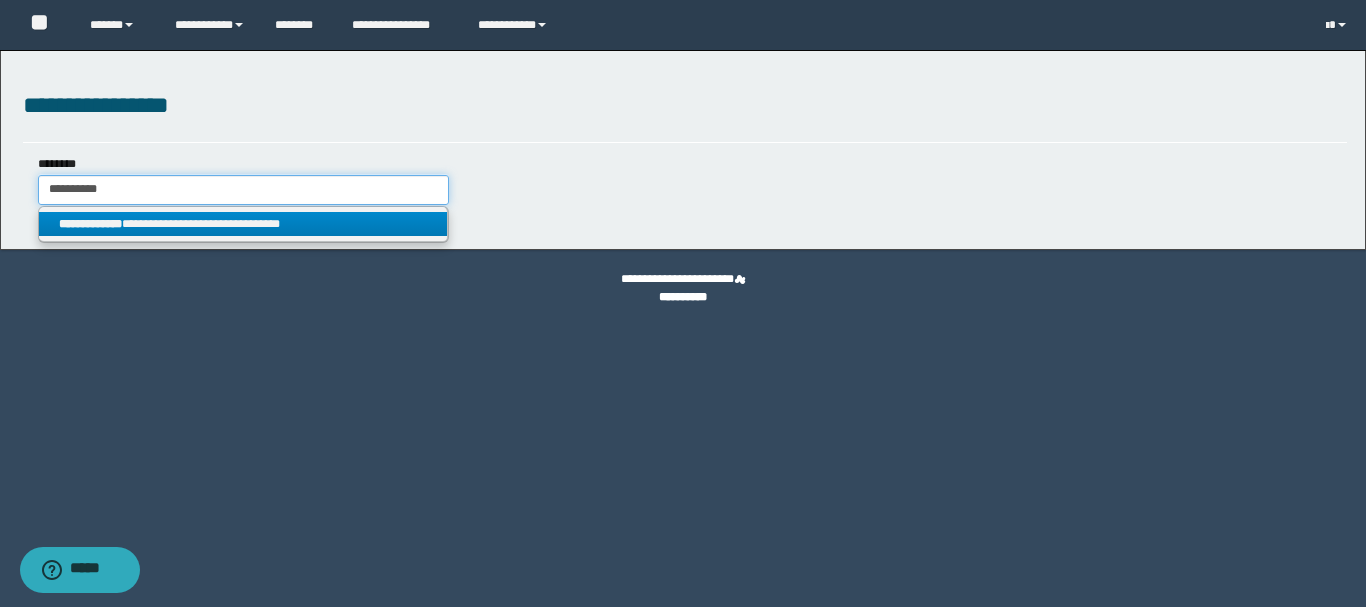 type on "**********" 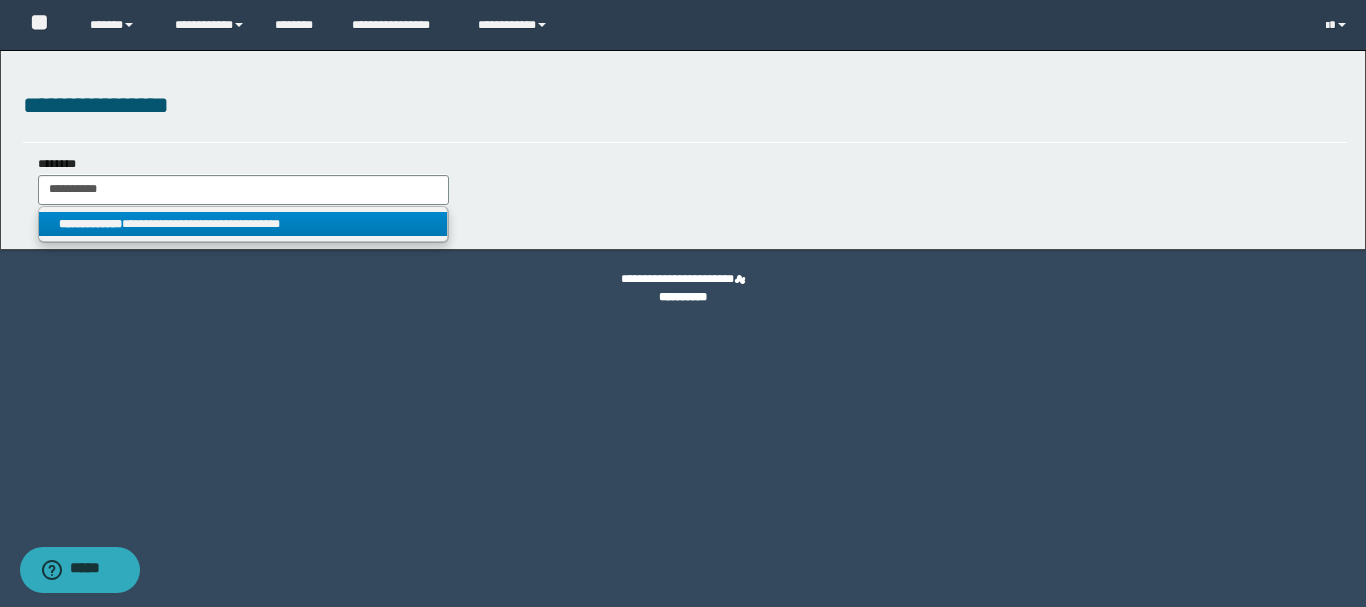click on "**********" at bounding box center (243, 224) 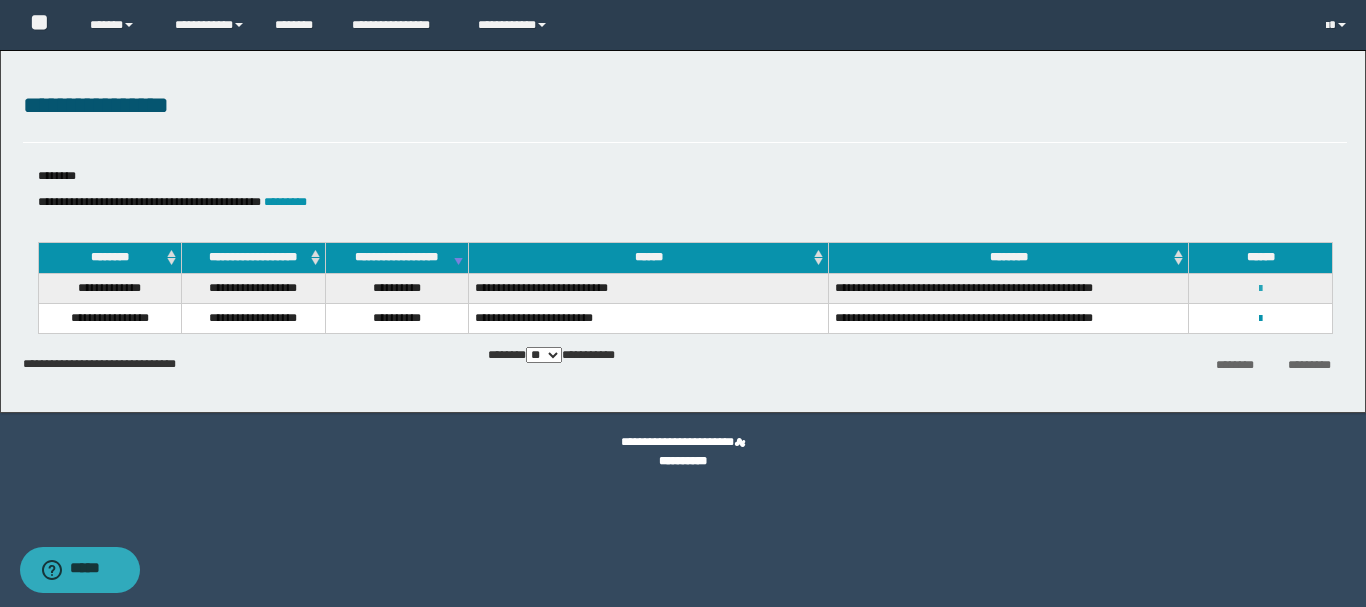 click at bounding box center [1260, 289] 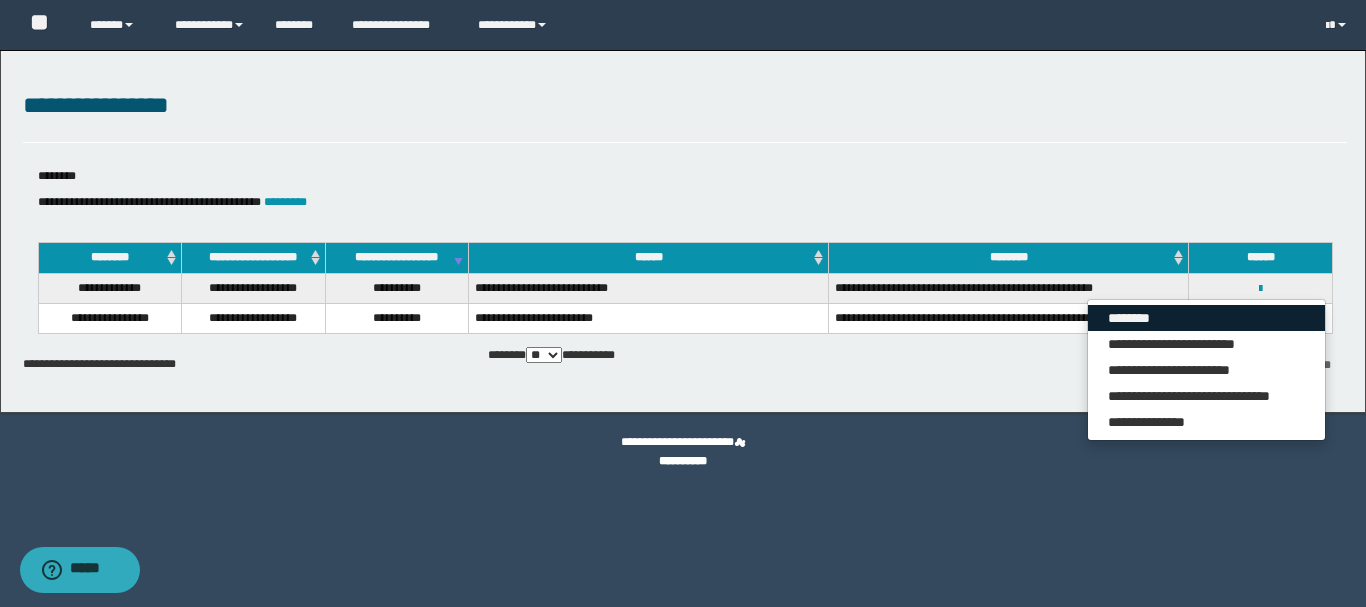 click on "********" at bounding box center (1206, 318) 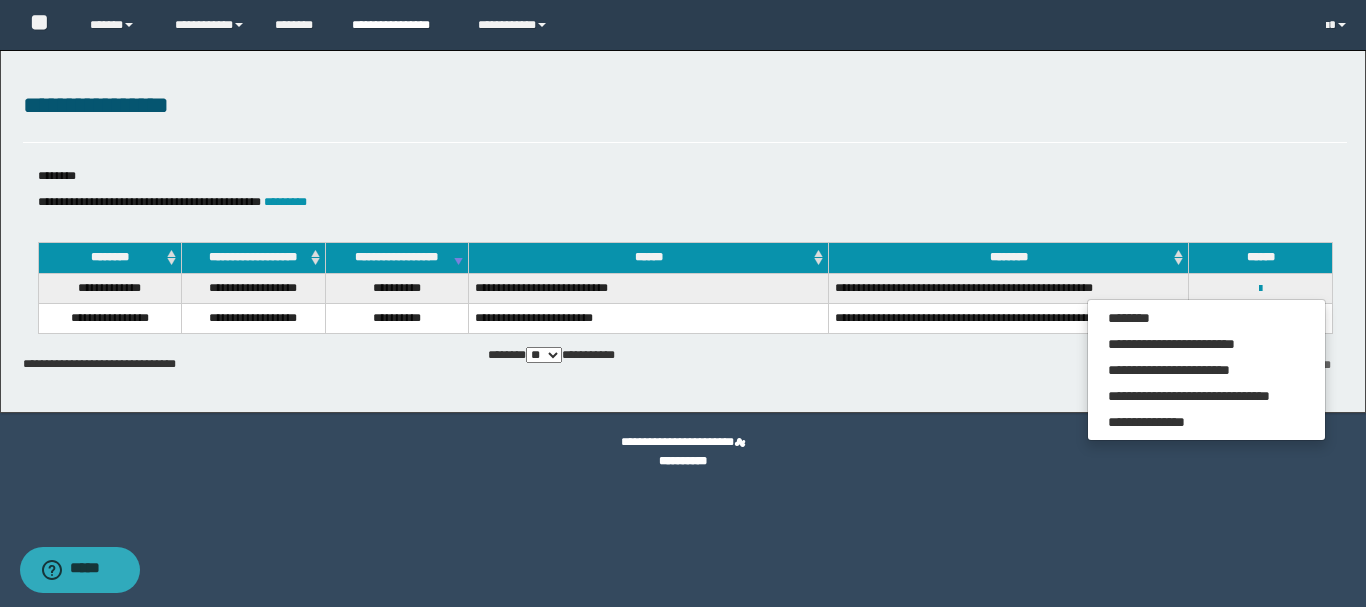 click on "**********" at bounding box center [400, 25] 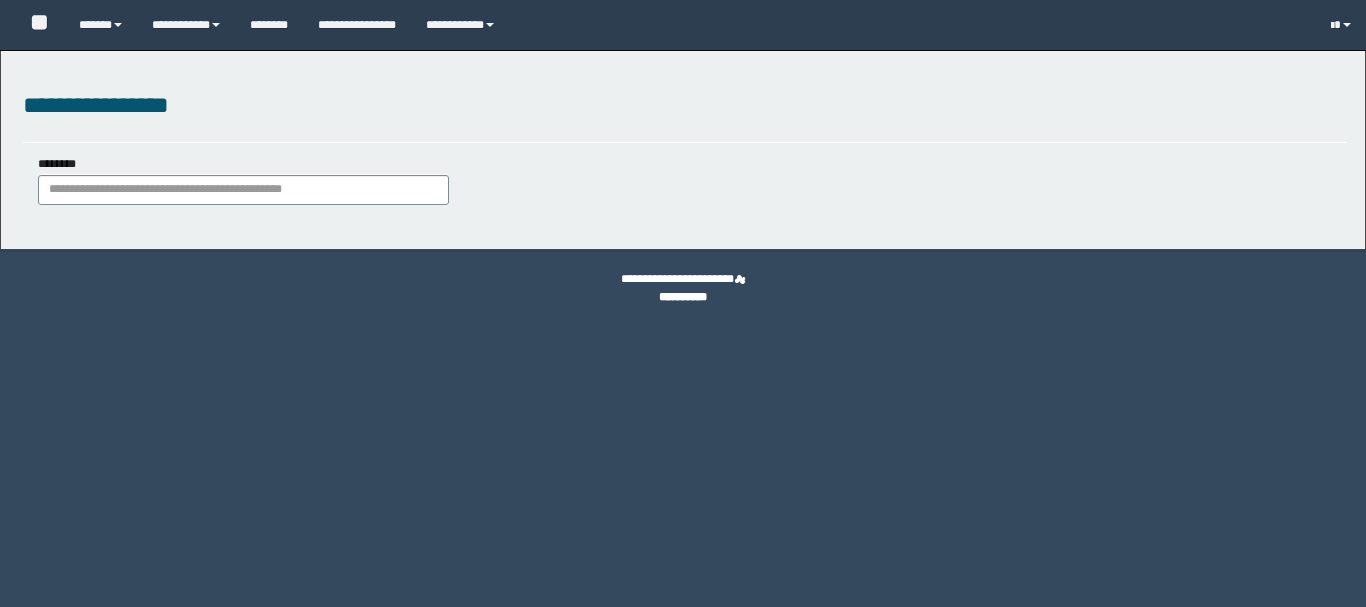 scroll, scrollTop: 0, scrollLeft: 0, axis: both 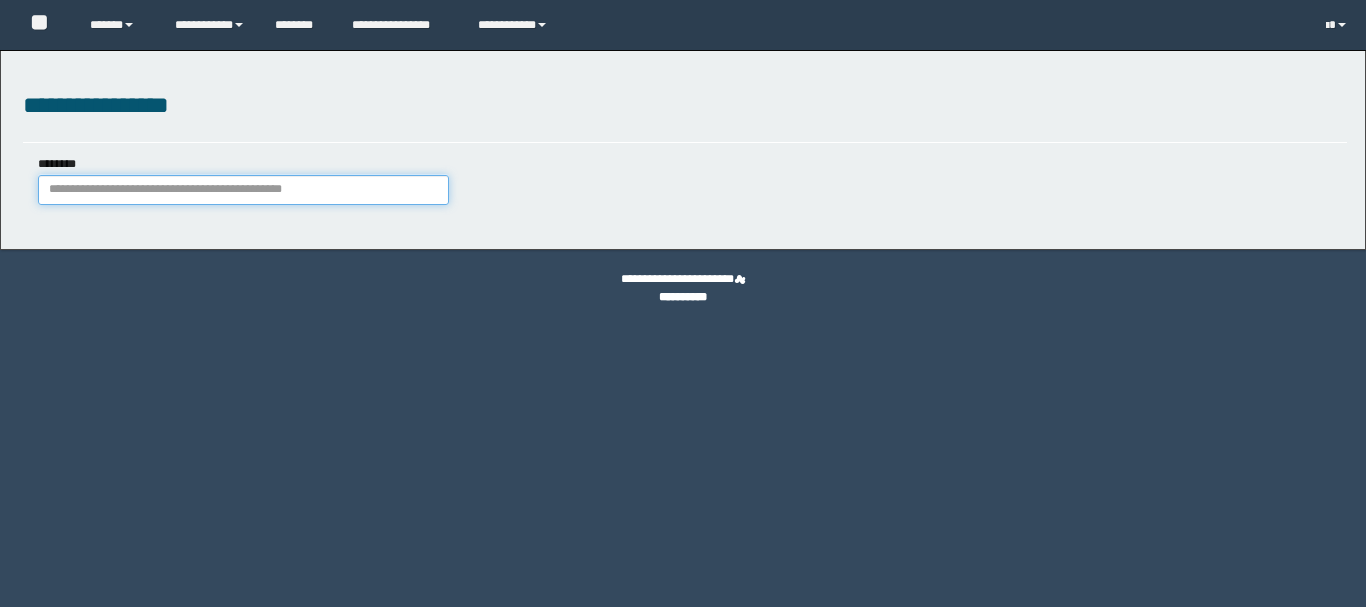 click on "********" at bounding box center (243, 190) 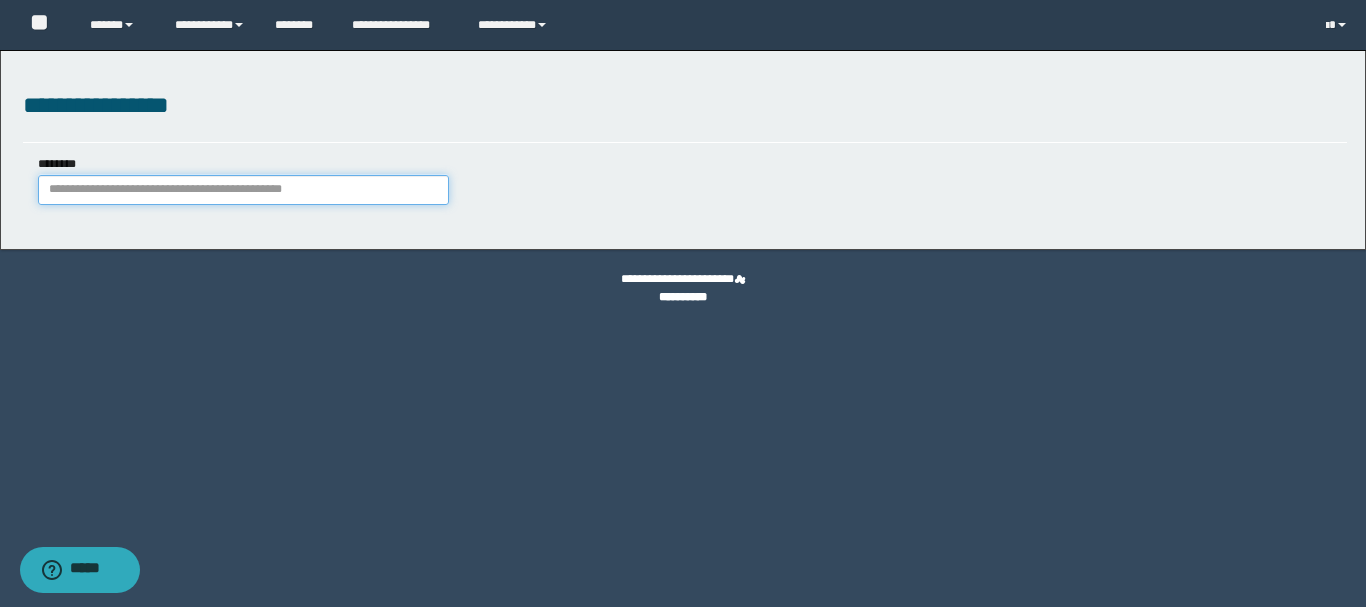 paste on "********" 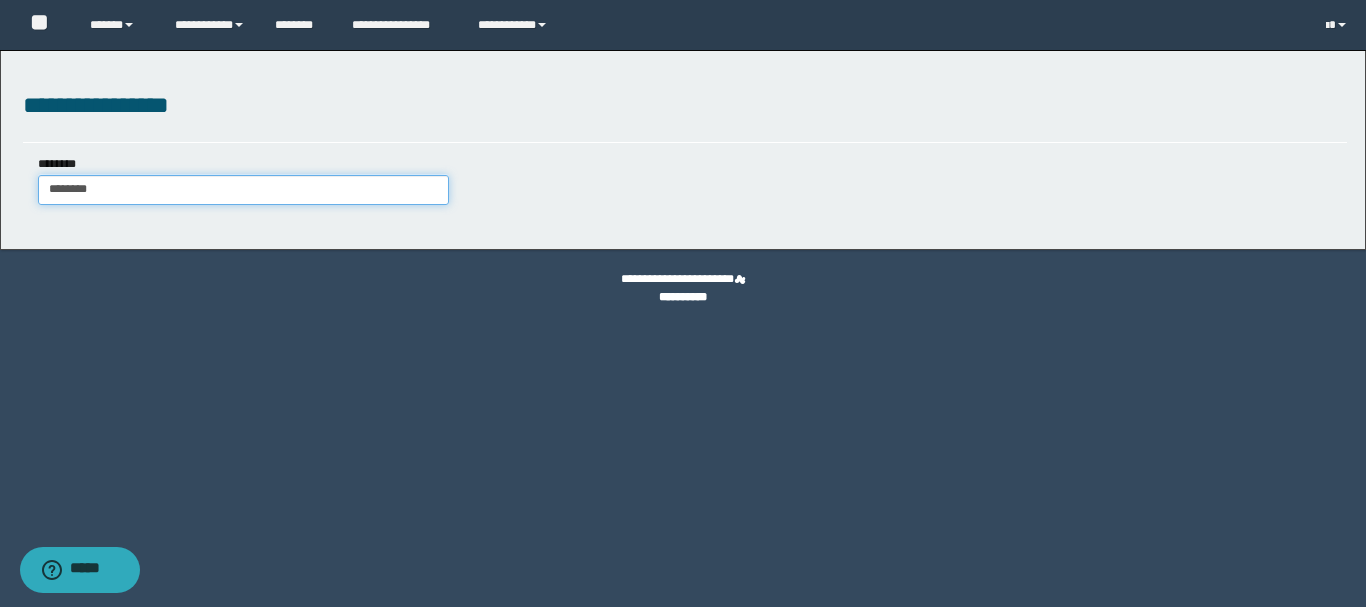 type on "********" 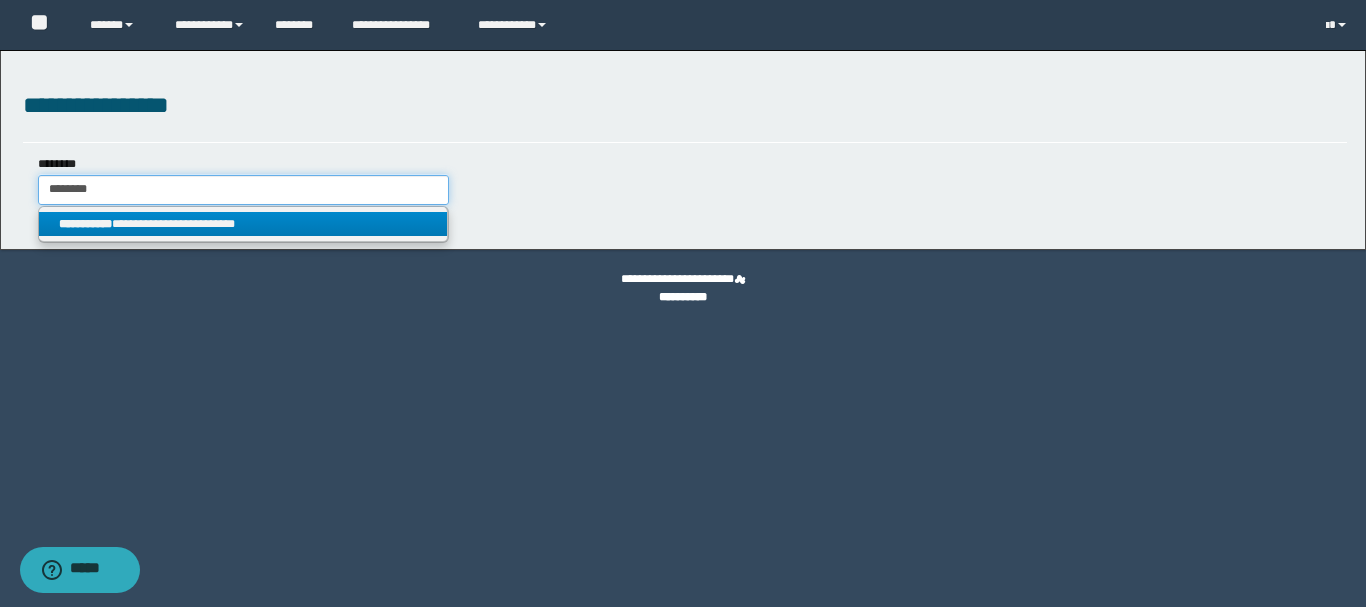 type on "********" 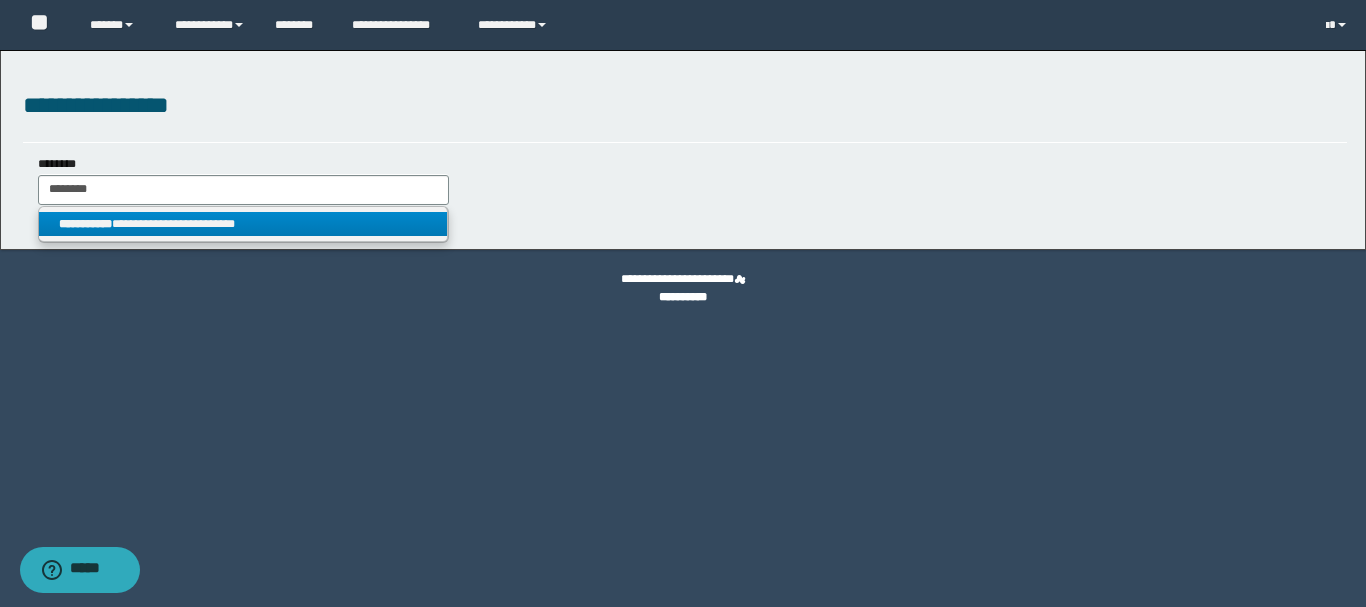 drag, startPoint x: 242, startPoint y: 223, endPoint x: 249, endPoint y: 236, distance: 14.764823 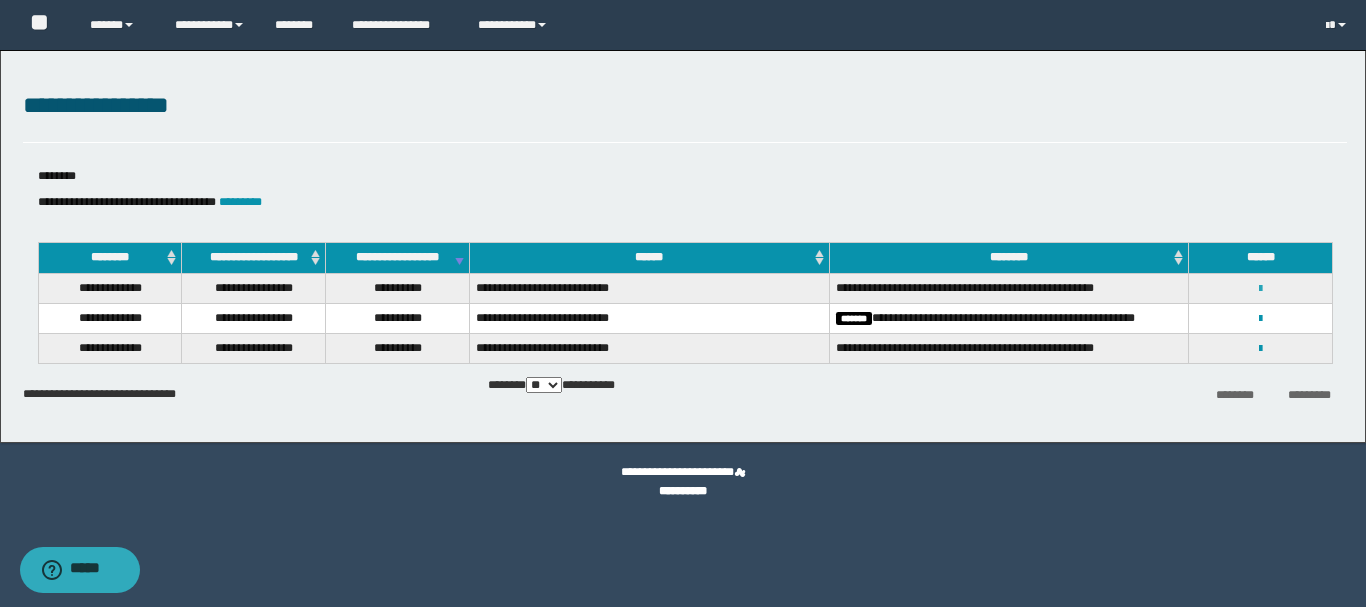 click at bounding box center (1260, 289) 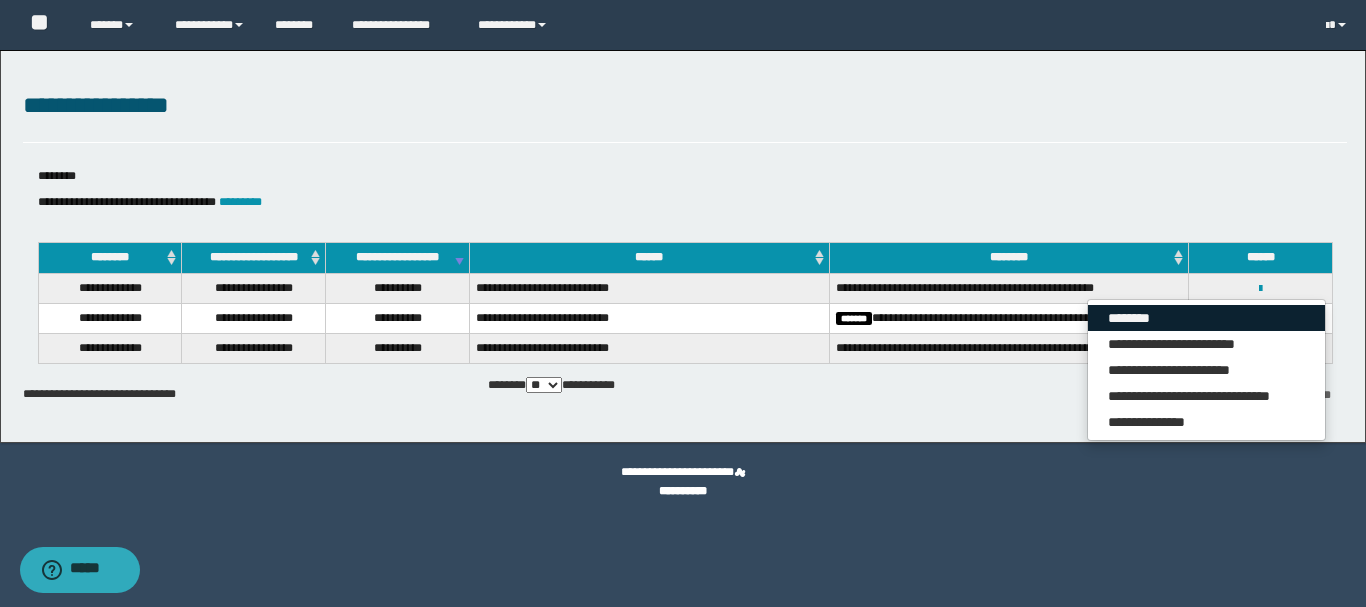 click on "********" at bounding box center [1206, 318] 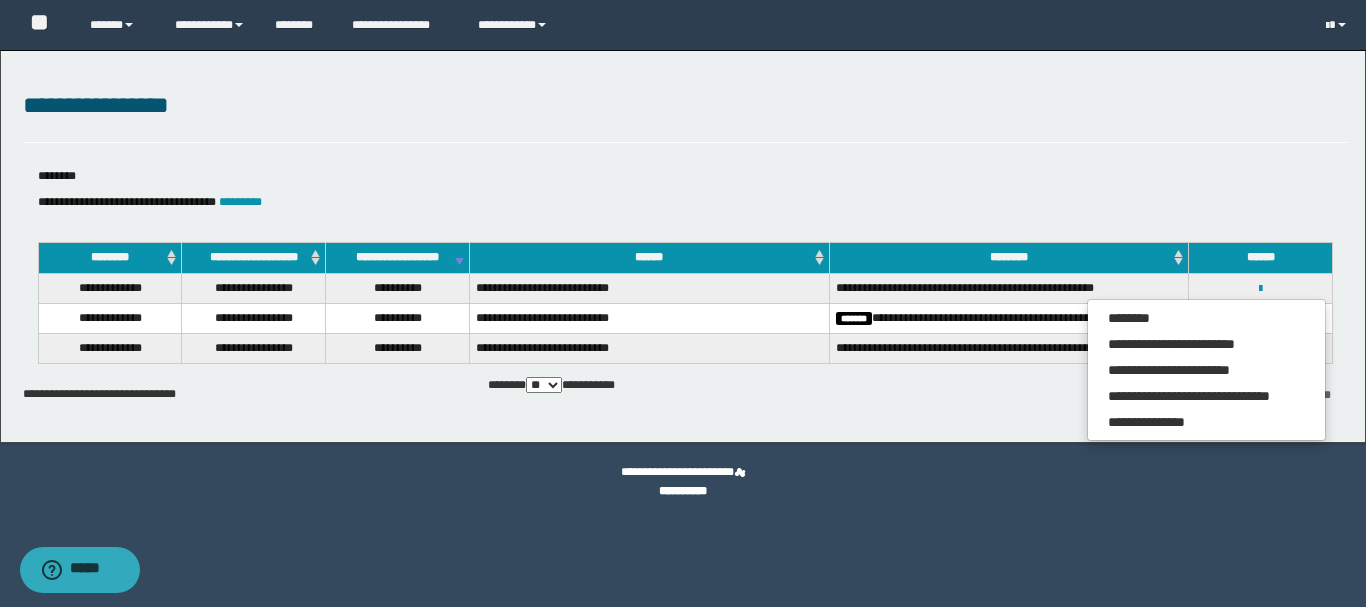 drag, startPoint x: 750, startPoint y: 167, endPoint x: 398, endPoint y: 141, distance: 352.95892 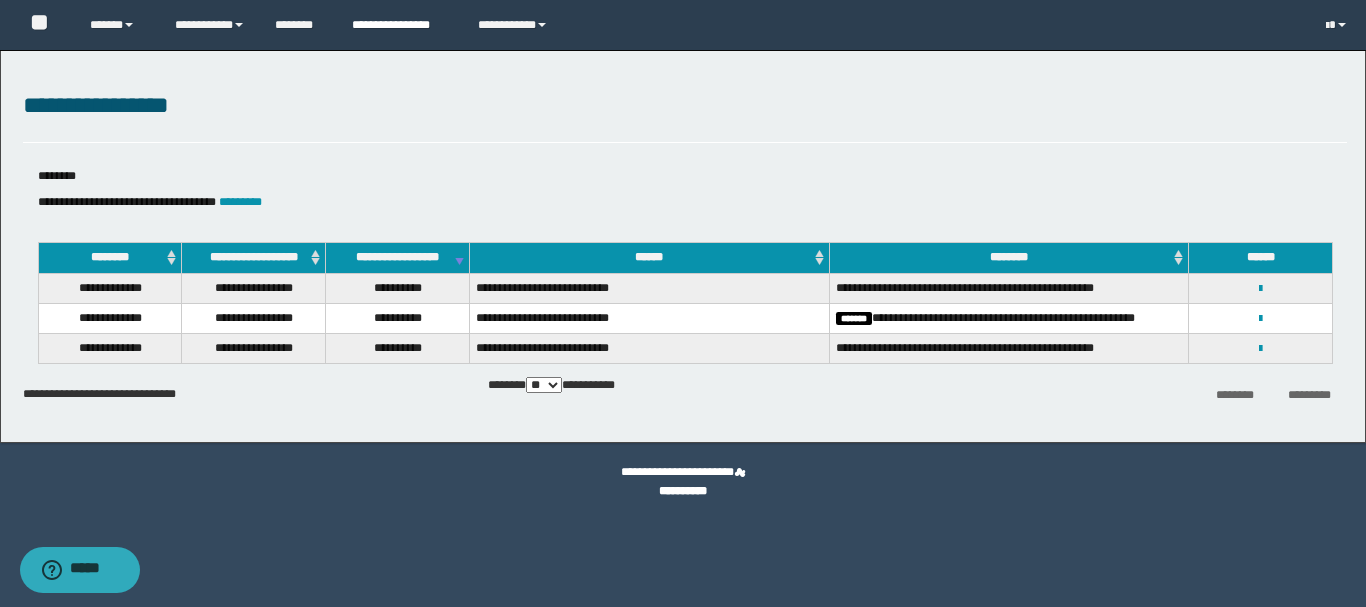 click on "**********" at bounding box center (400, 25) 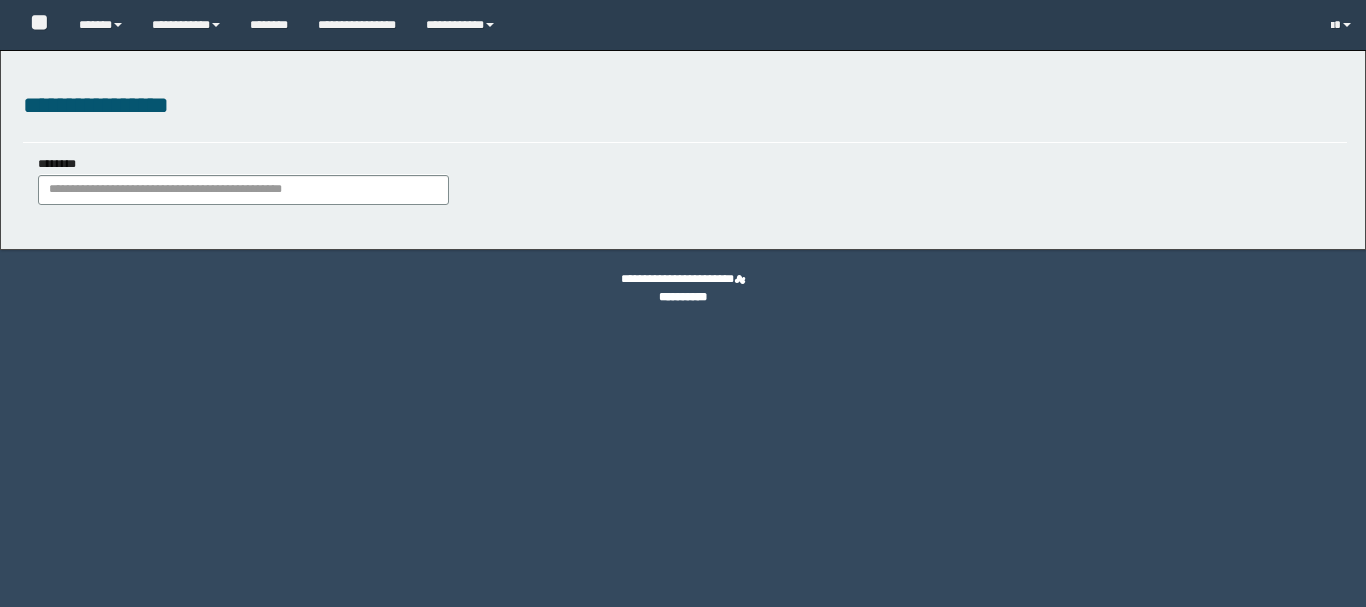 scroll, scrollTop: 0, scrollLeft: 0, axis: both 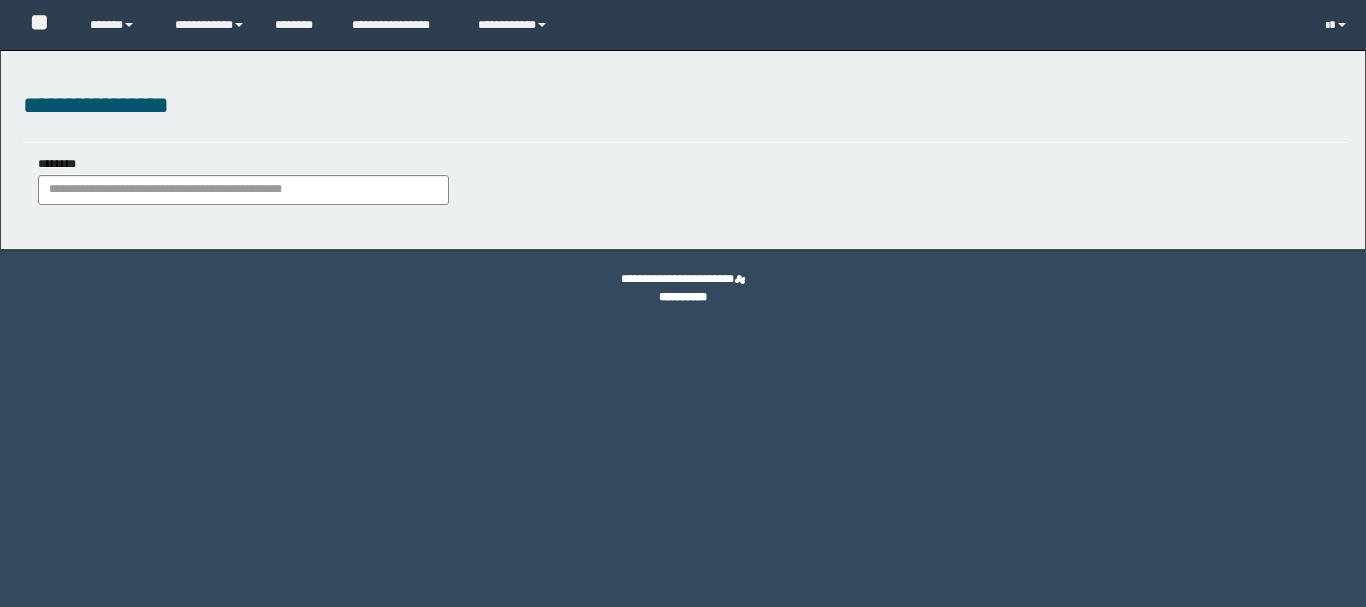 click on "********" at bounding box center [243, 179] 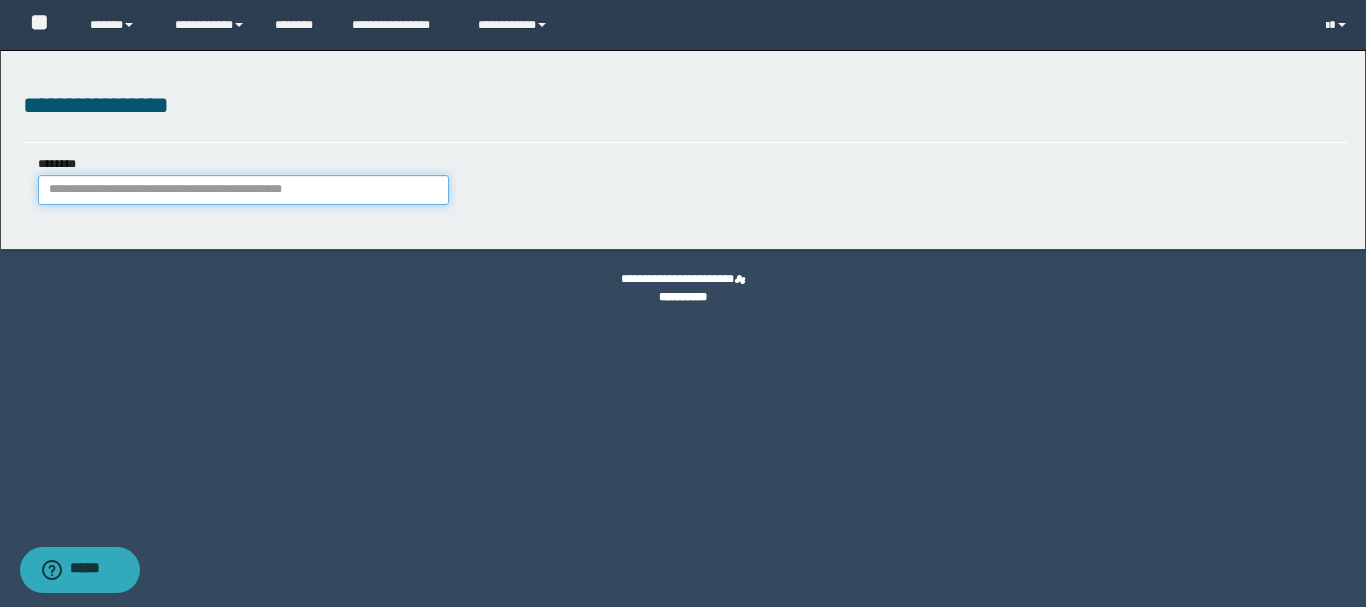 click on "********" at bounding box center [243, 190] 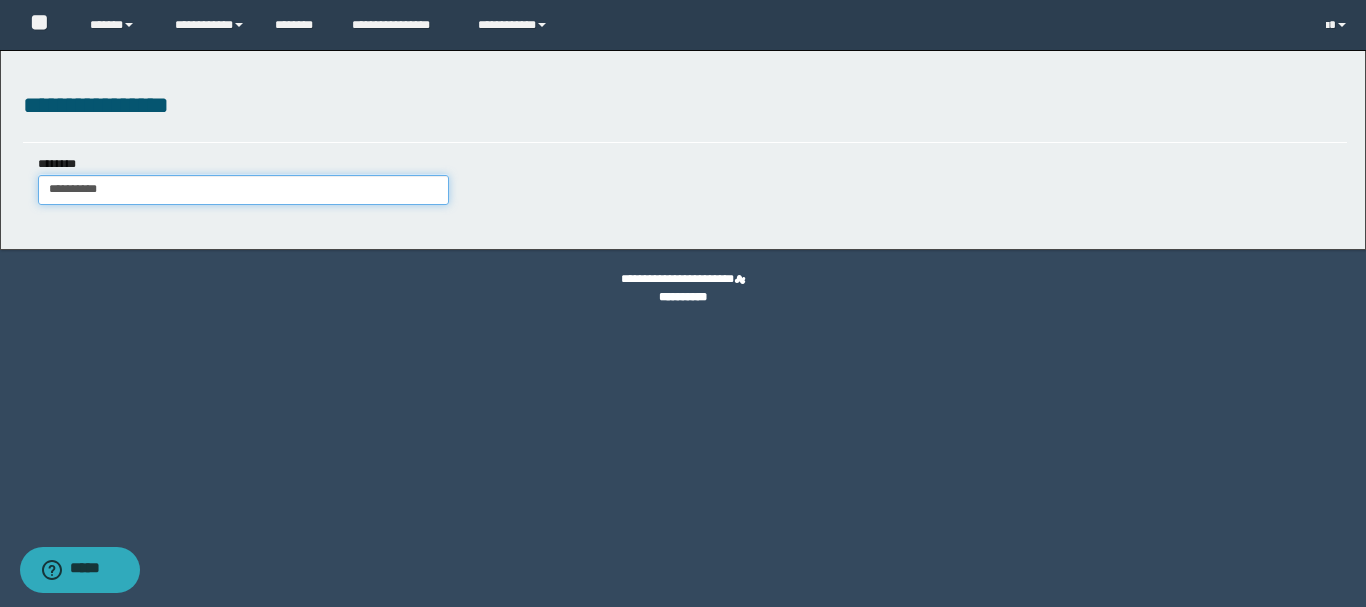 type on "**********" 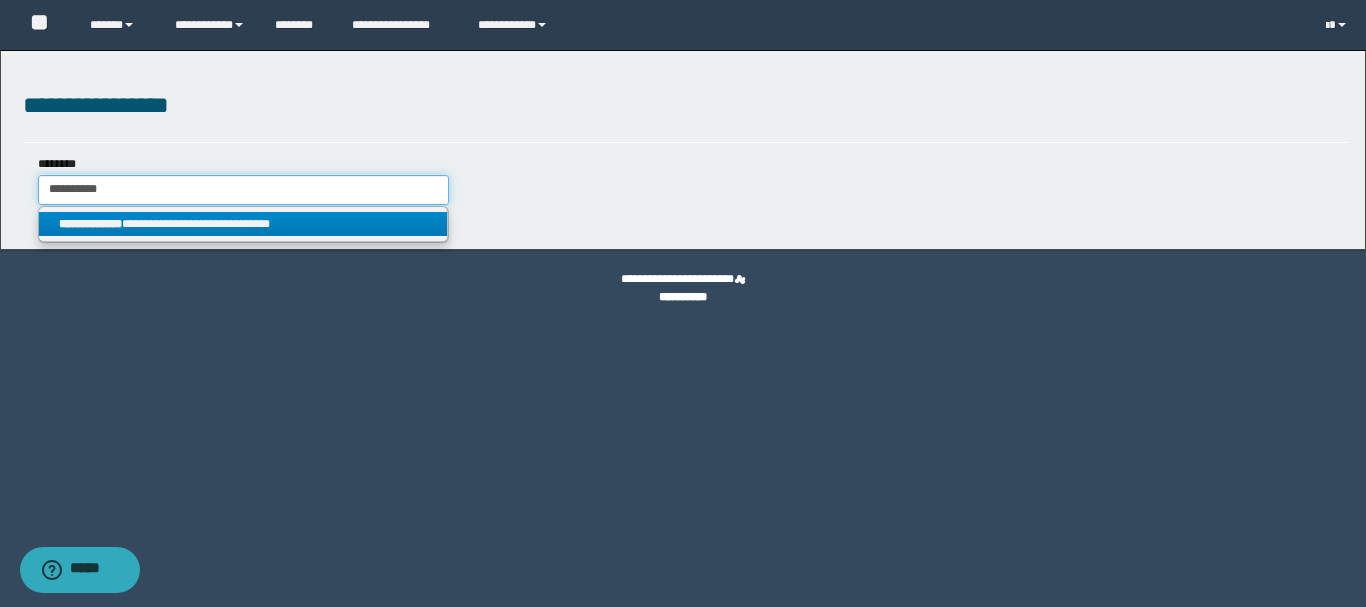 type on "**********" 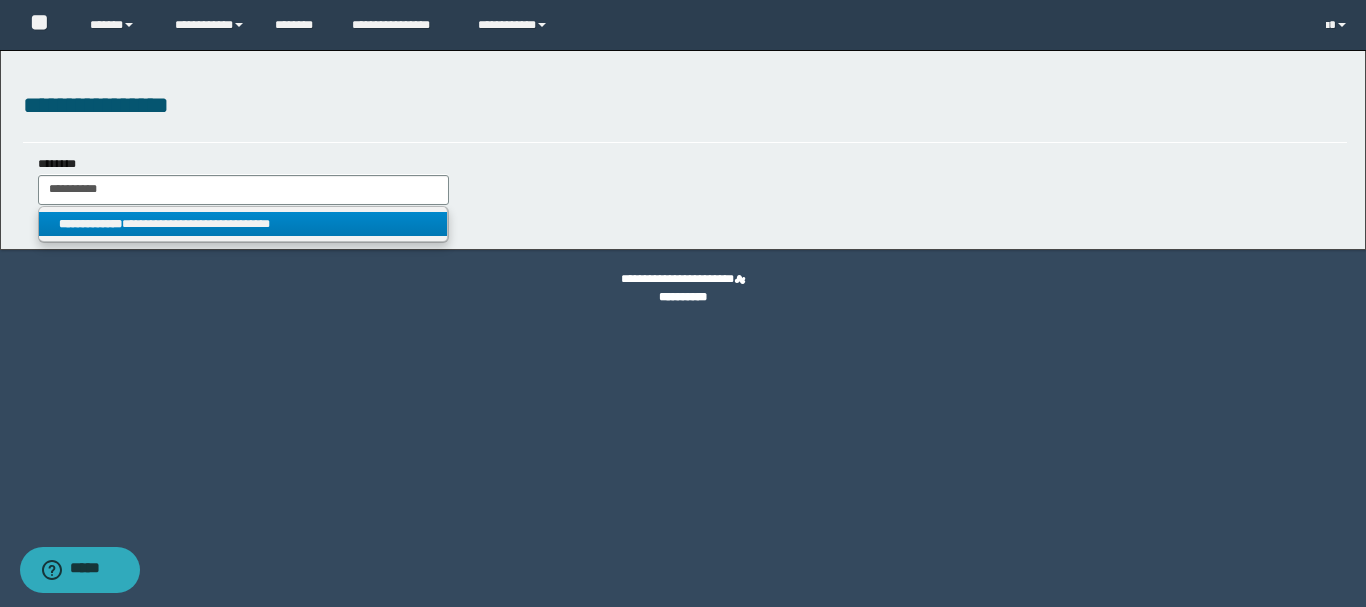 click on "**********" at bounding box center (243, 224) 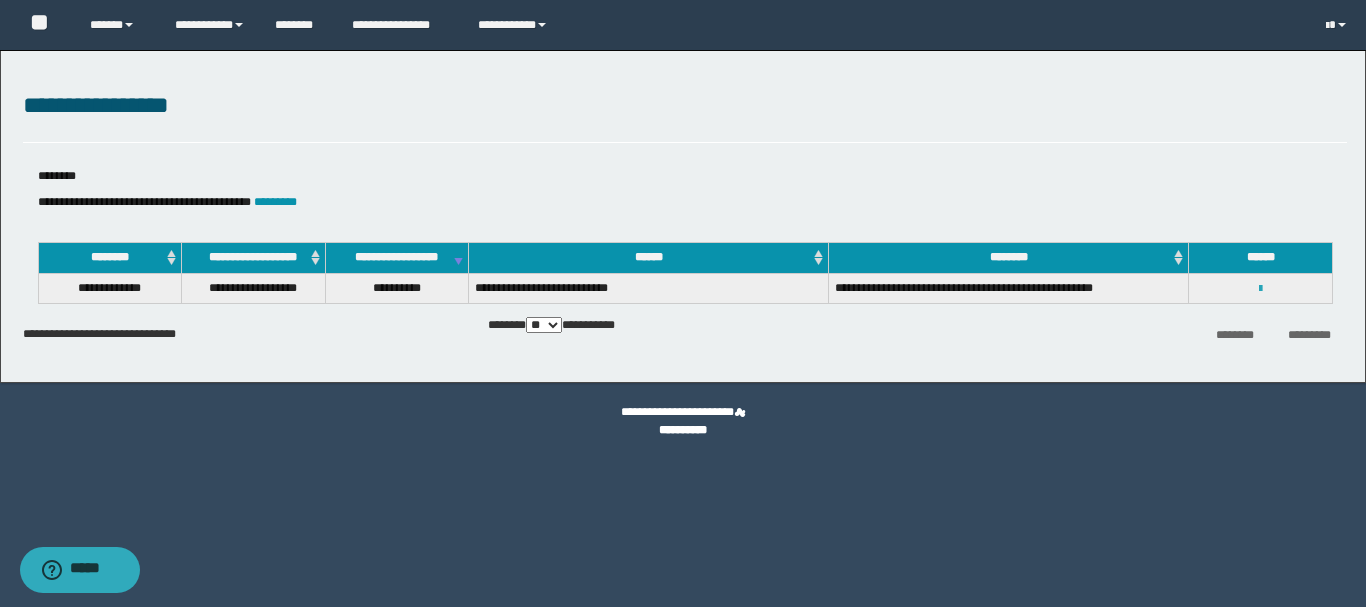 click at bounding box center [1260, 289] 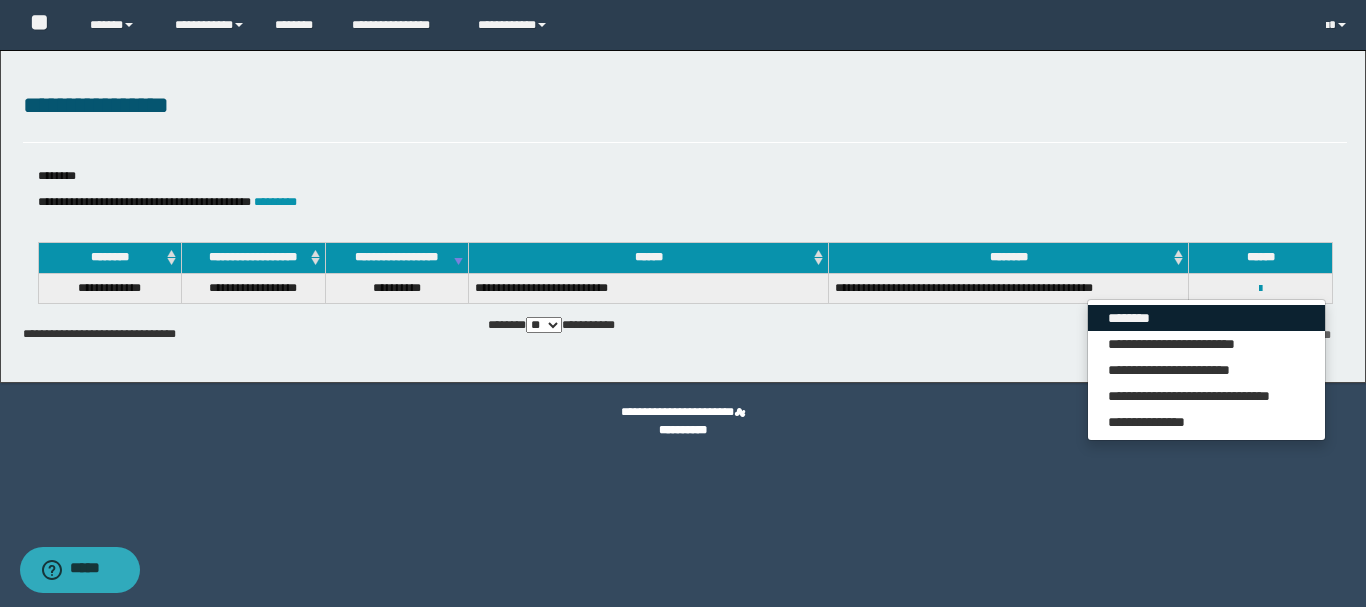 click on "********" at bounding box center [1206, 318] 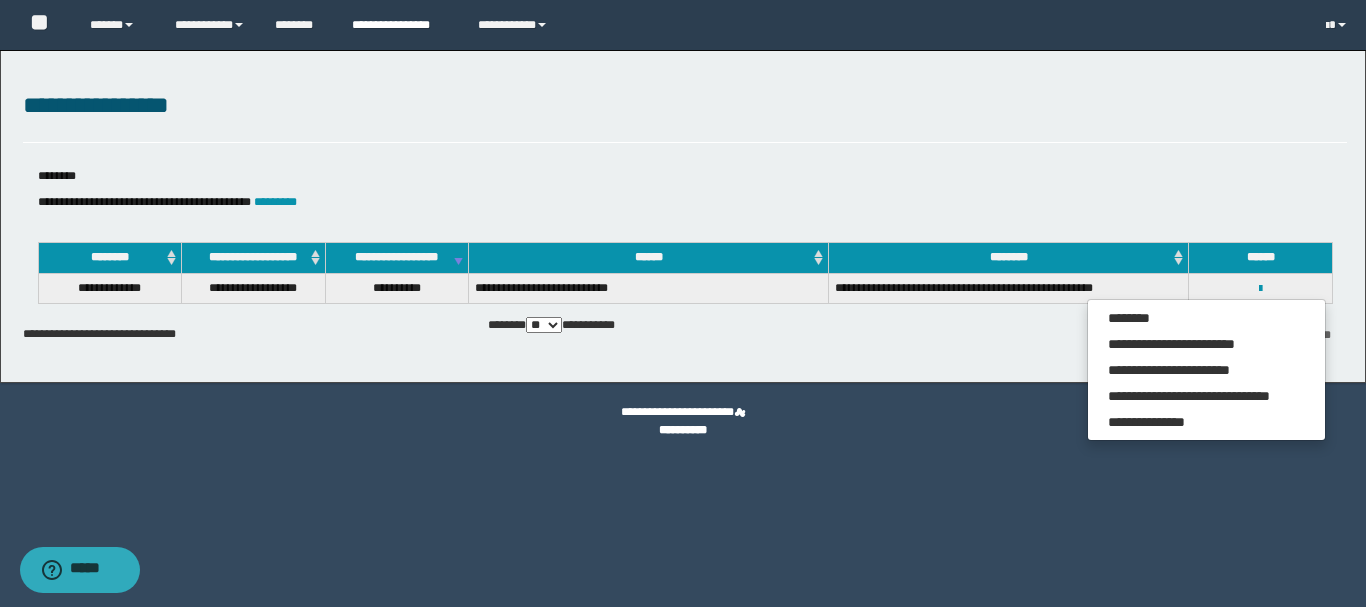 click on "**********" at bounding box center [400, 25] 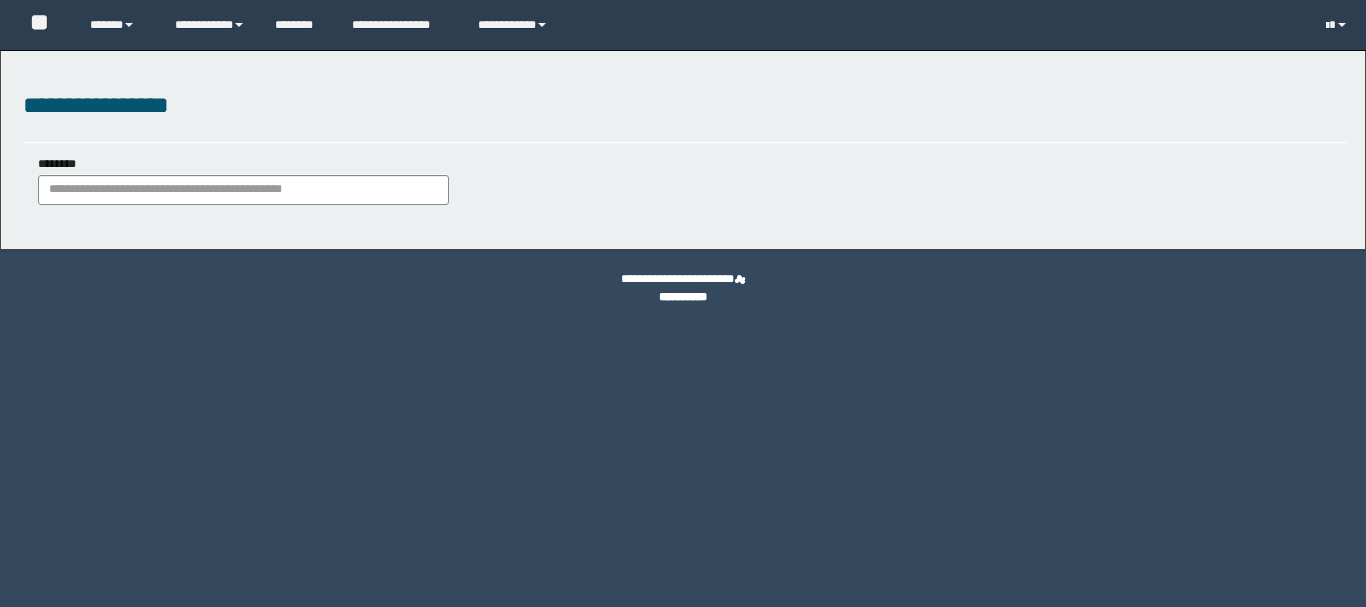 scroll, scrollTop: 0, scrollLeft: 0, axis: both 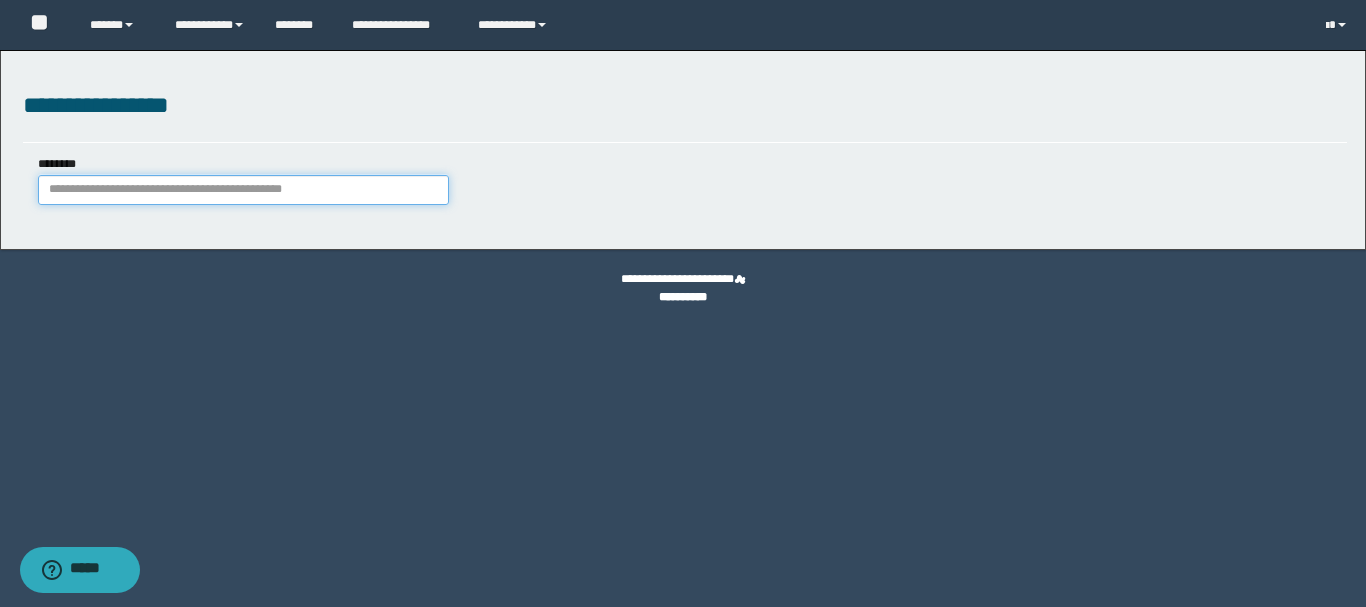 click on "********" at bounding box center [243, 190] 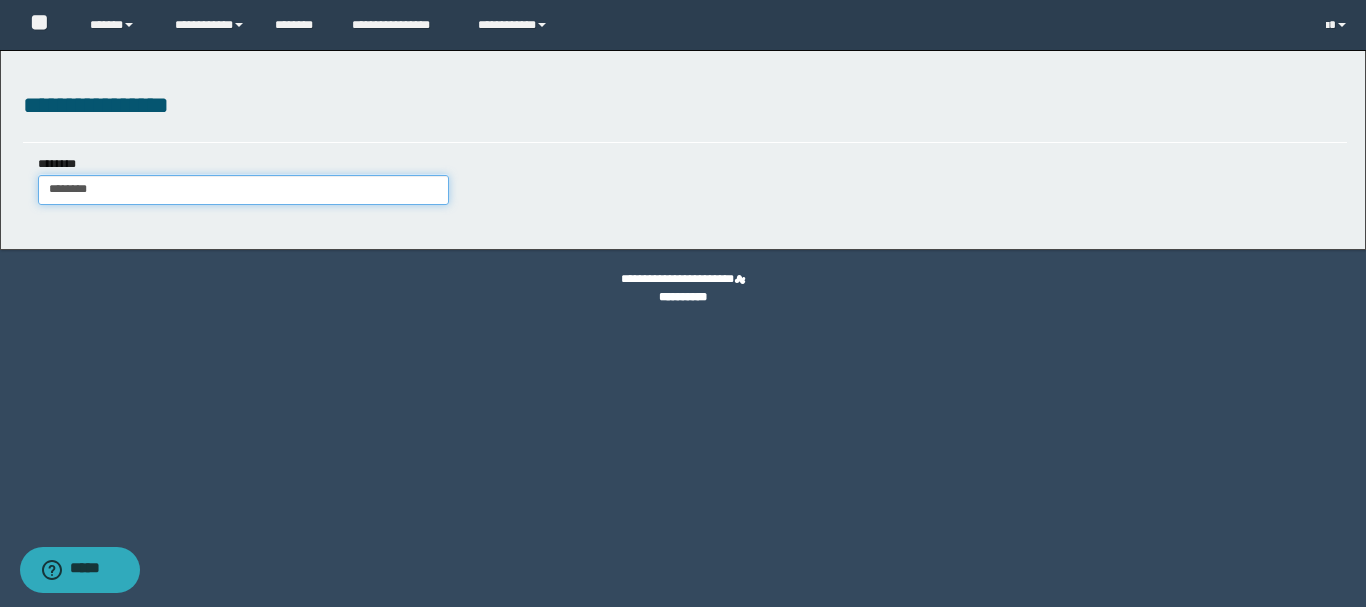 type on "********" 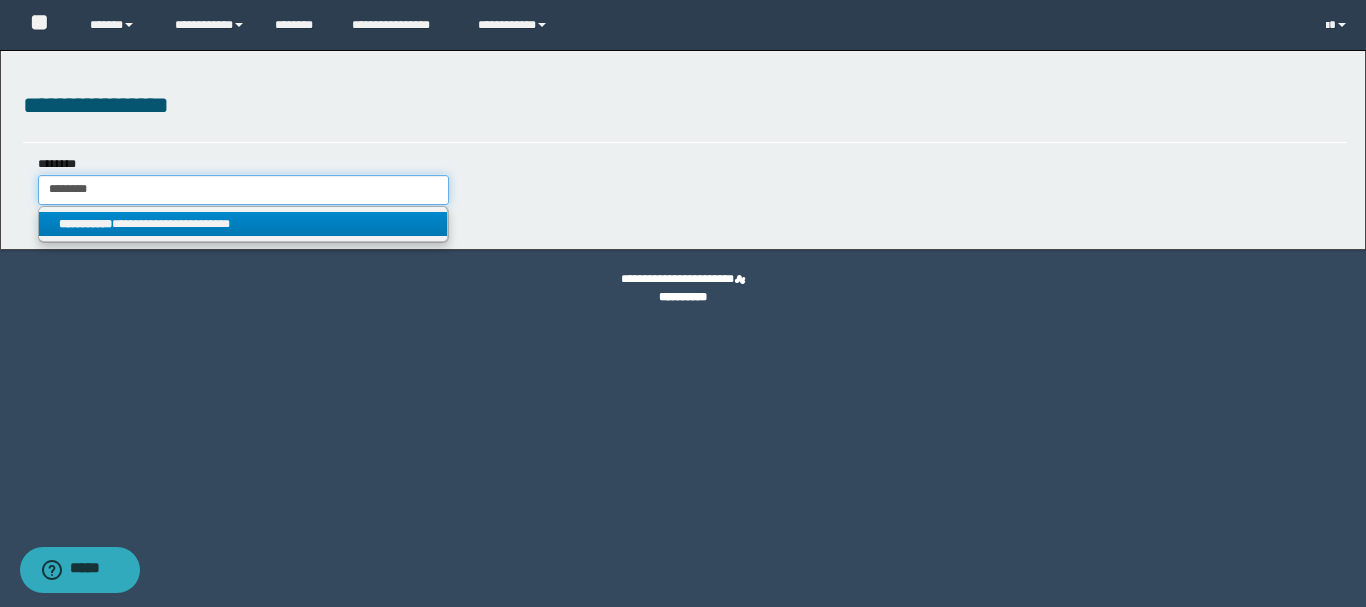 type on "********" 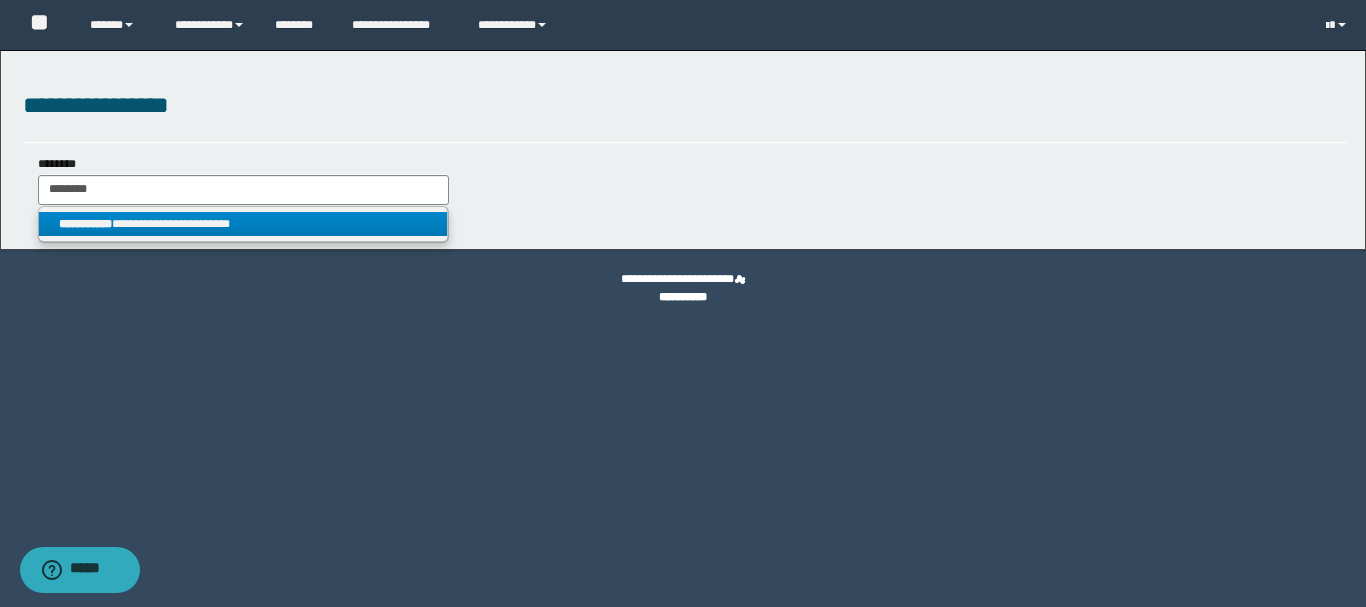 click on "**********" at bounding box center [243, 224] 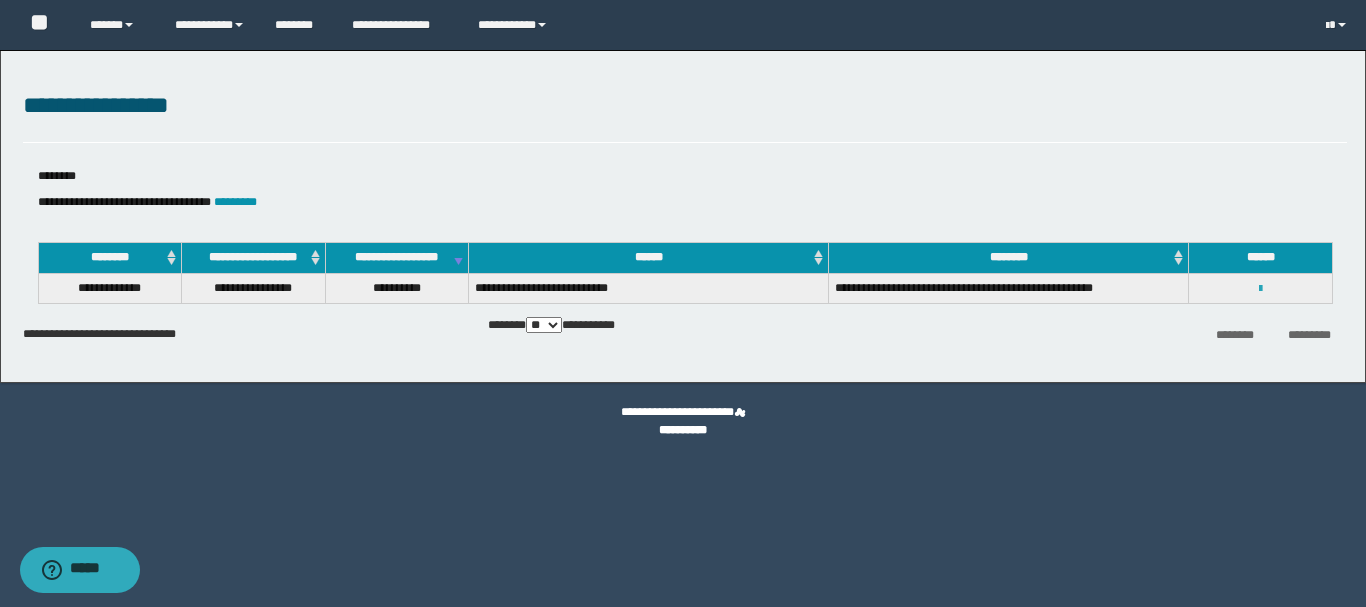 click at bounding box center [1260, 289] 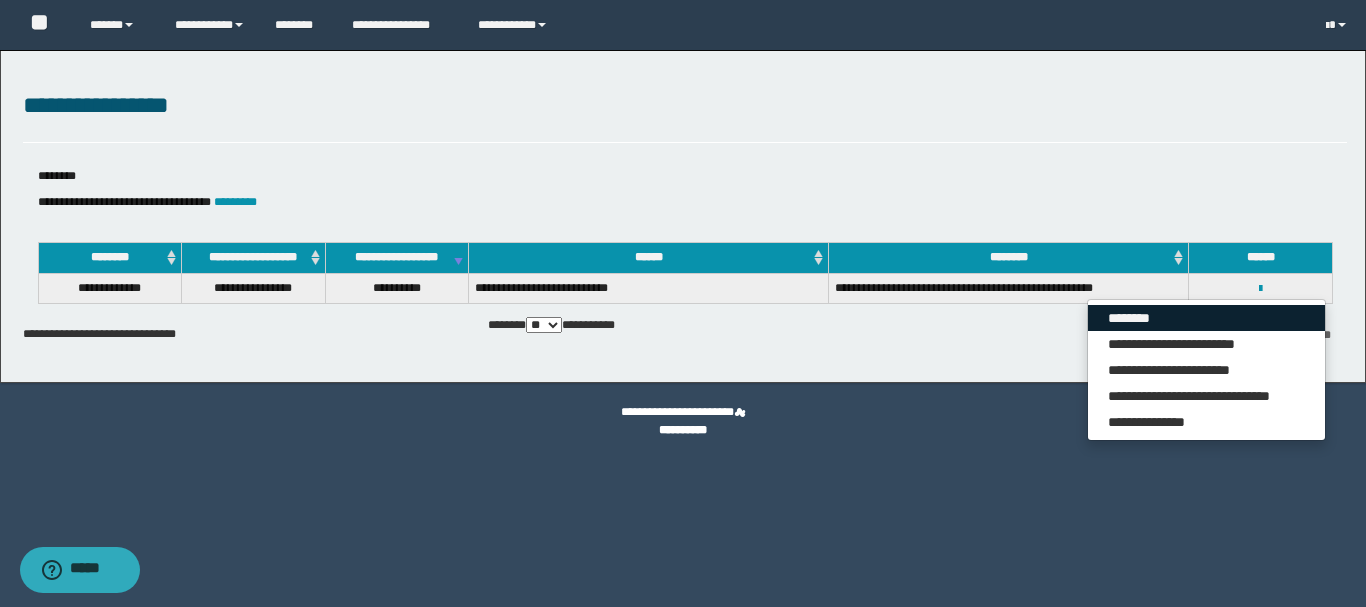 click on "********" at bounding box center [1206, 318] 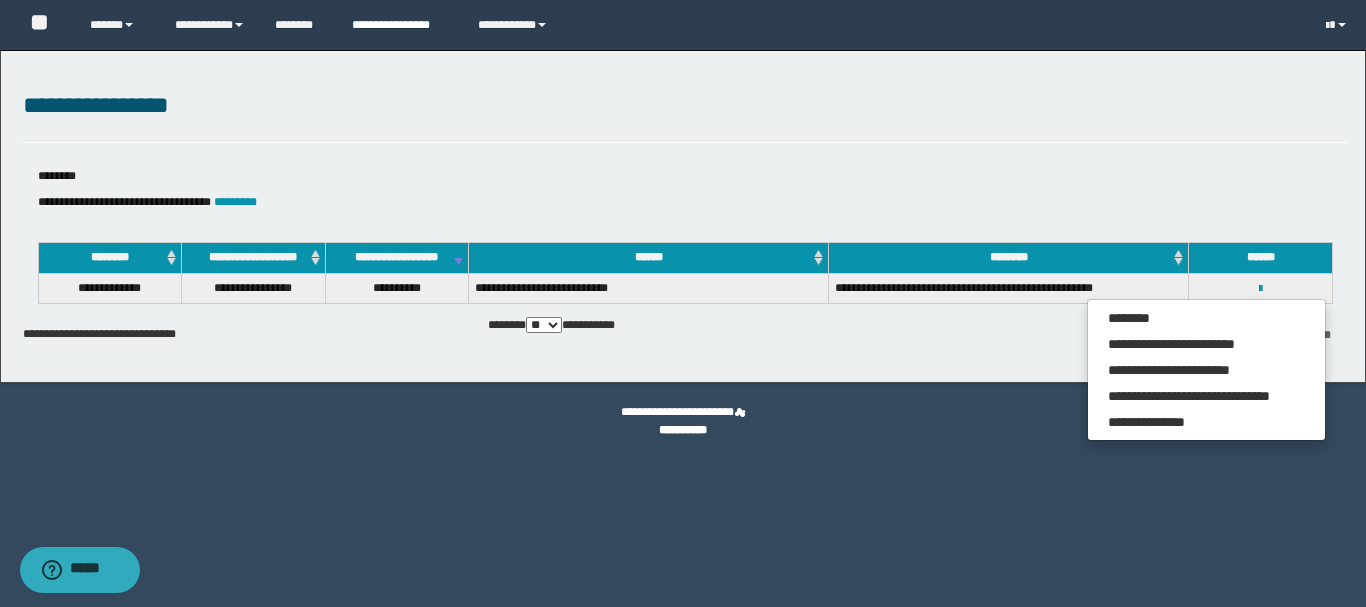 click on "**********" at bounding box center (400, 25) 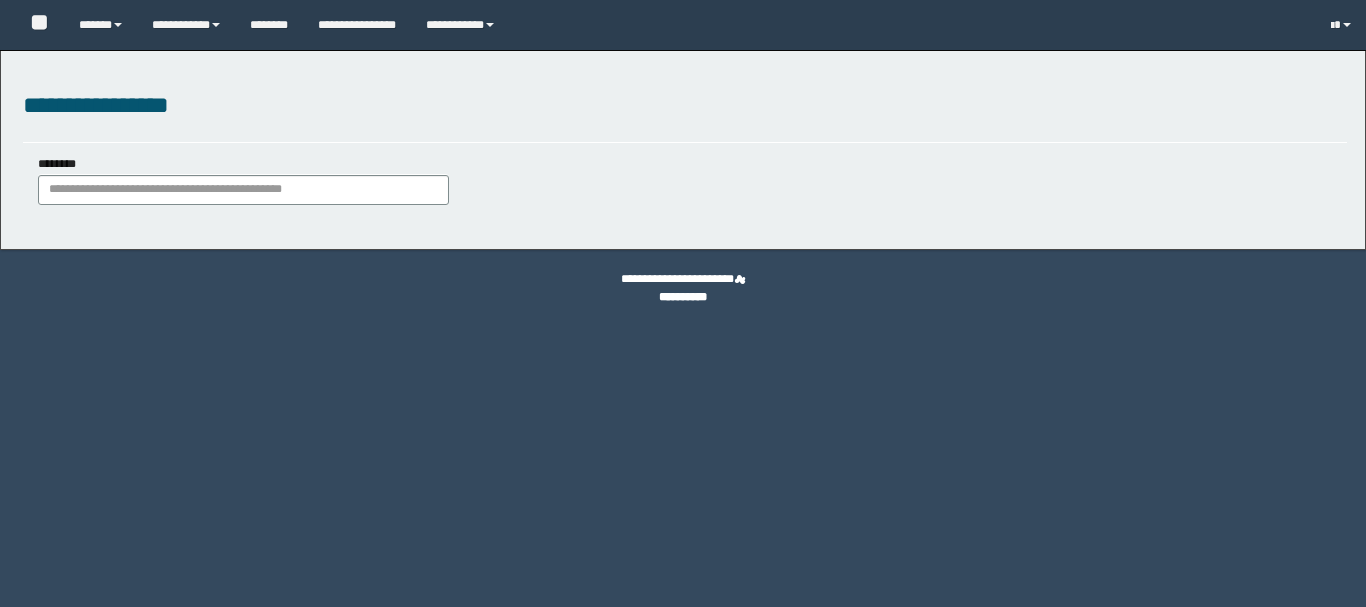 scroll, scrollTop: 0, scrollLeft: 0, axis: both 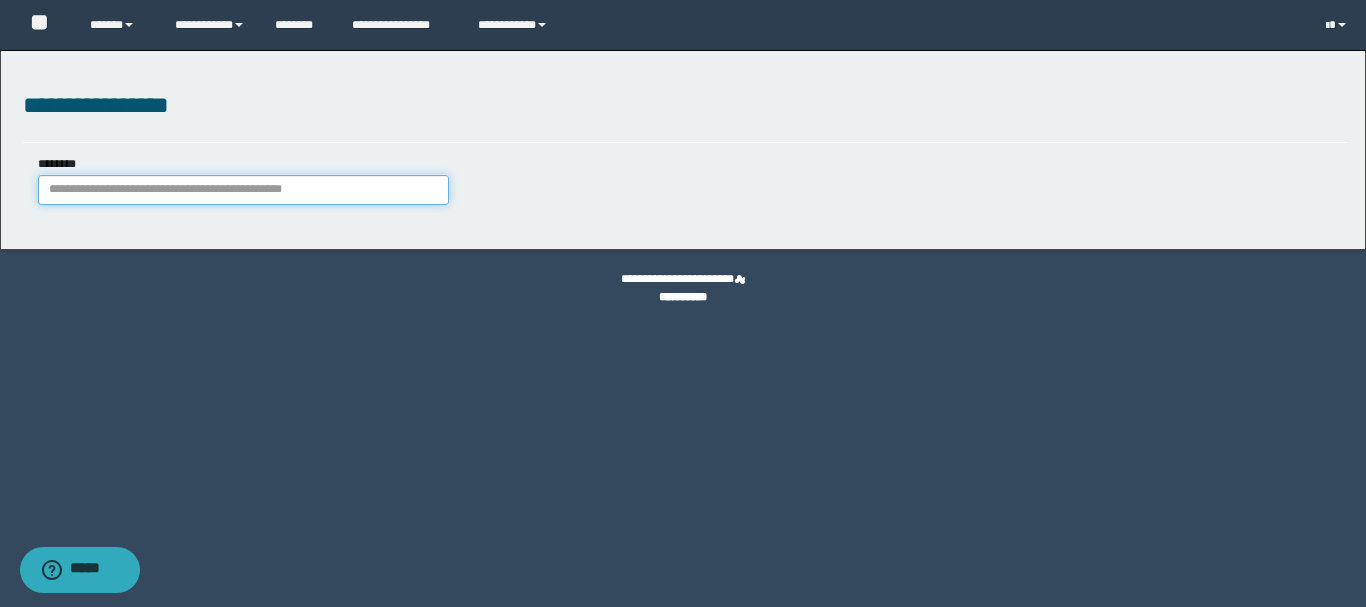 click on "********" at bounding box center (243, 190) 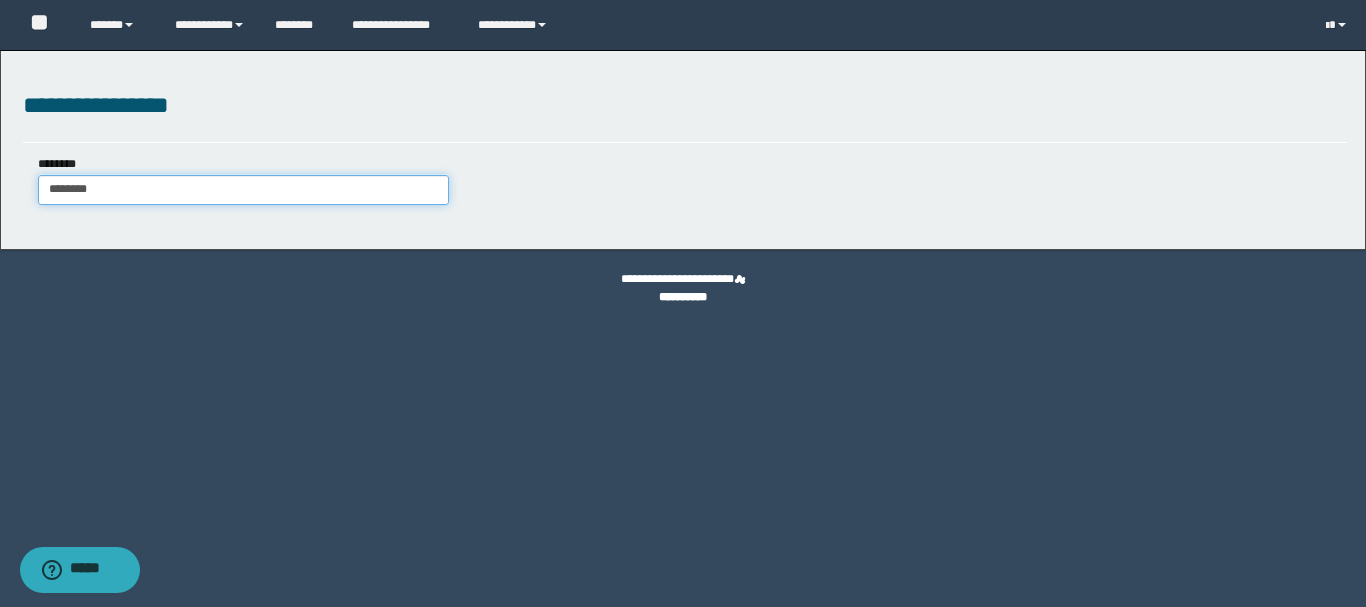 type on "********" 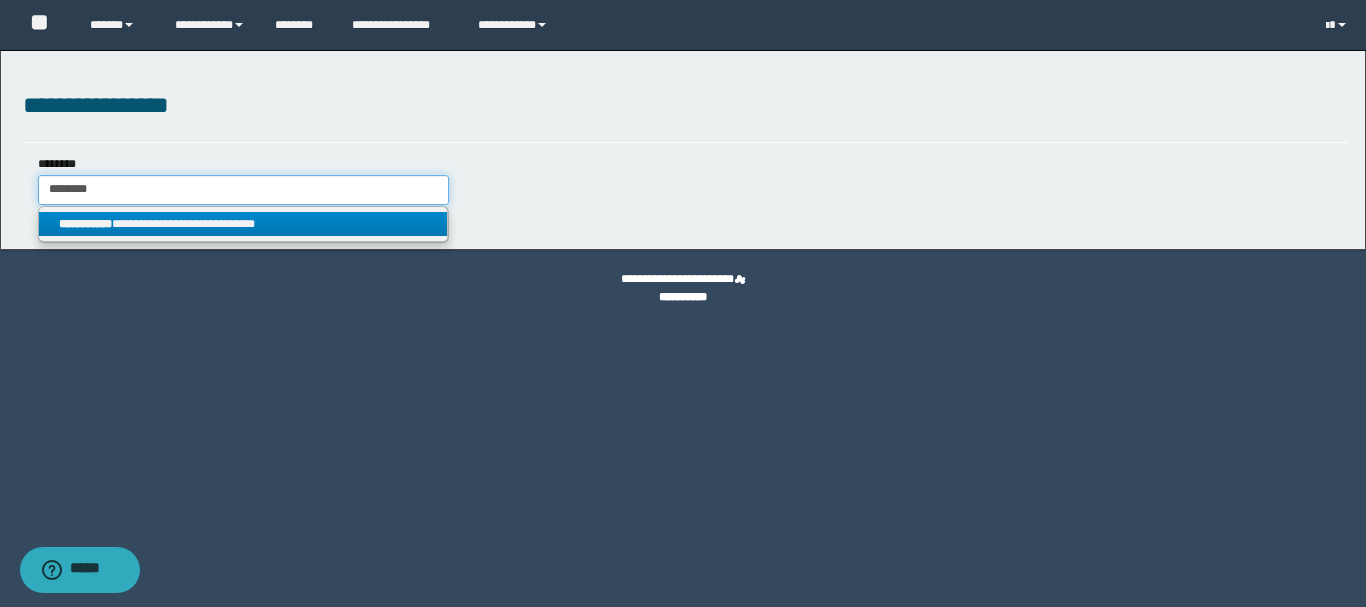 type on "********" 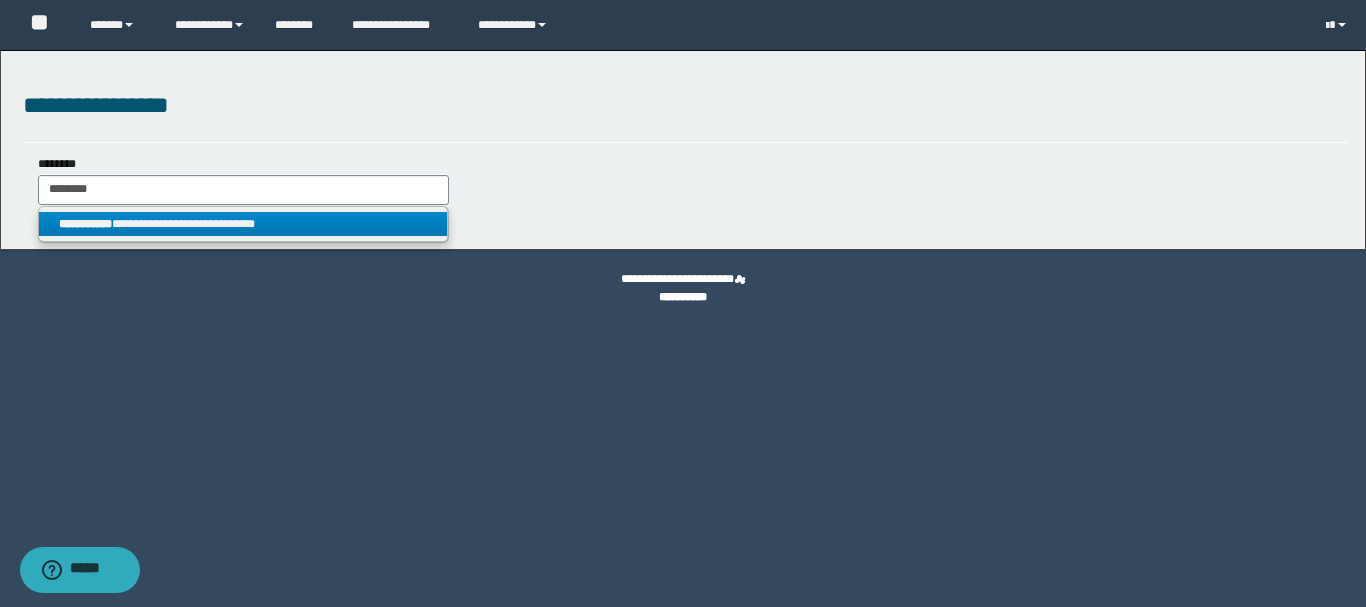 click on "**********" at bounding box center [243, 224] 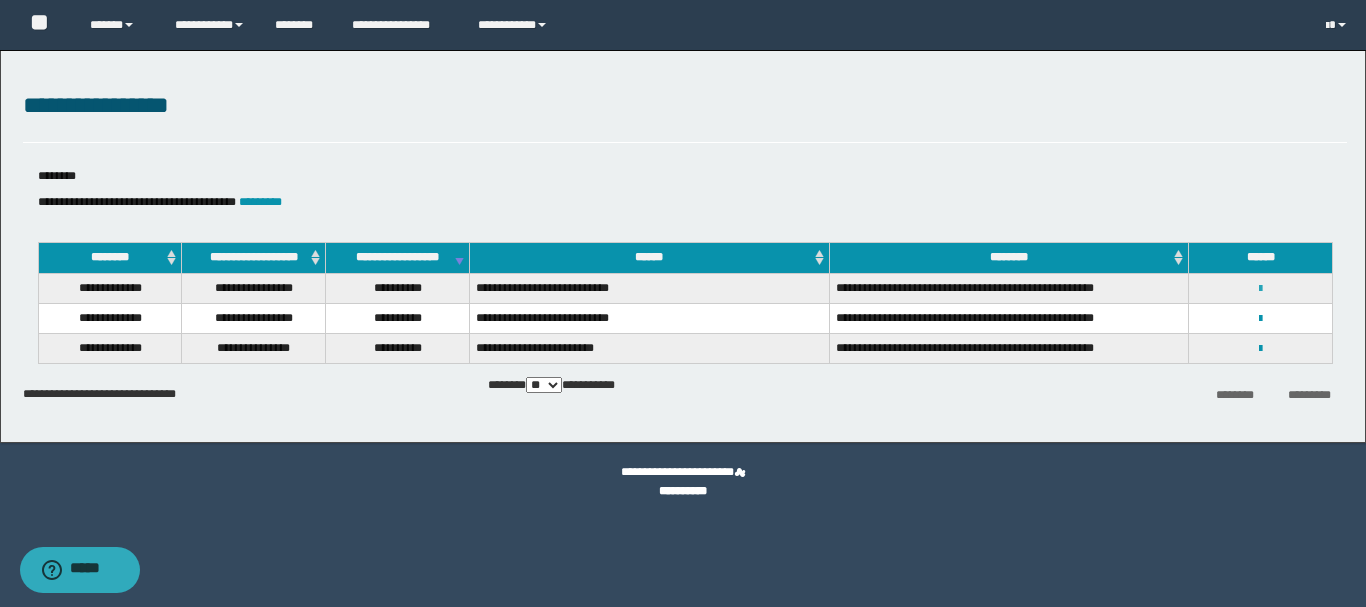 click at bounding box center [1260, 289] 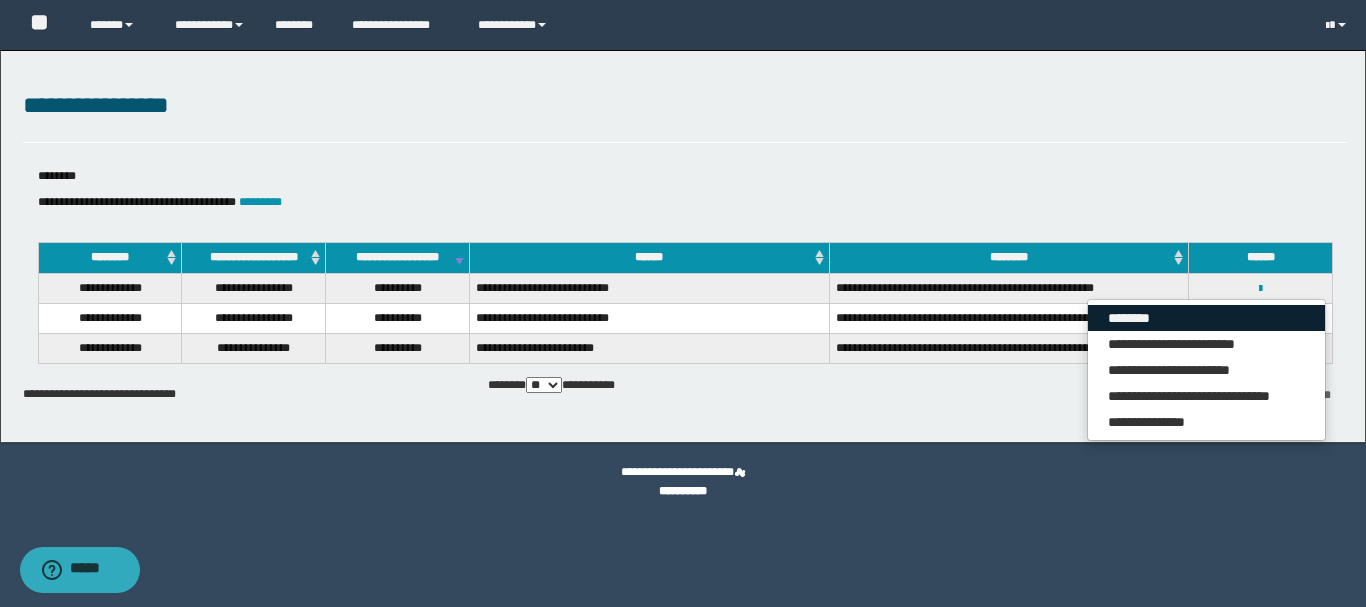 click on "********" at bounding box center [1206, 318] 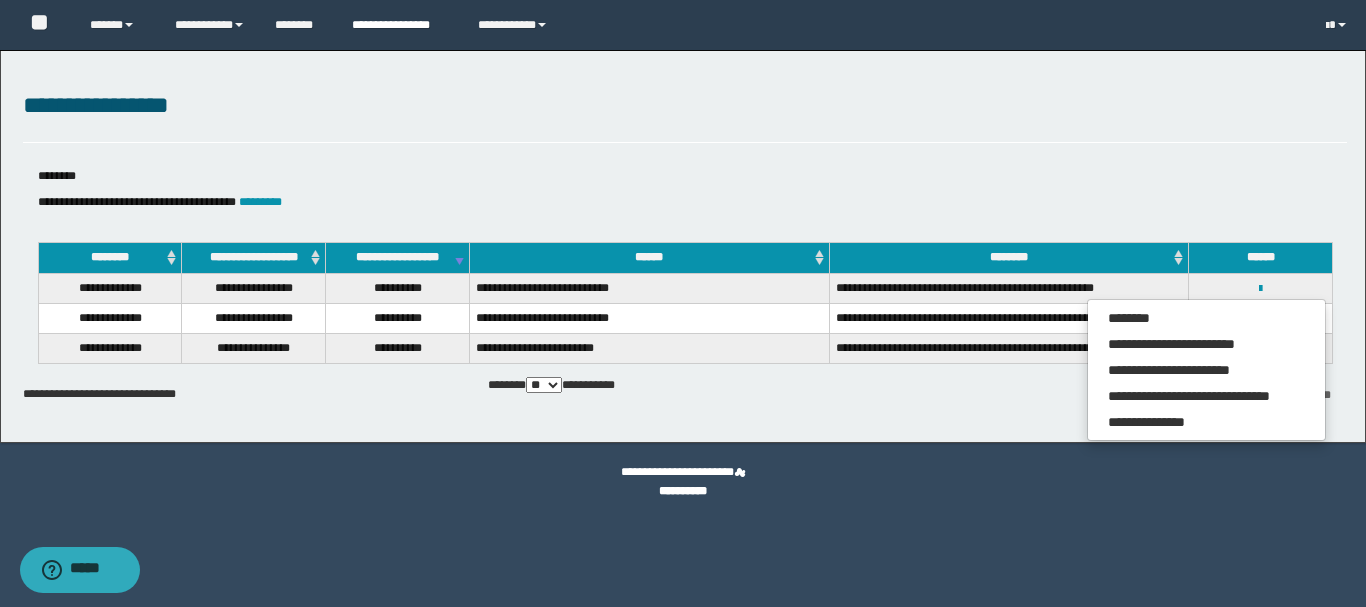 click on "**********" at bounding box center [400, 25] 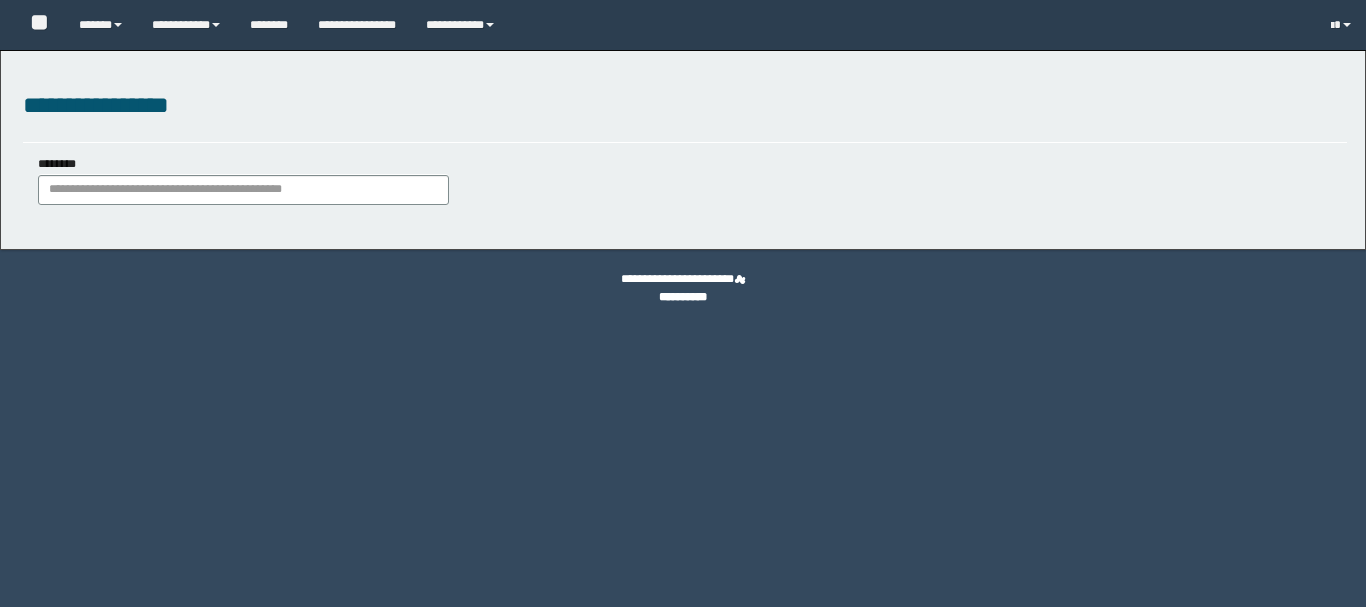 scroll, scrollTop: 0, scrollLeft: 0, axis: both 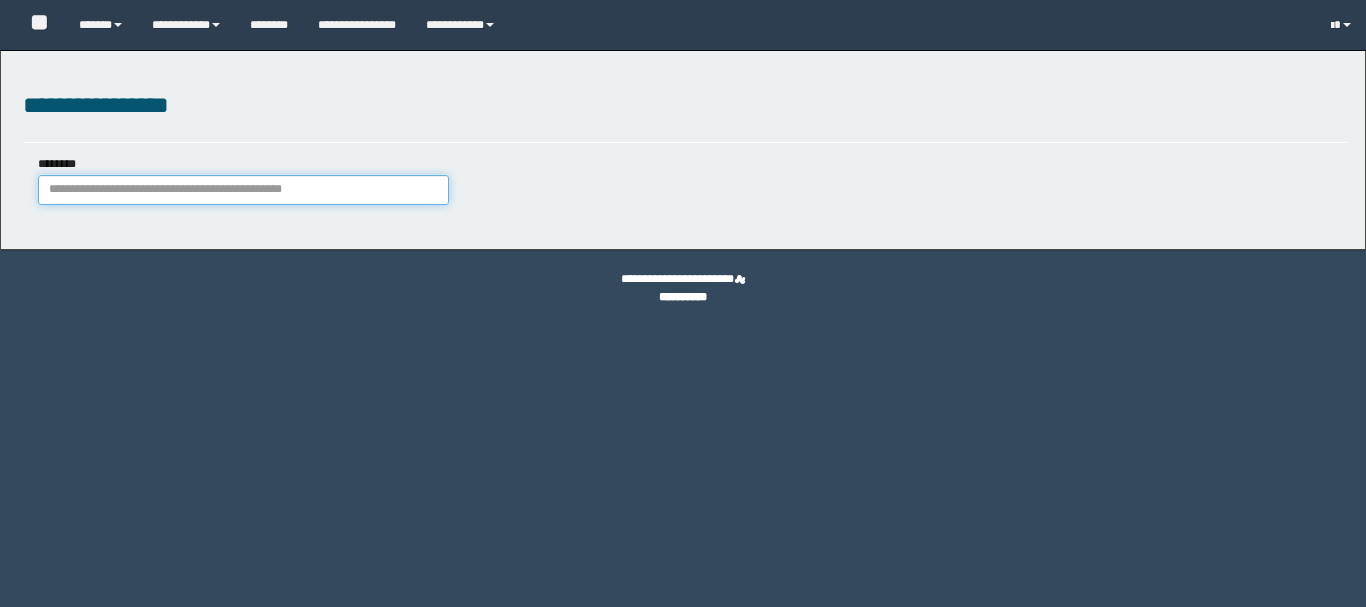 click on "********" at bounding box center [243, 190] 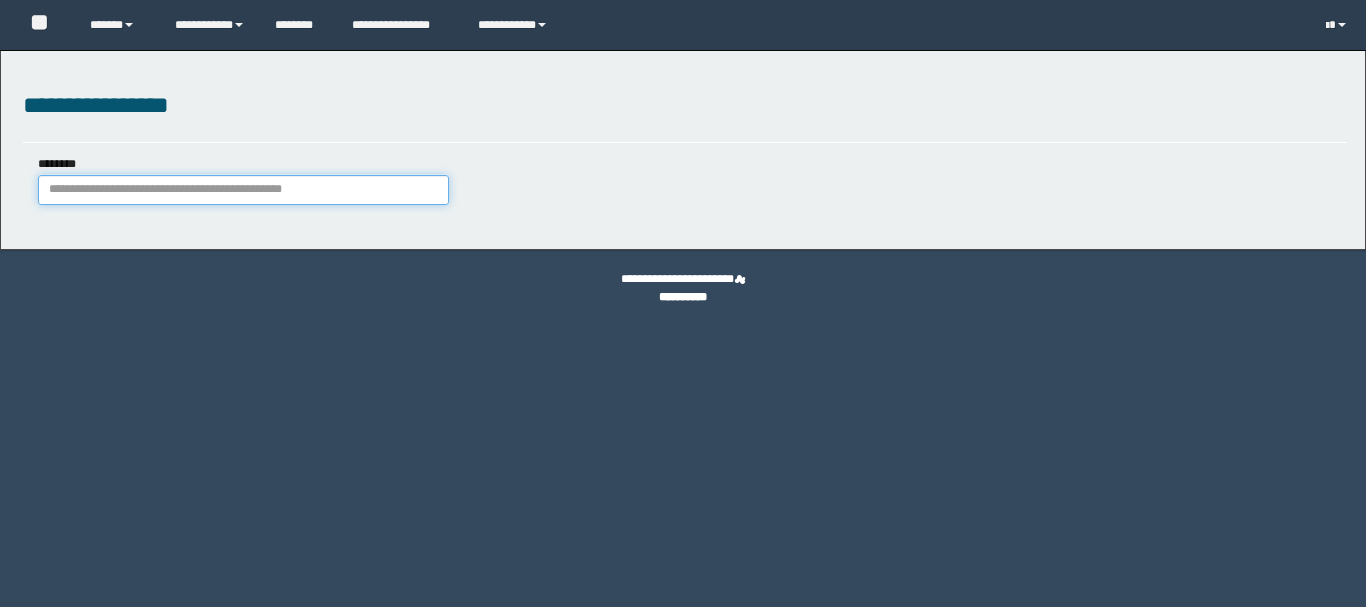 scroll, scrollTop: 0, scrollLeft: 0, axis: both 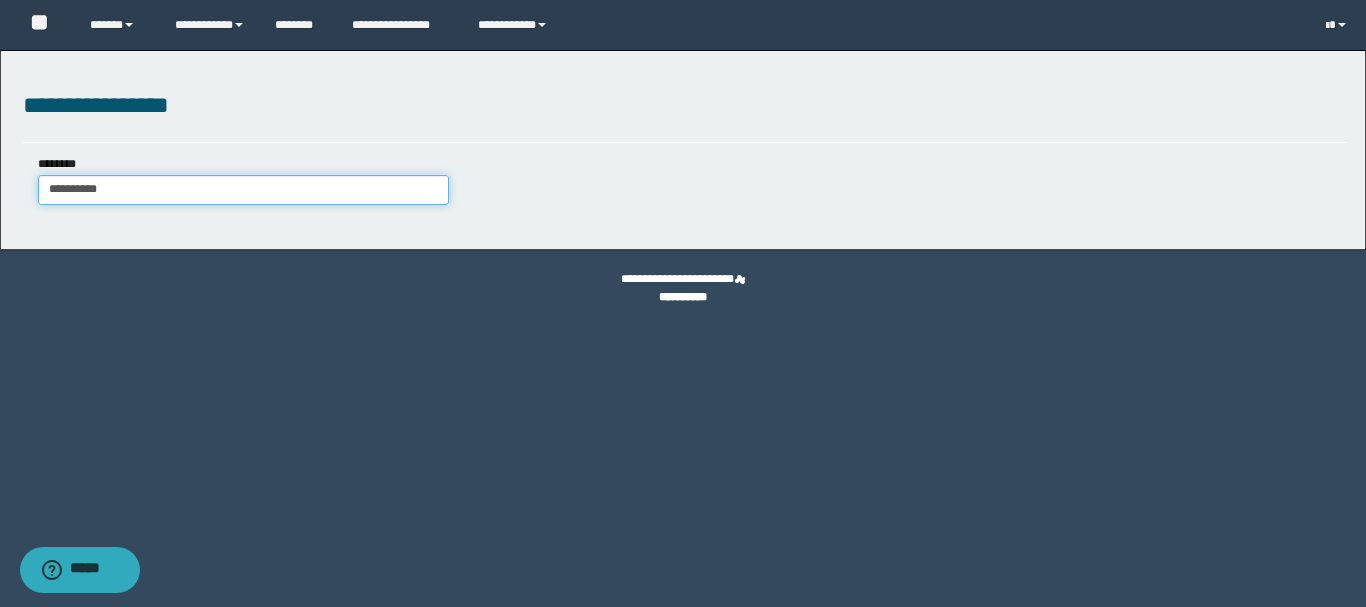type on "**********" 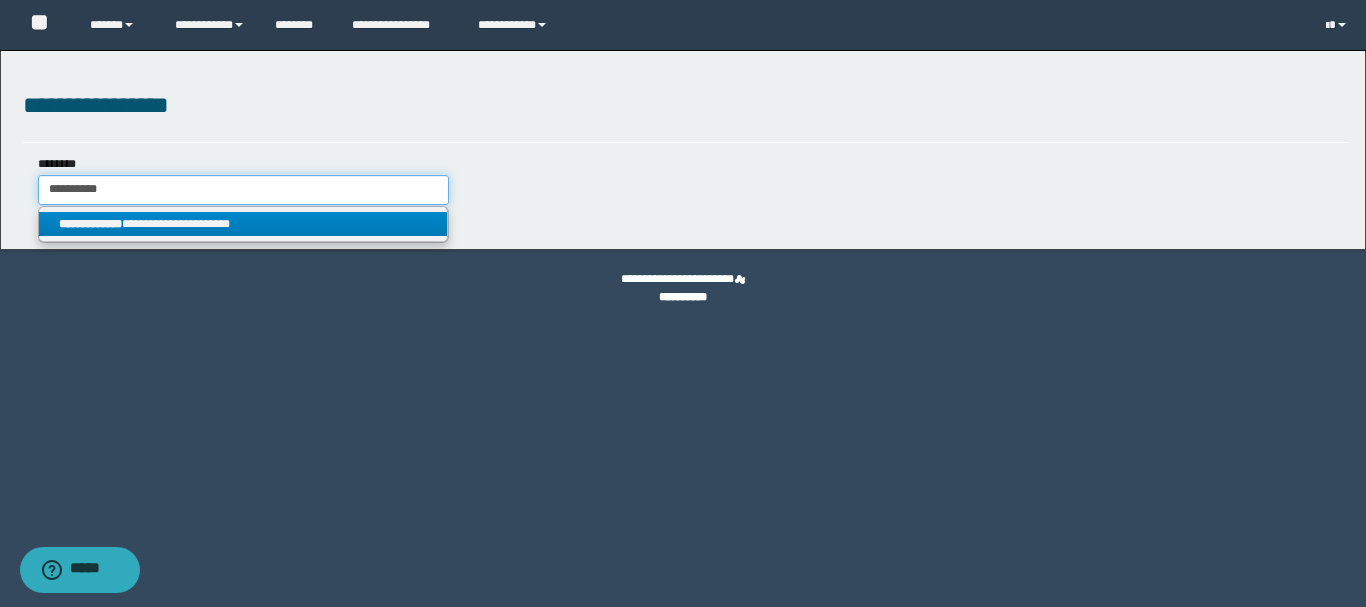 type on "**********" 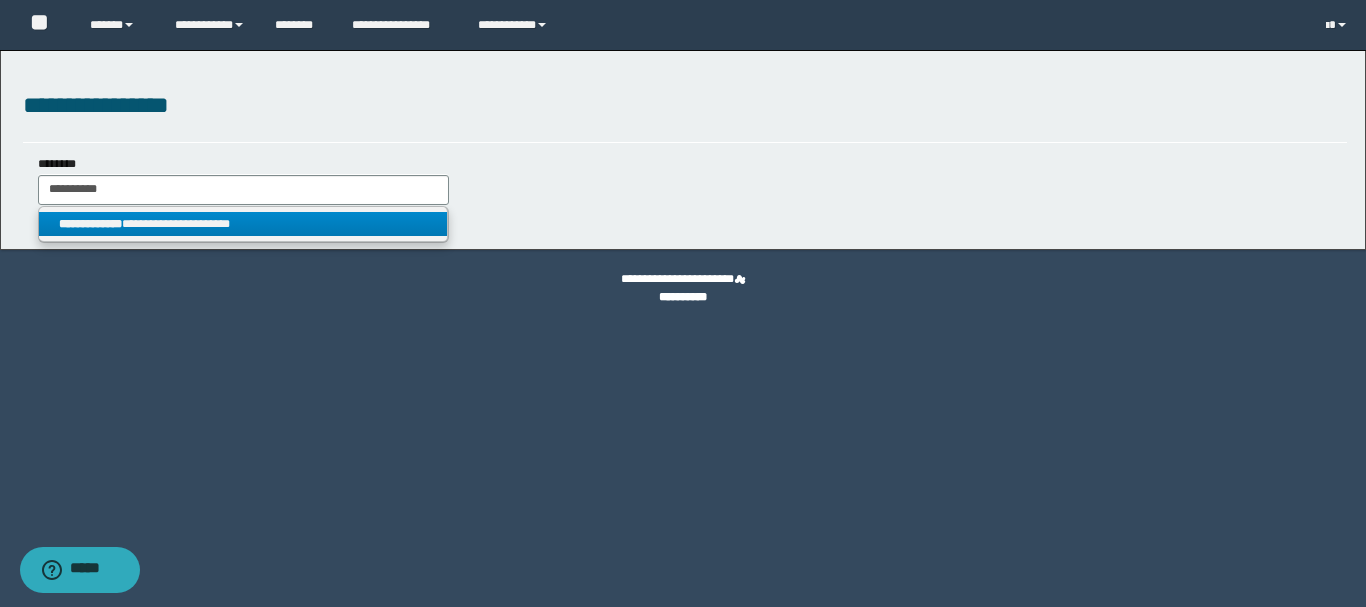 drag, startPoint x: 239, startPoint y: 223, endPoint x: 426, endPoint y: 263, distance: 191.23022 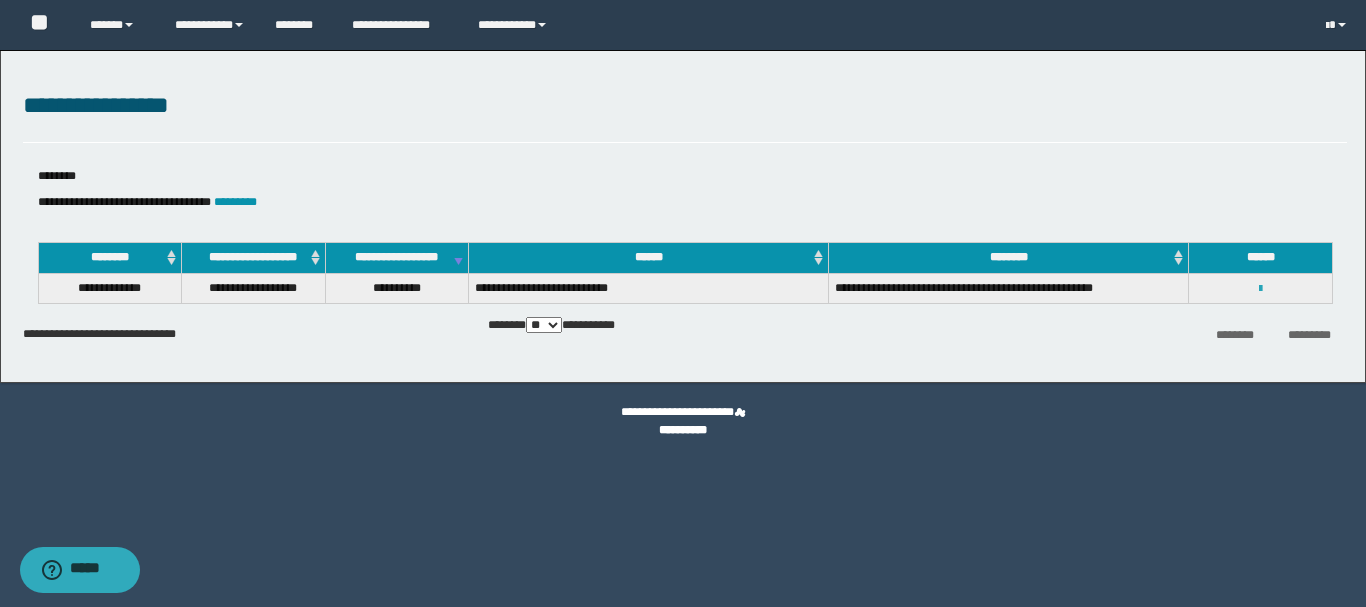 click at bounding box center [1260, 289] 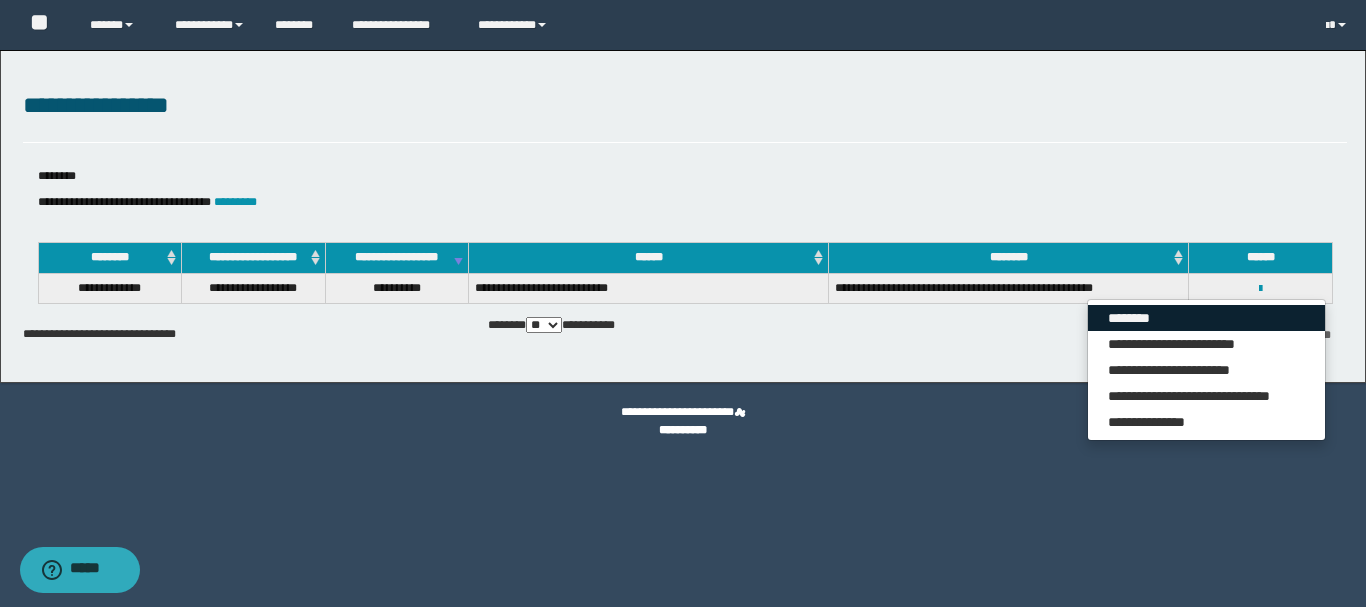 click on "********" at bounding box center (1206, 318) 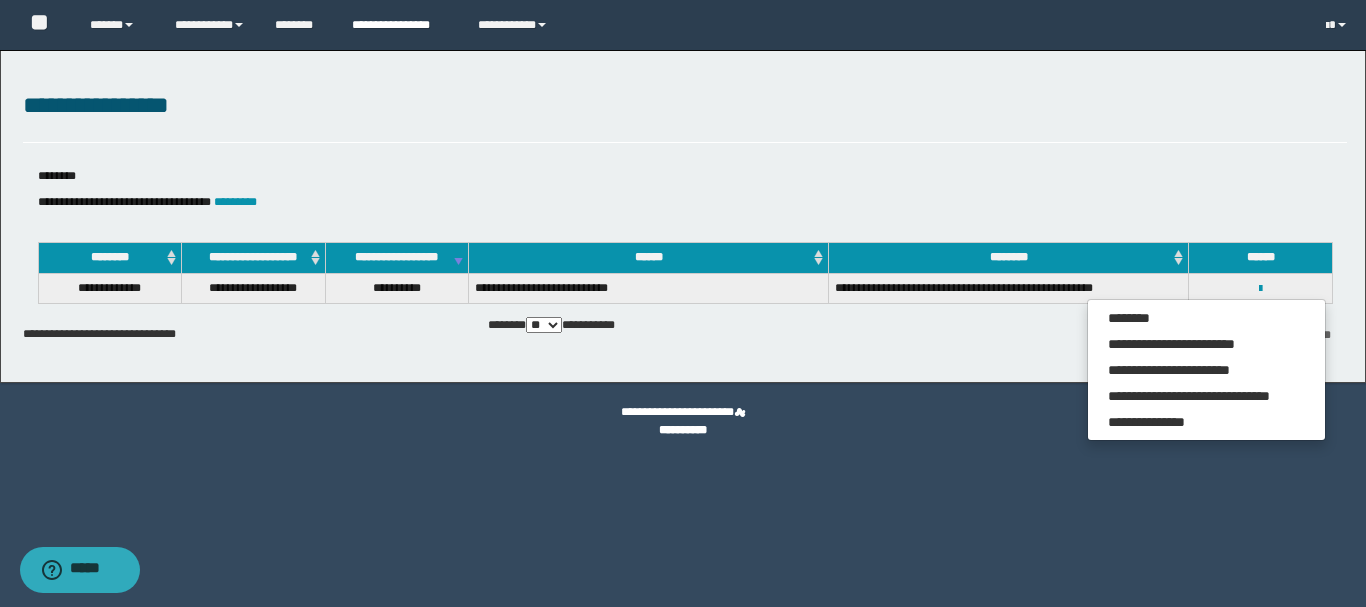 drag, startPoint x: 381, startPoint y: 23, endPoint x: 422, endPoint y: 121, distance: 106.23088 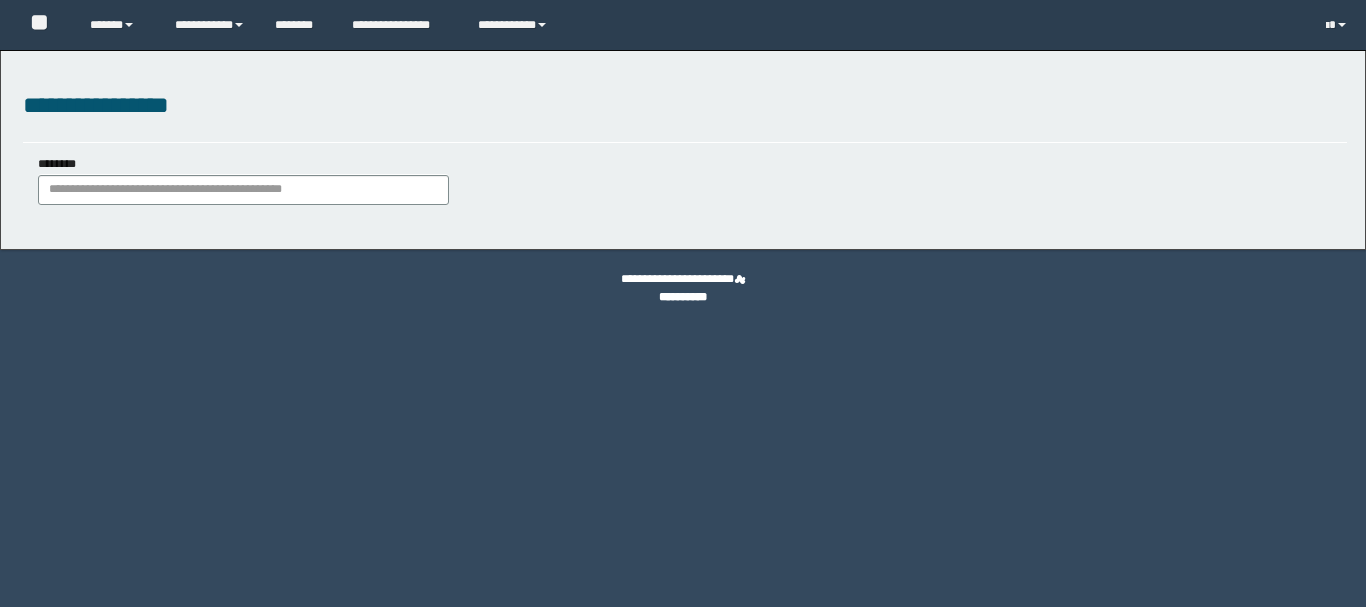 scroll, scrollTop: 0, scrollLeft: 0, axis: both 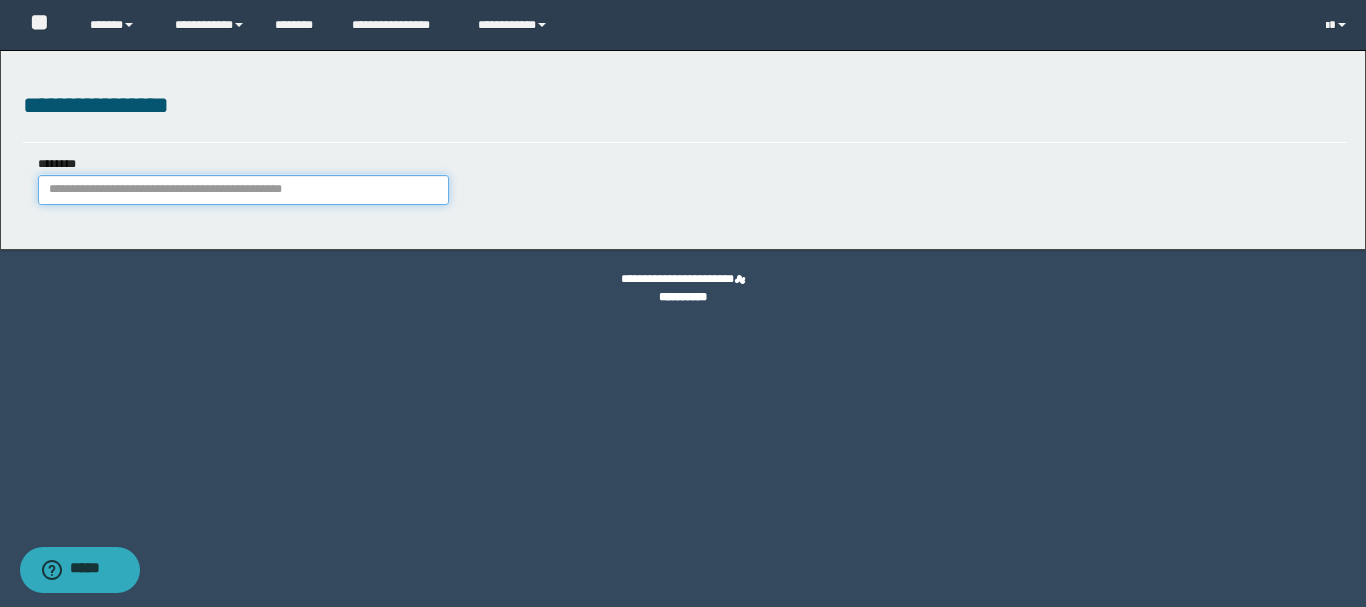 click on "********" at bounding box center (243, 190) 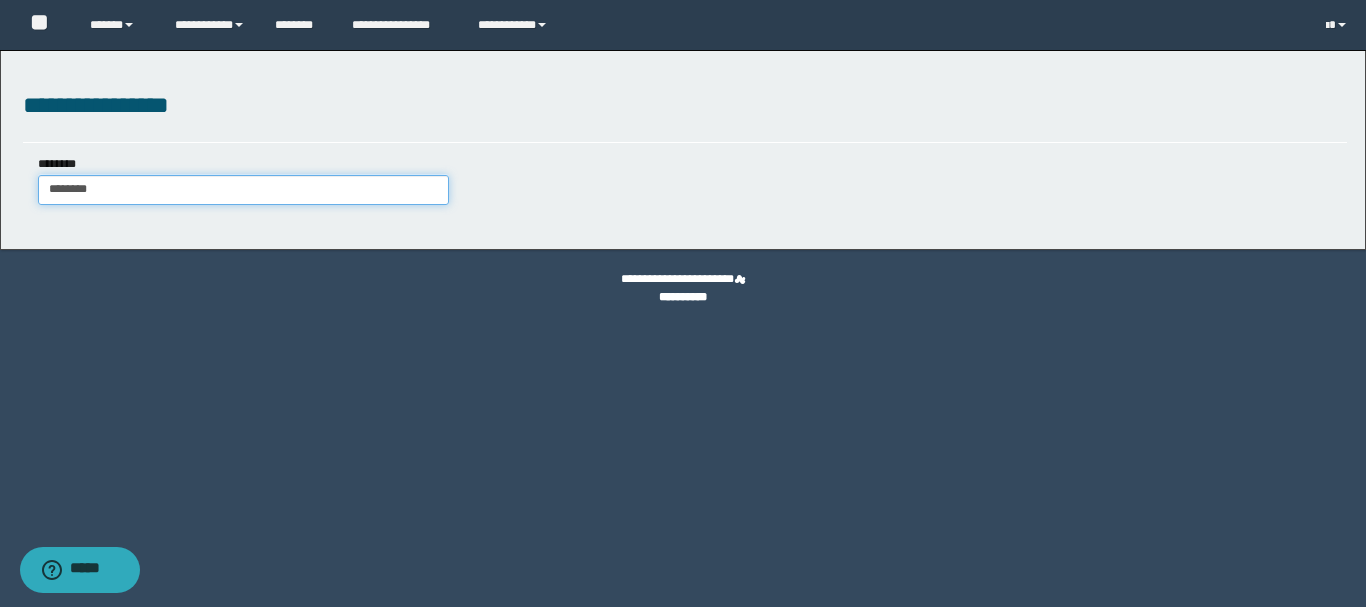 type on "********" 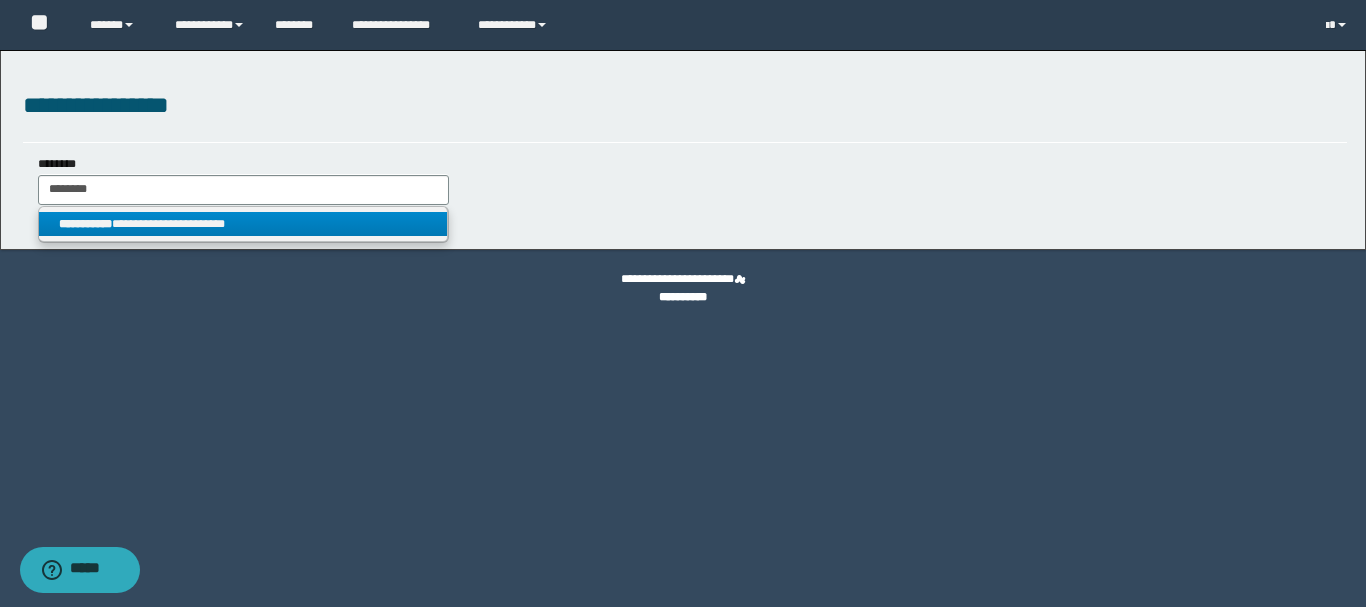 click on "**********" at bounding box center [243, 224] 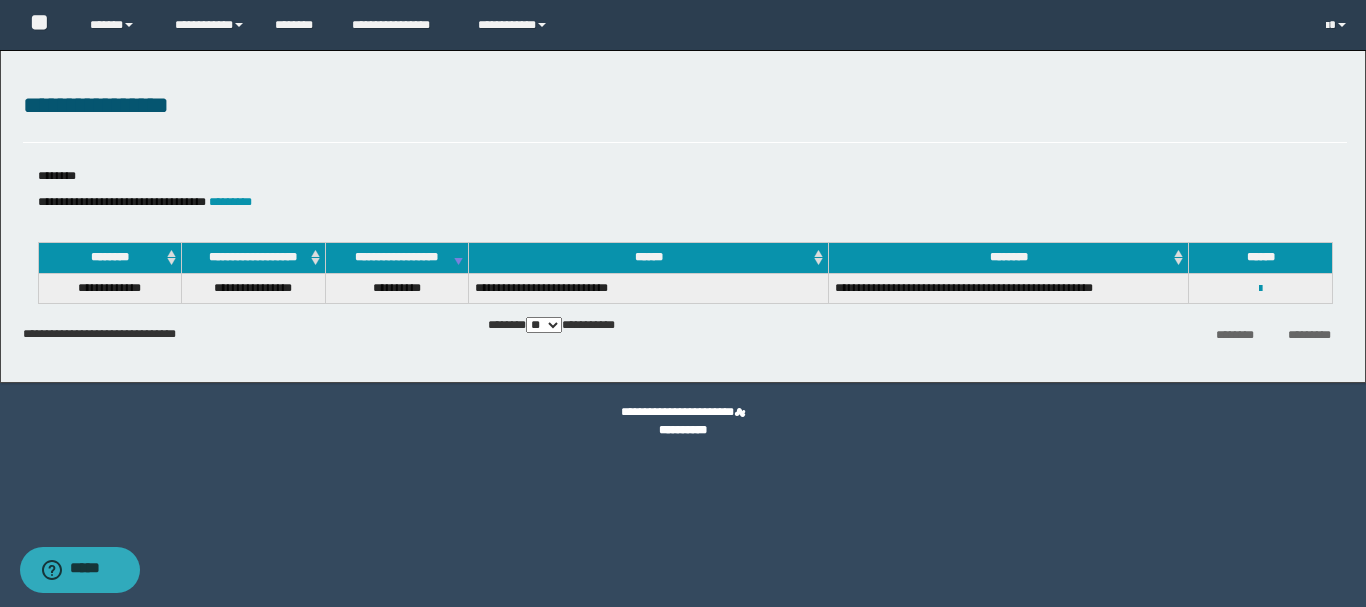 click on "**********" at bounding box center [1260, 288] 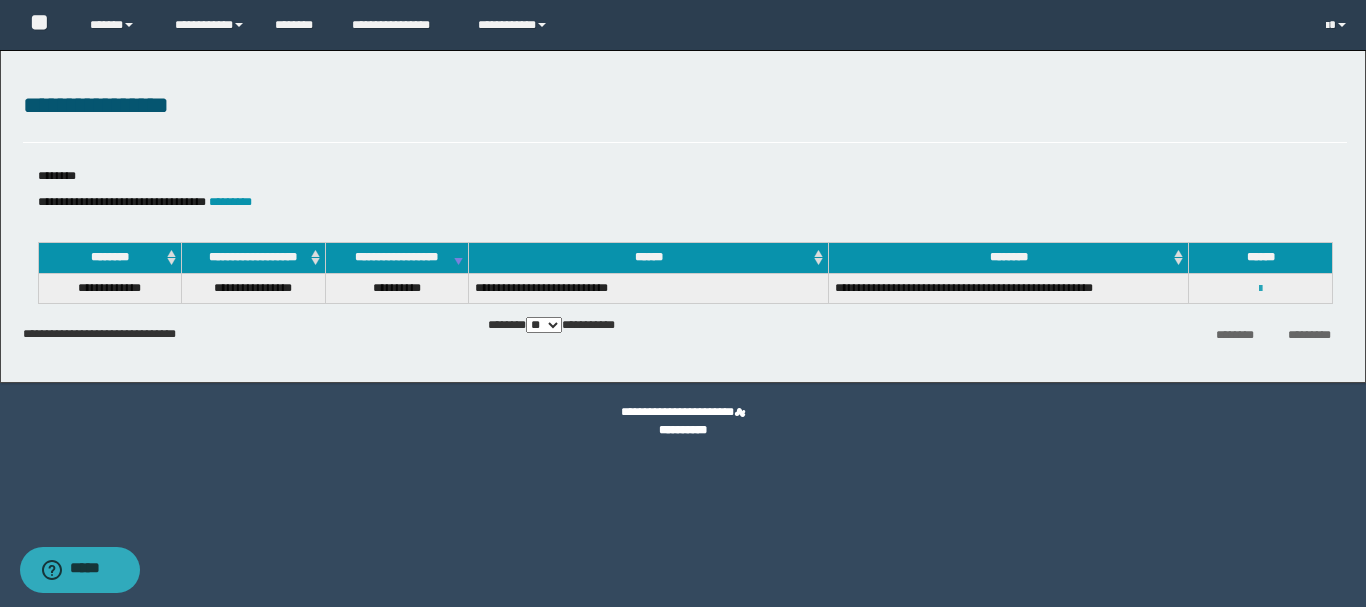 click at bounding box center (1260, 289) 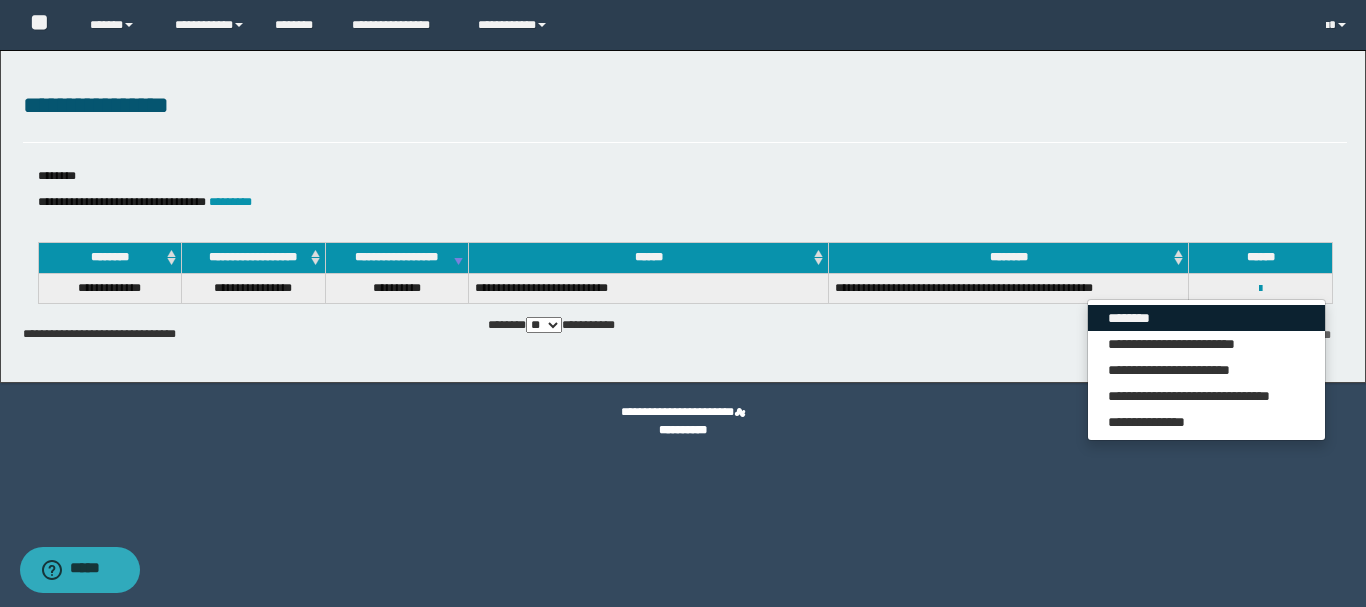 click on "********" at bounding box center (1206, 318) 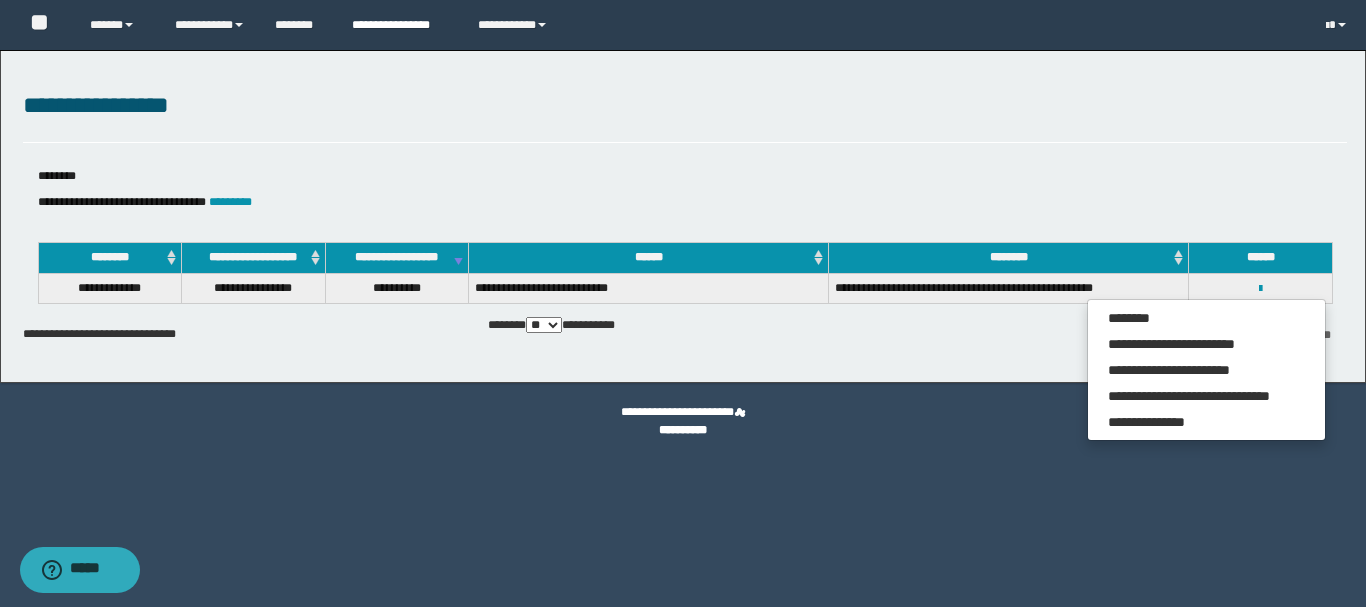 click on "**********" at bounding box center (400, 25) 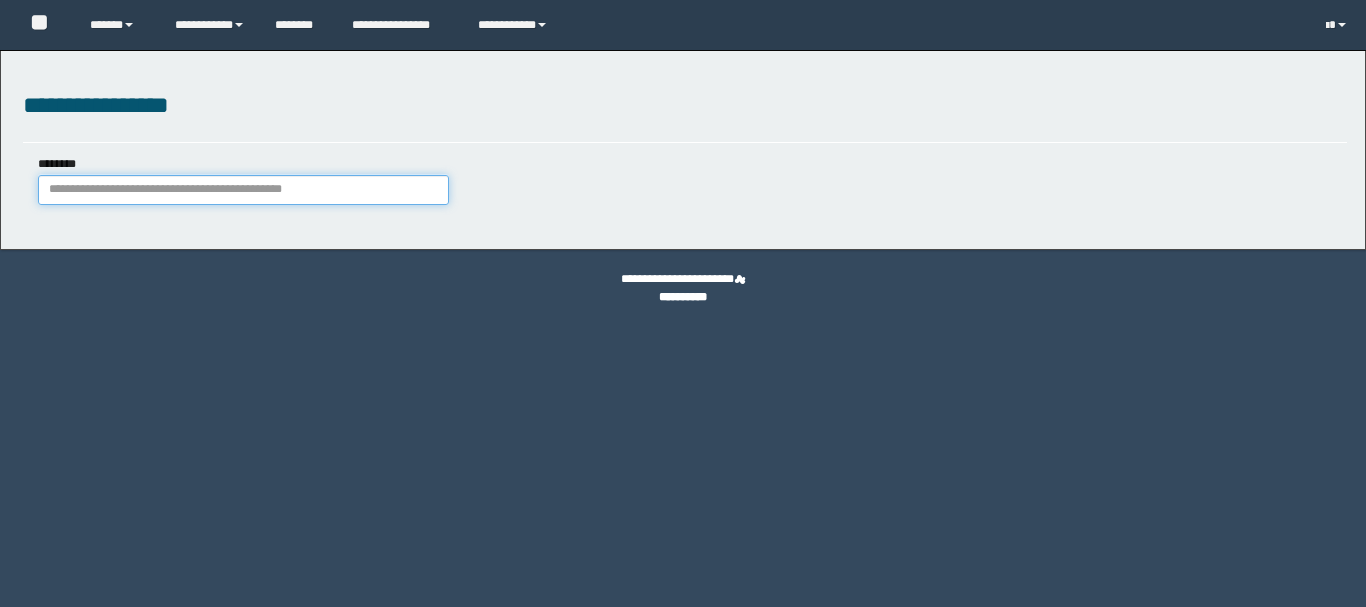 scroll, scrollTop: 0, scrollLeft: 0, axis: both 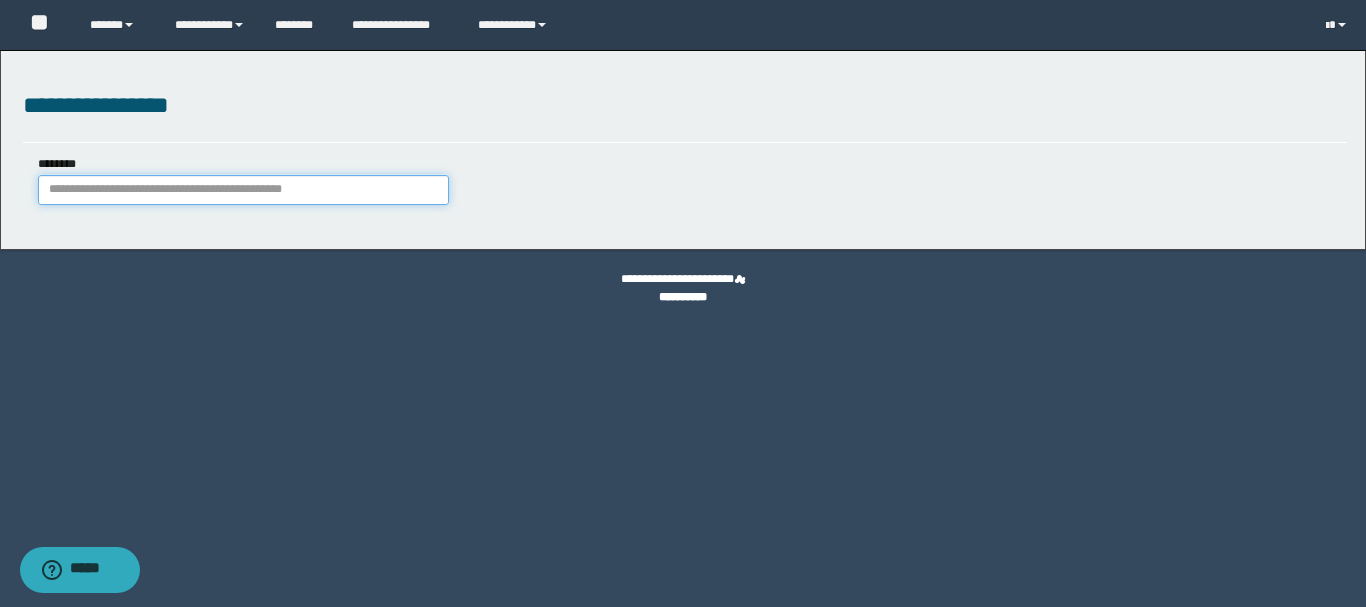 paste on "********" 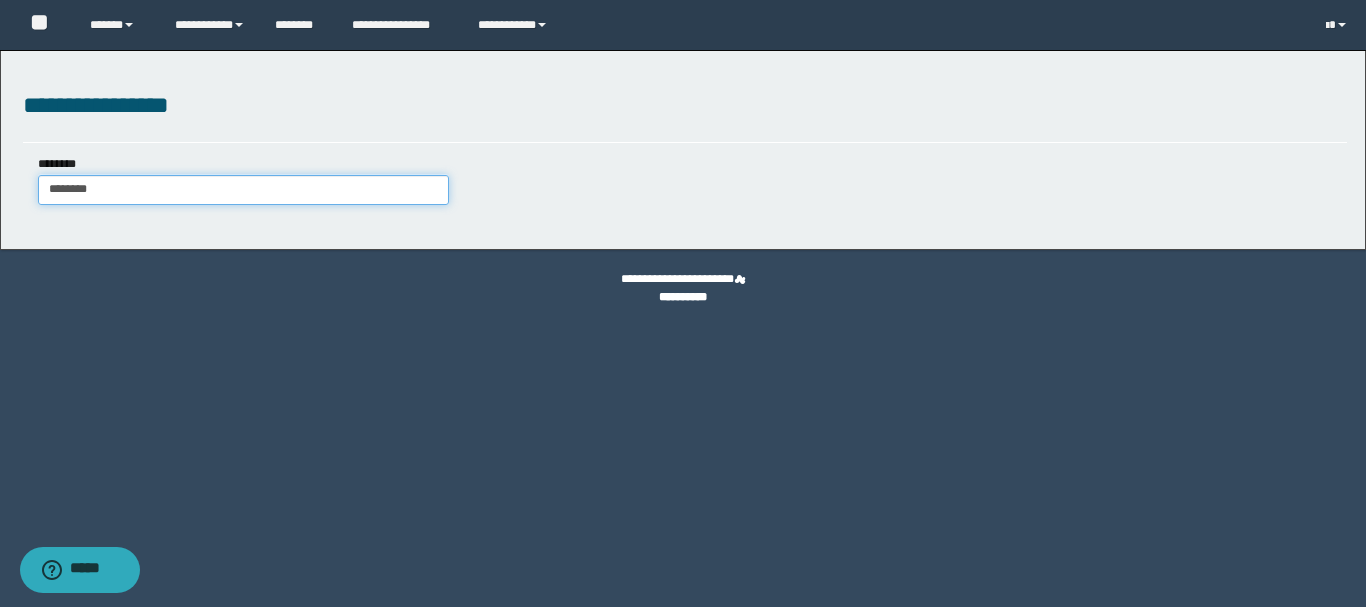 type on "********" 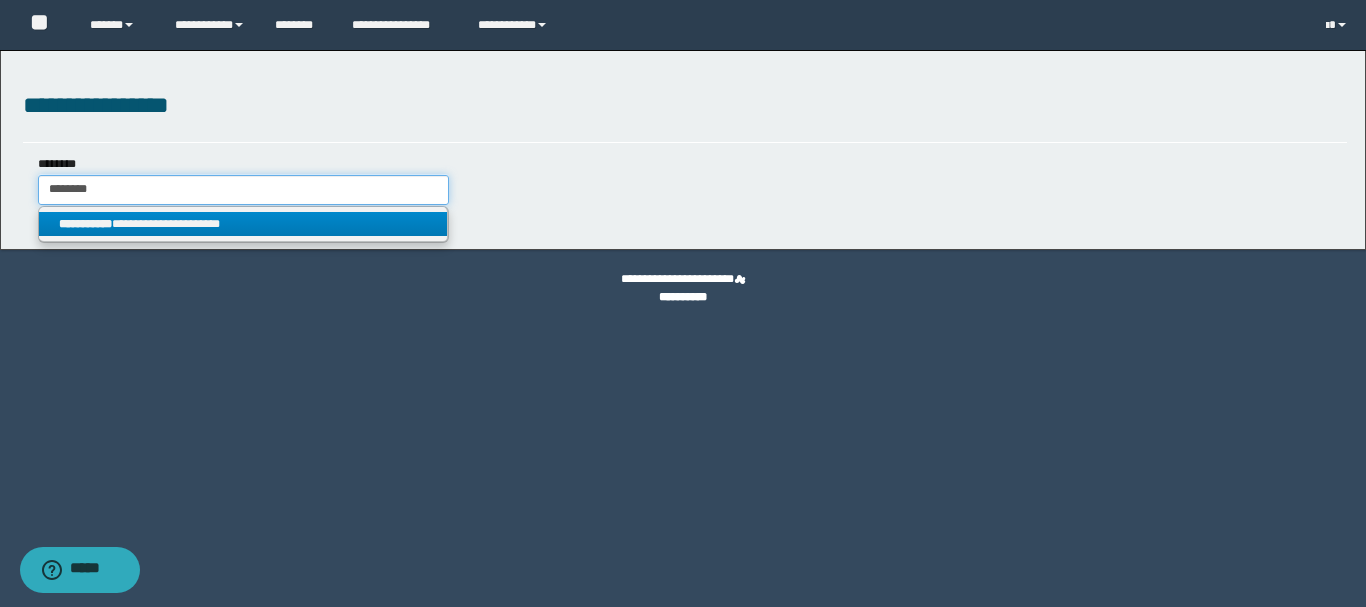 type on "********" 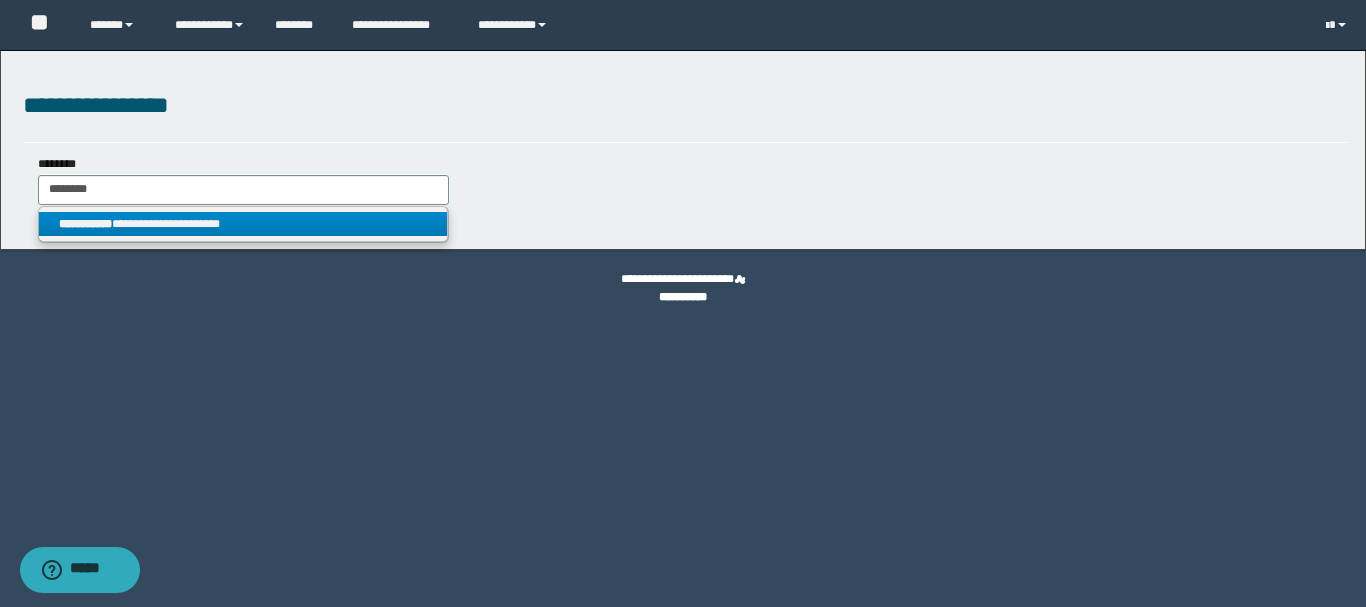 click on "**********" at bounding box center [243, 224] 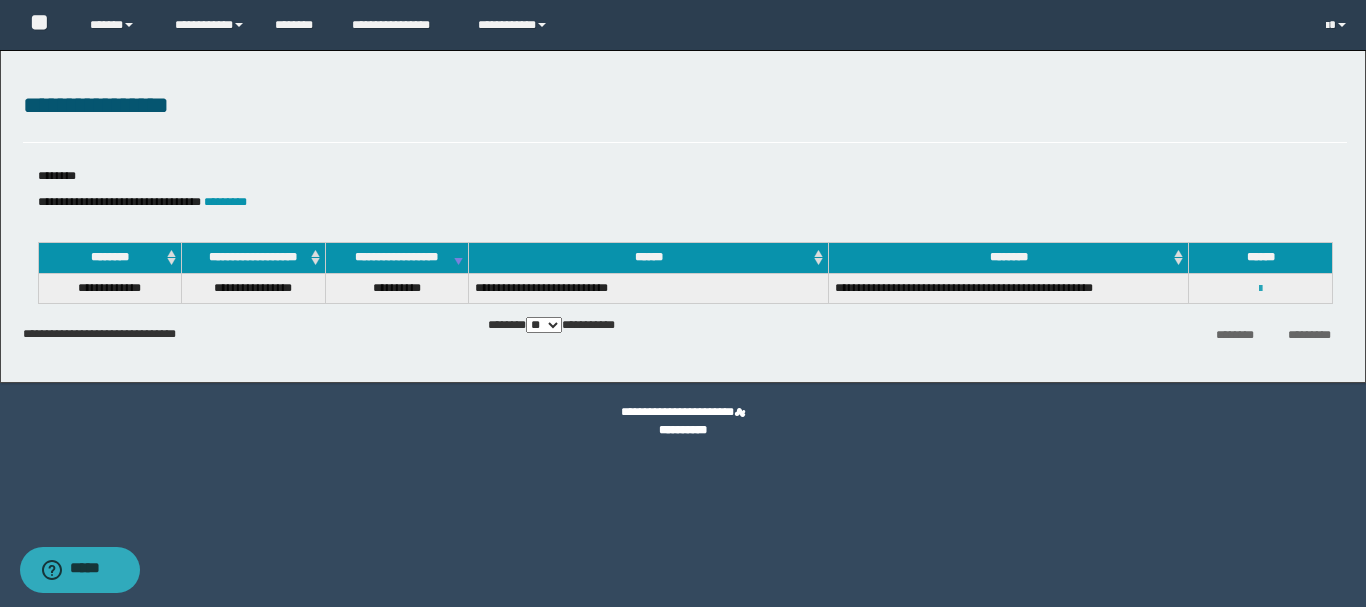 click at bounding box center [1260, 289] 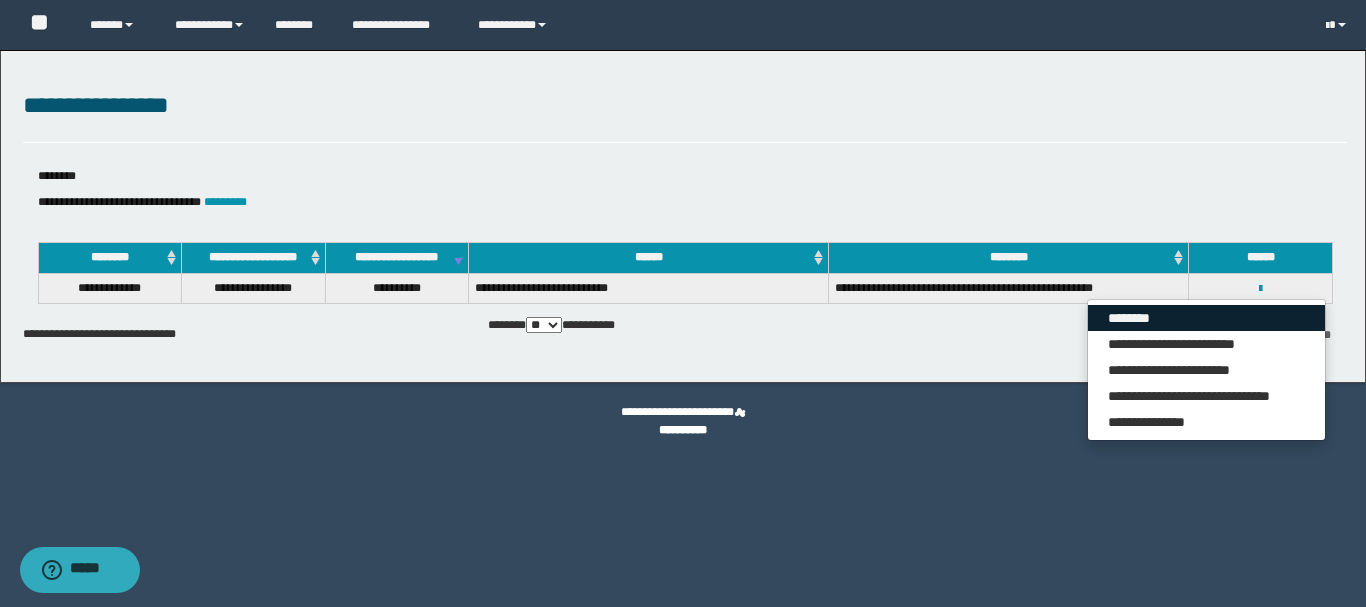 click on "********" at bounding box center [1206, 318] 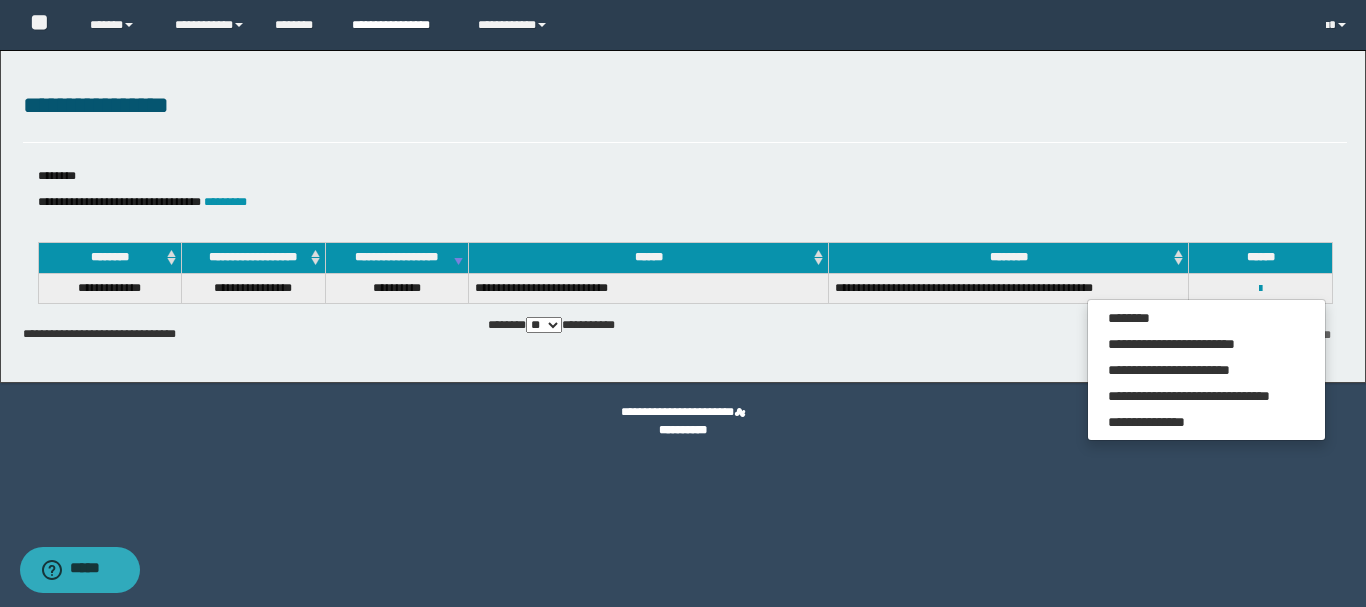 drag, startPoint x: 369, startPoint y: 27, endPoint x: 394, endPoint y: 105, distance: 81.908485 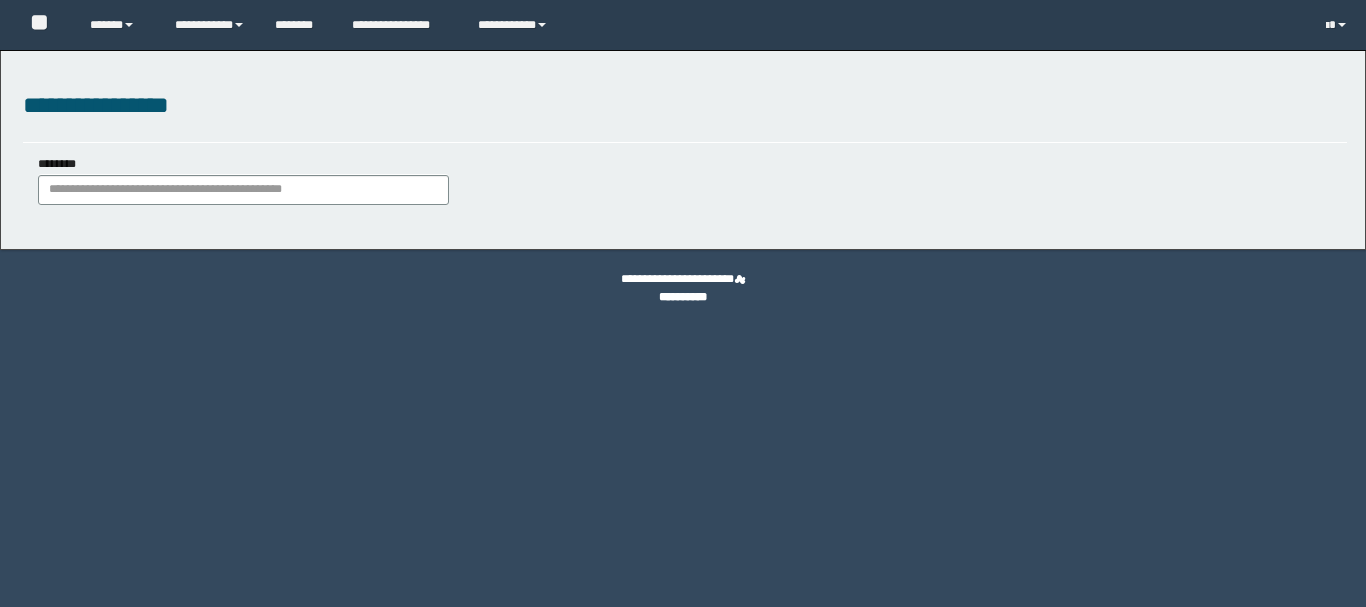 scroll, scrollTop: 0, scrollLeft: 0, axis: both 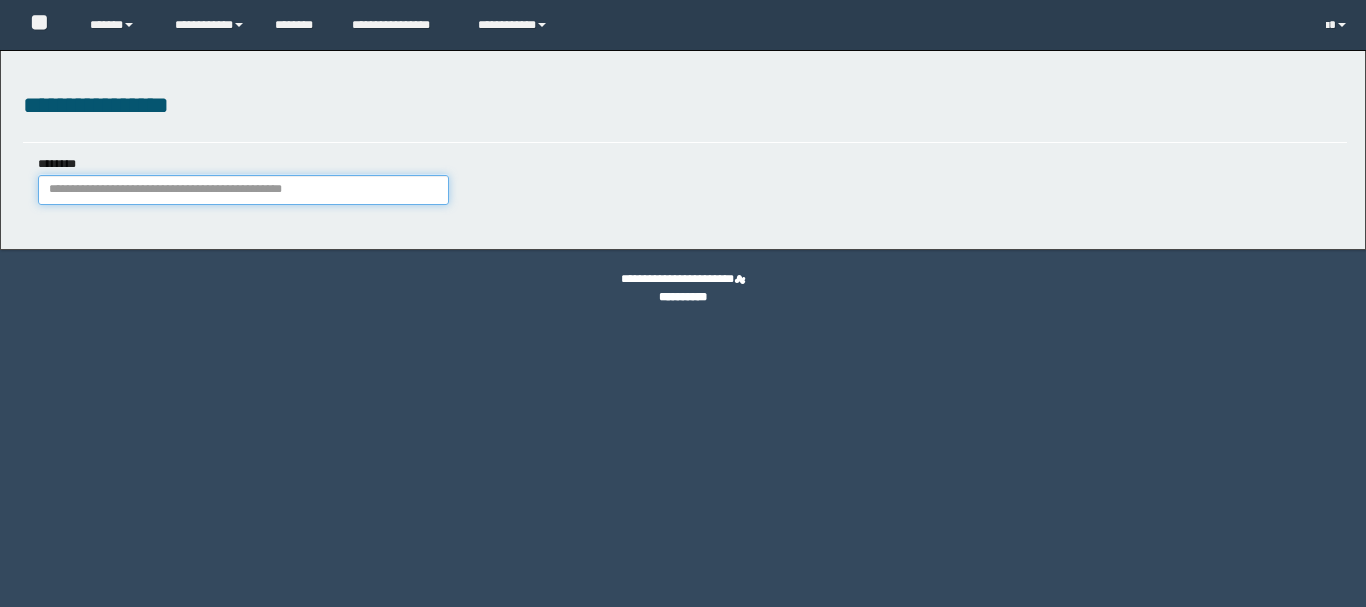 click on "********" at bounding box center (243, 190) 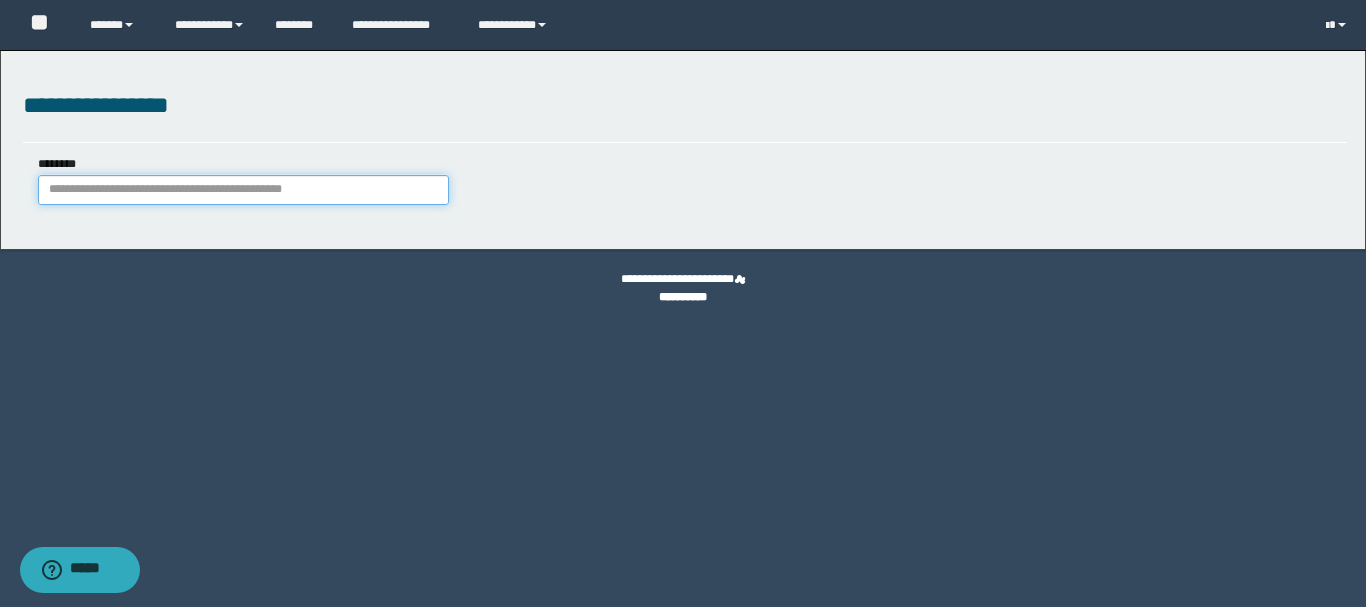 paste on "**********" 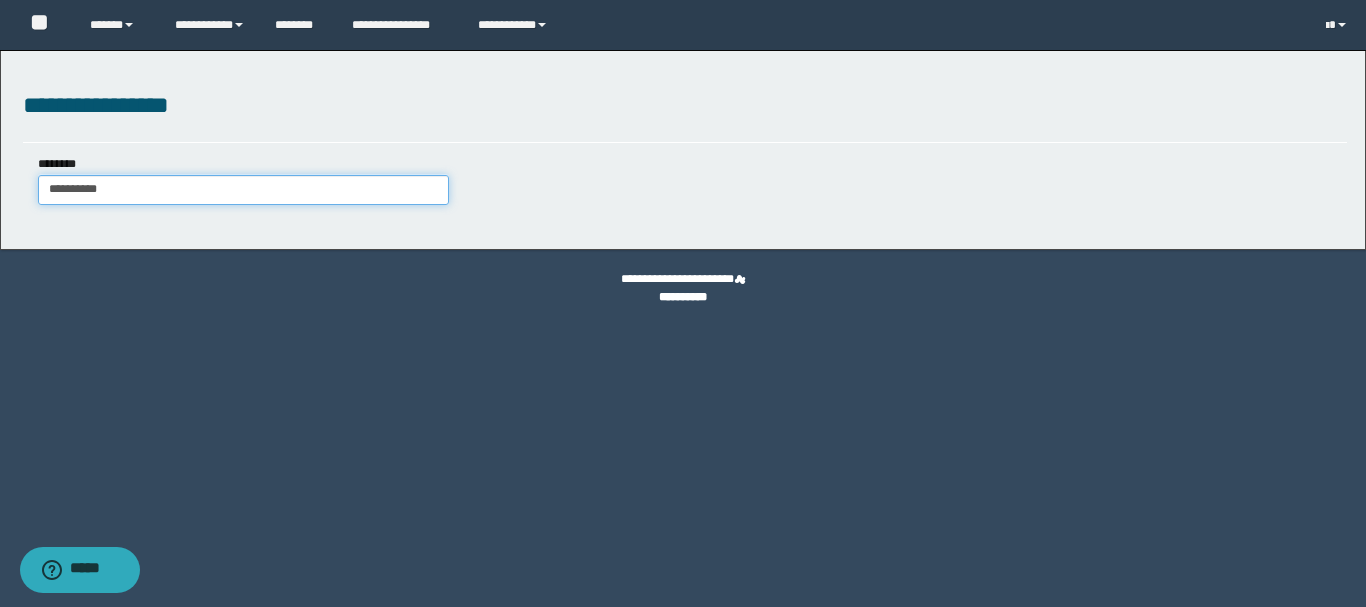 type on "**********" 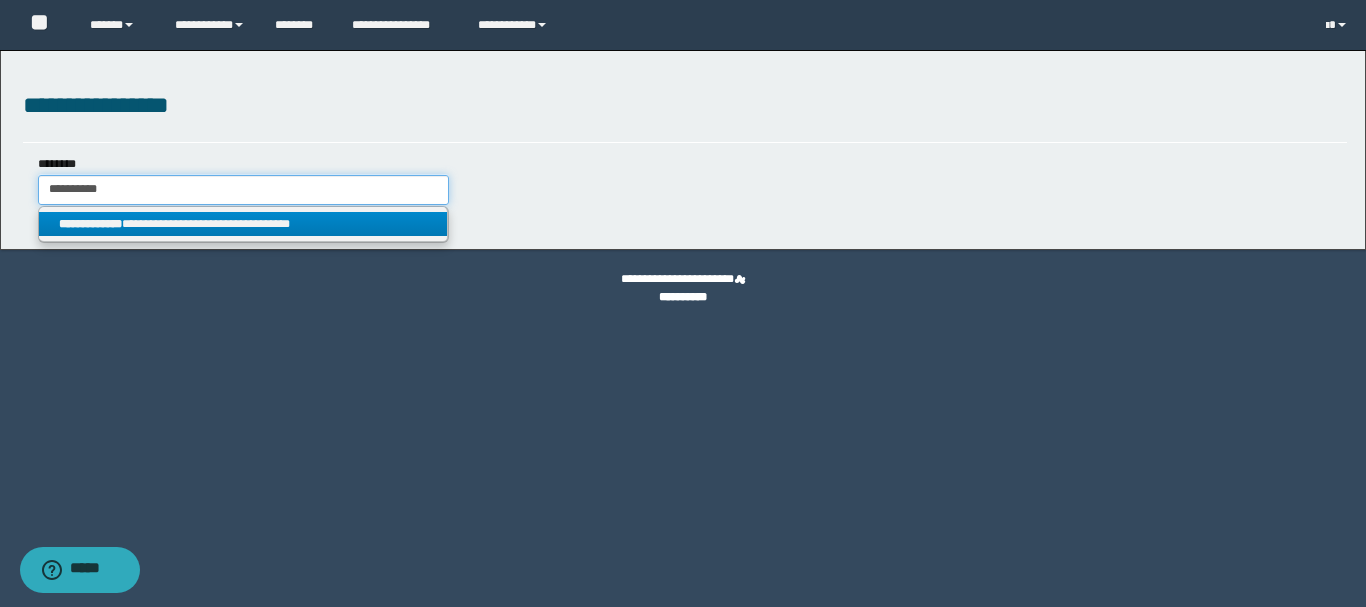 type on "**********" 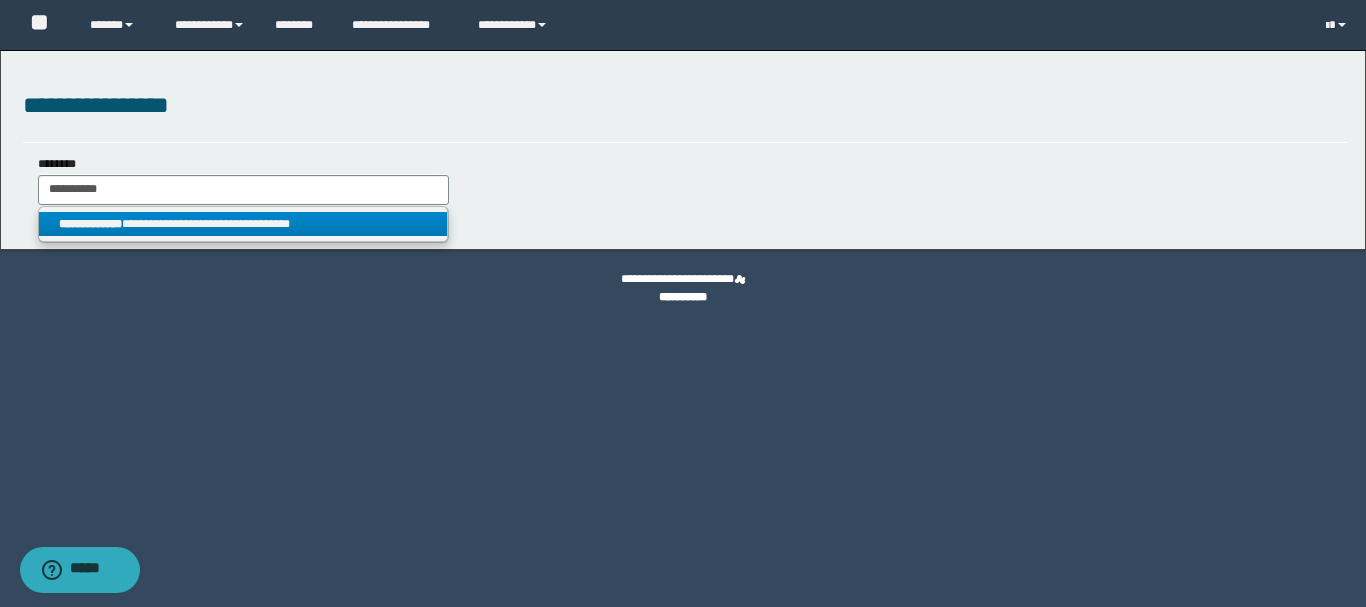 click on "**********" at bounding box center (243, 224) 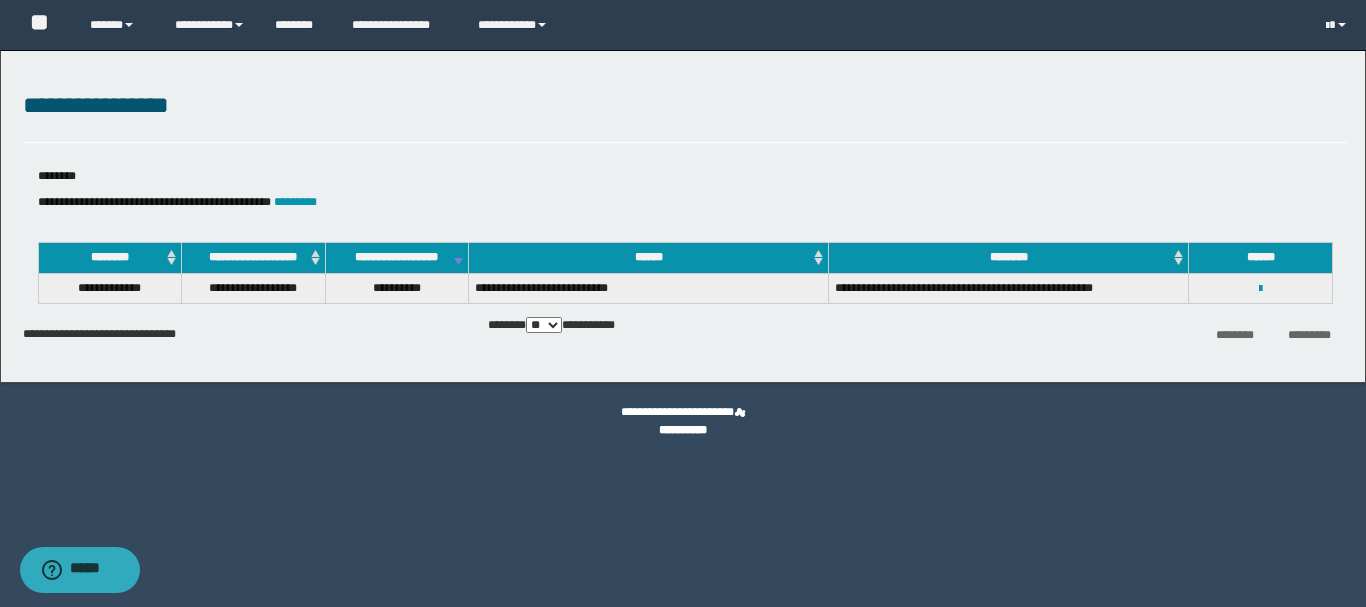 click on "**********" at bounding box center (1261, 288) 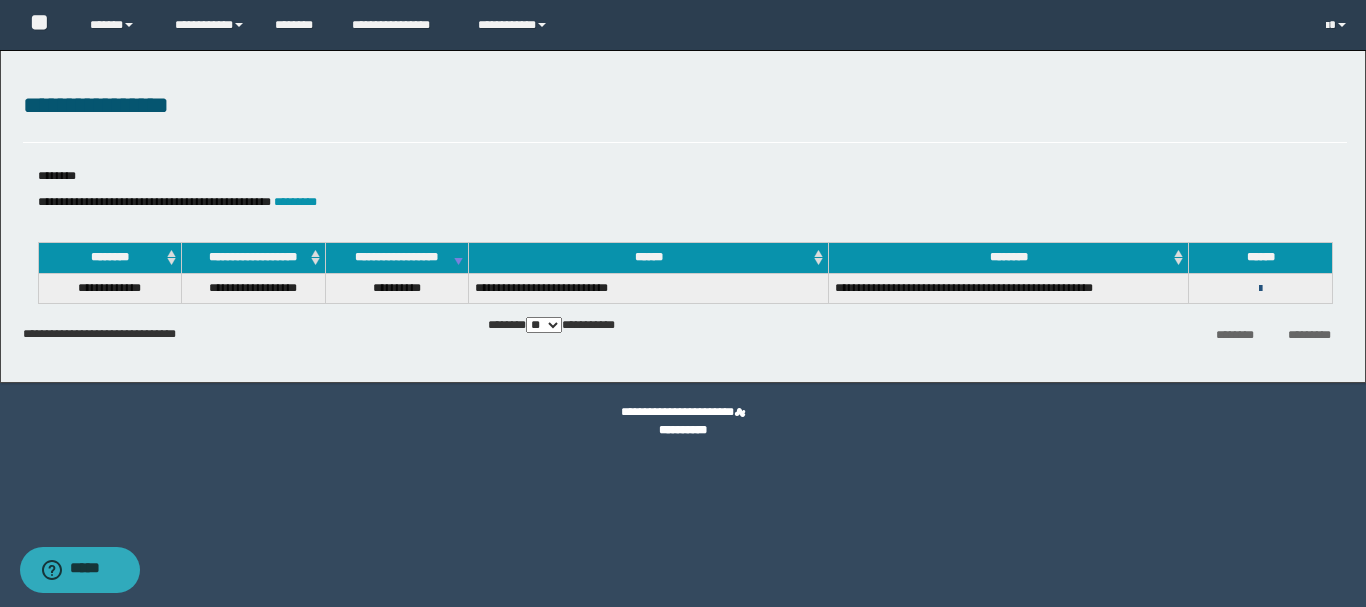 drag, startPoint x: 1261, startPoint y: 284, endPoint x: 1270, endPoint y: 324, distance: 41 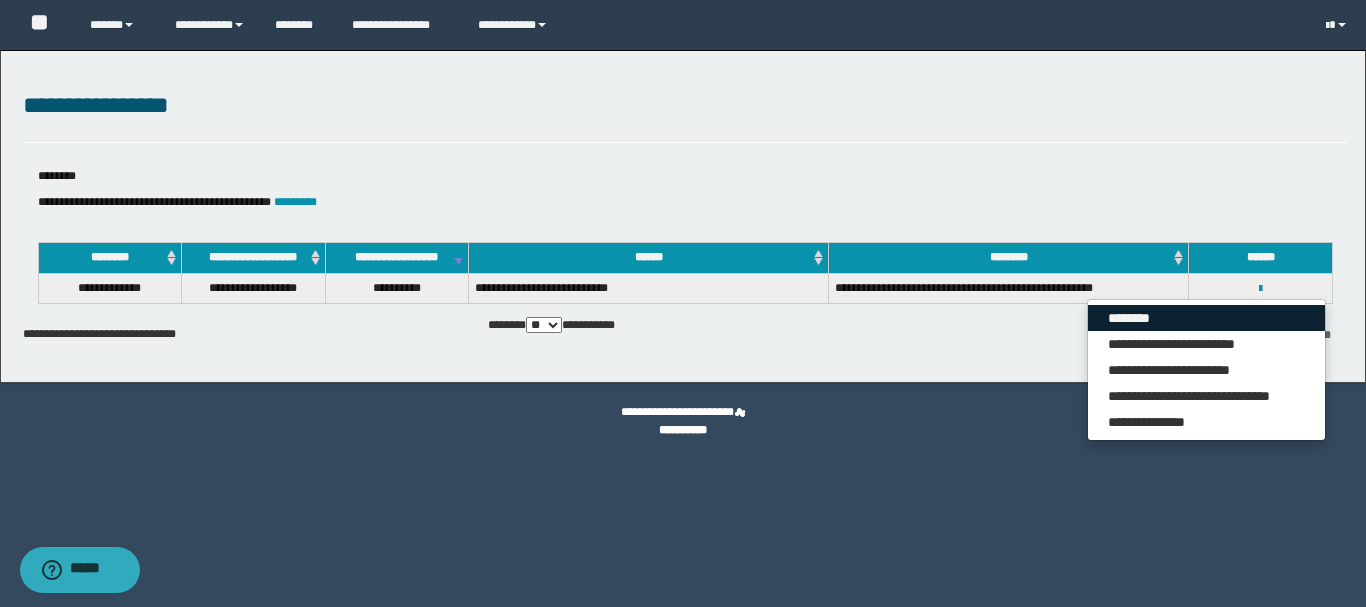 click on "********" at bounding box center (1206, 318) 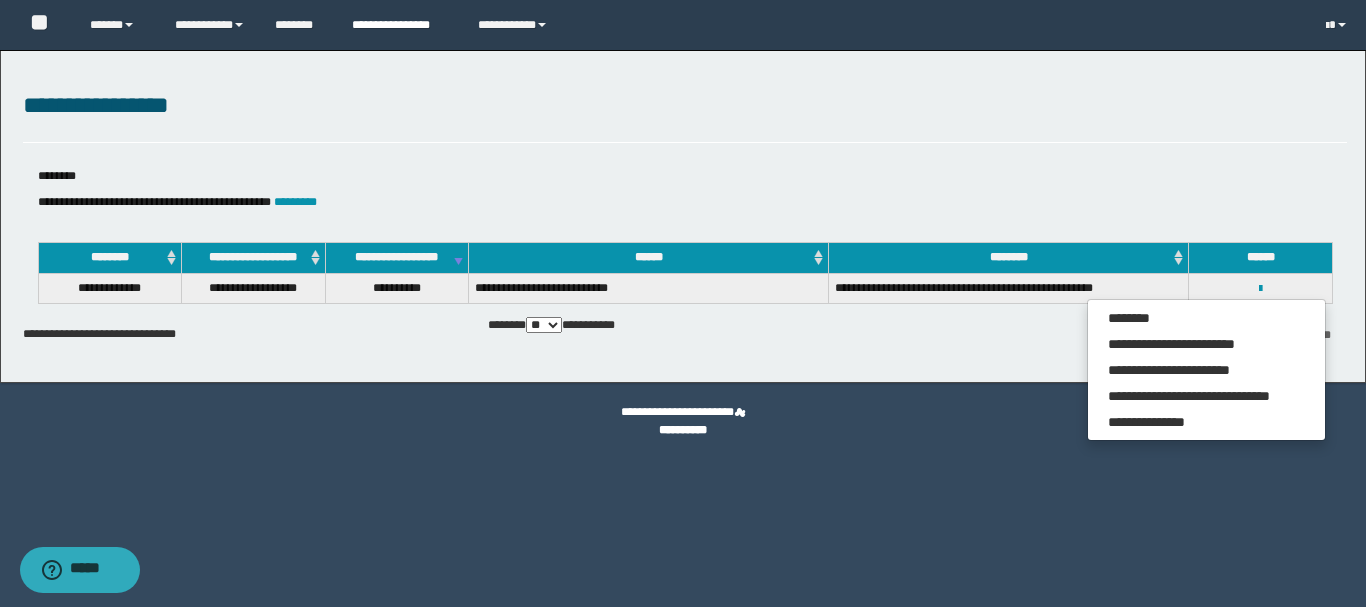 click on "**********" at bounding box center [400, 25] 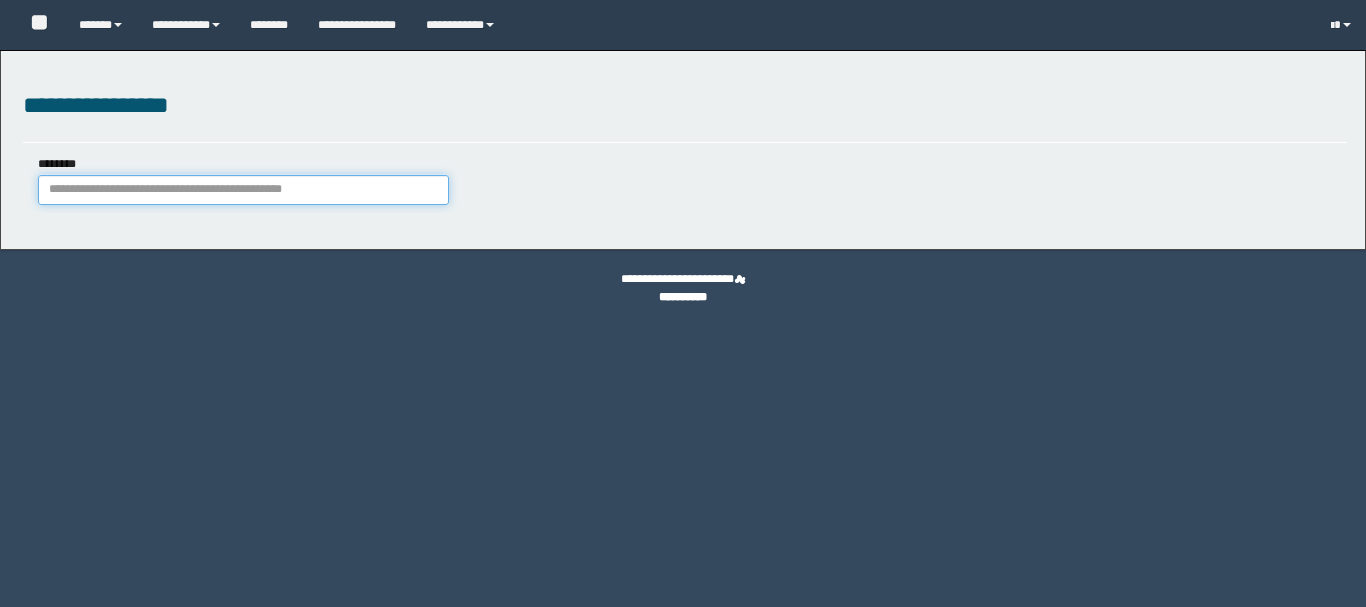 scroll, scrollTop: 0, scrollLeft: 0, axis: both 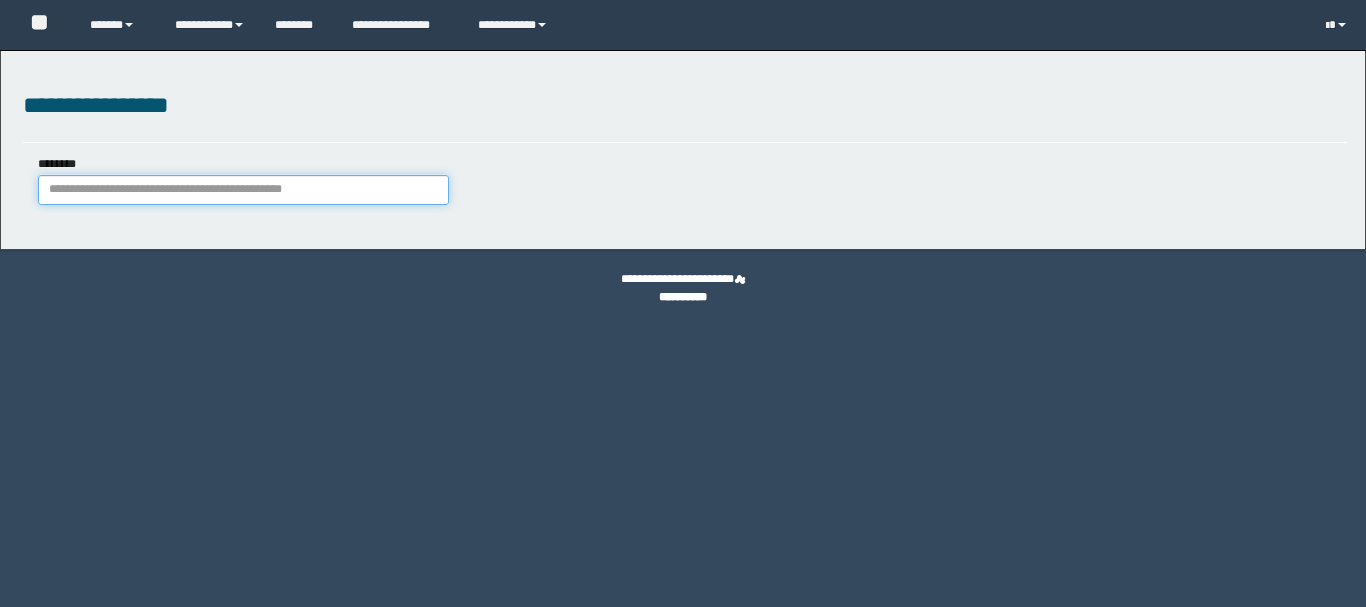 click on "********" at bounding box center [243, 190] 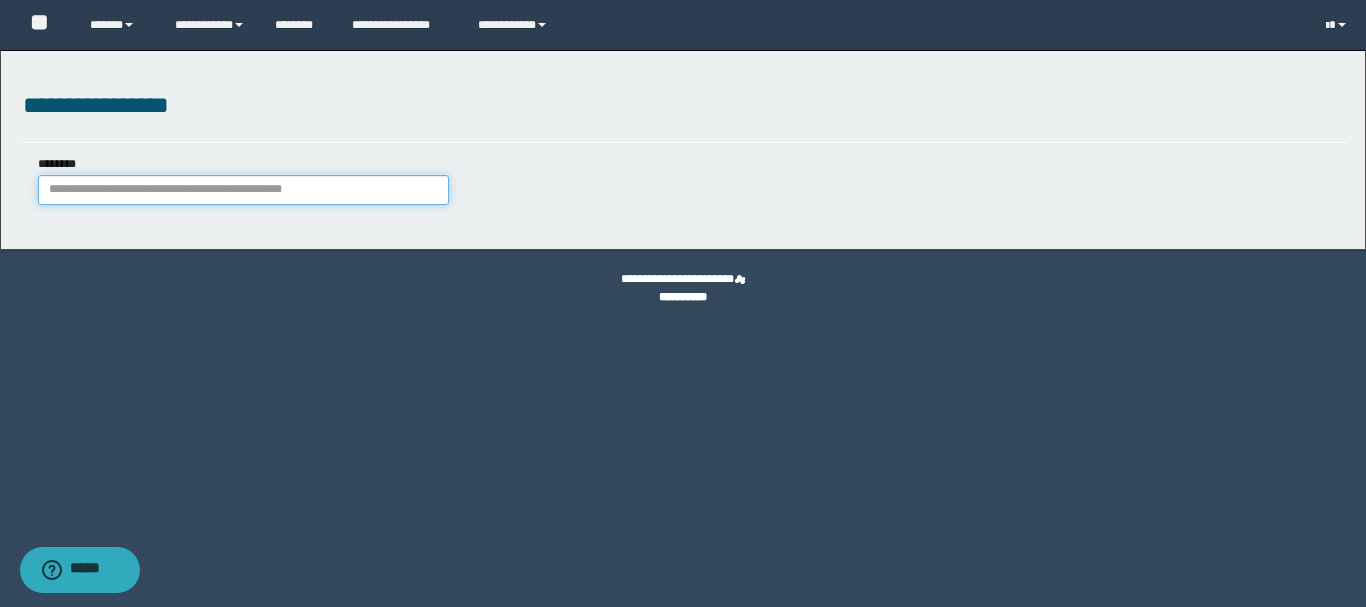 paste on "**********" 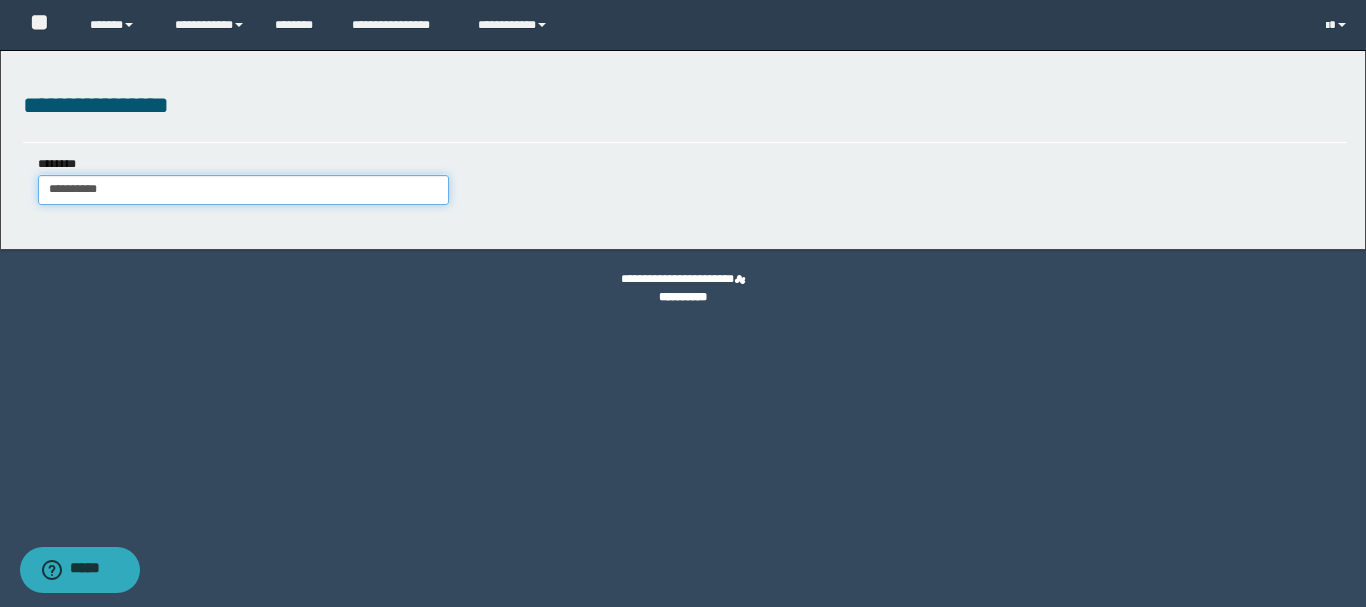 type on "**********" 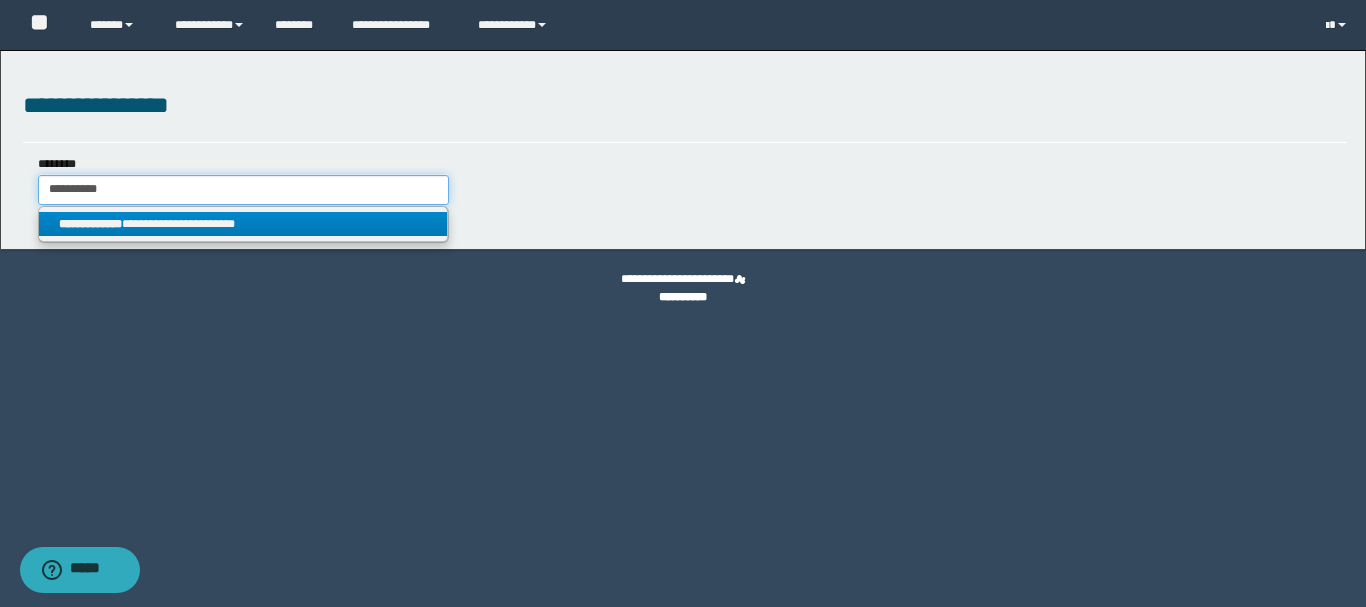 type on "**********" 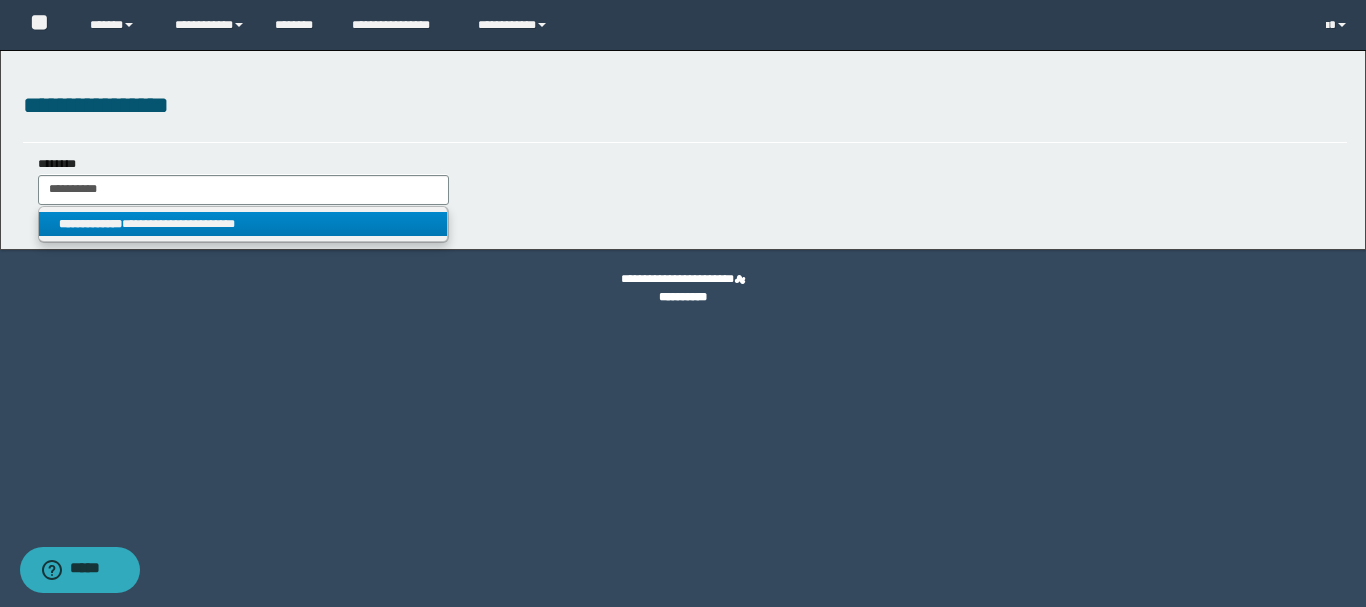 click on "**********" at bounding box center (243, 224) 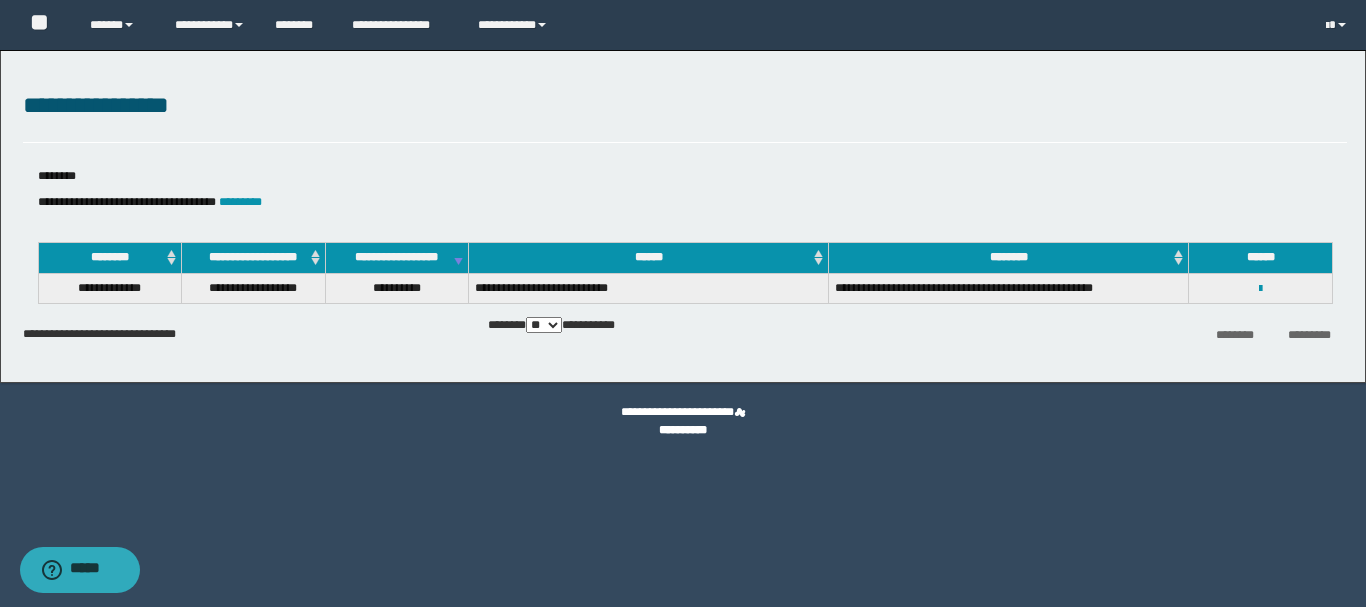 click on "**********" at bounding box center (1260, 288) 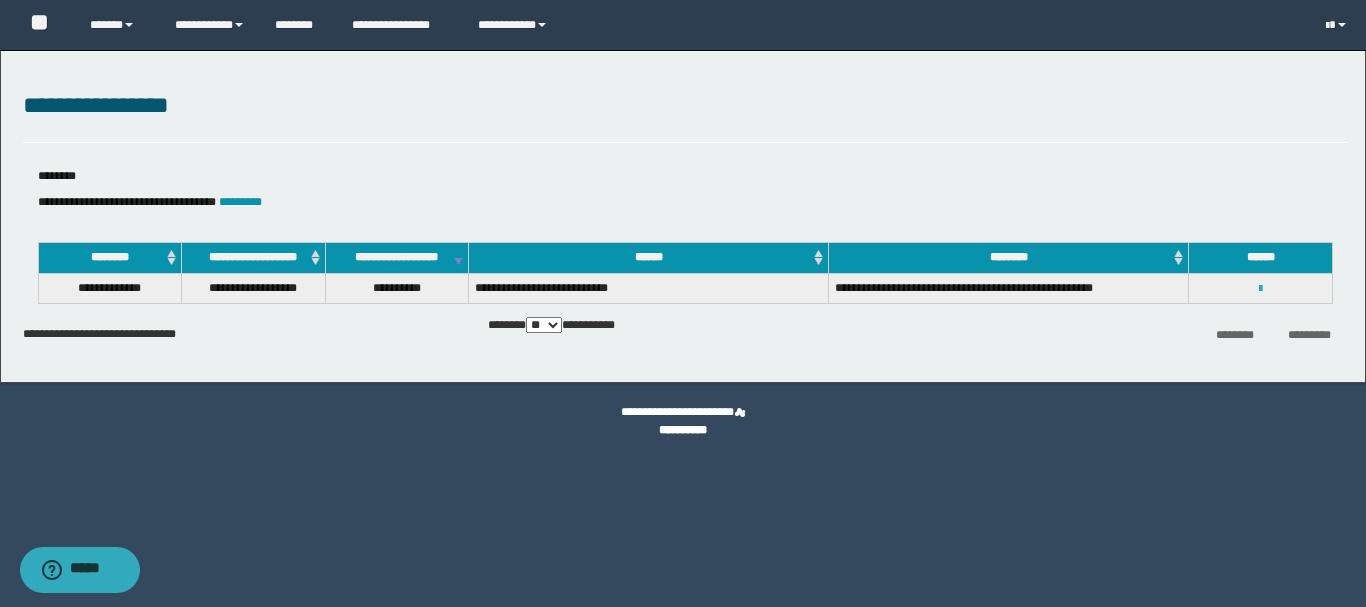 click at bounding box center (1260, 289) 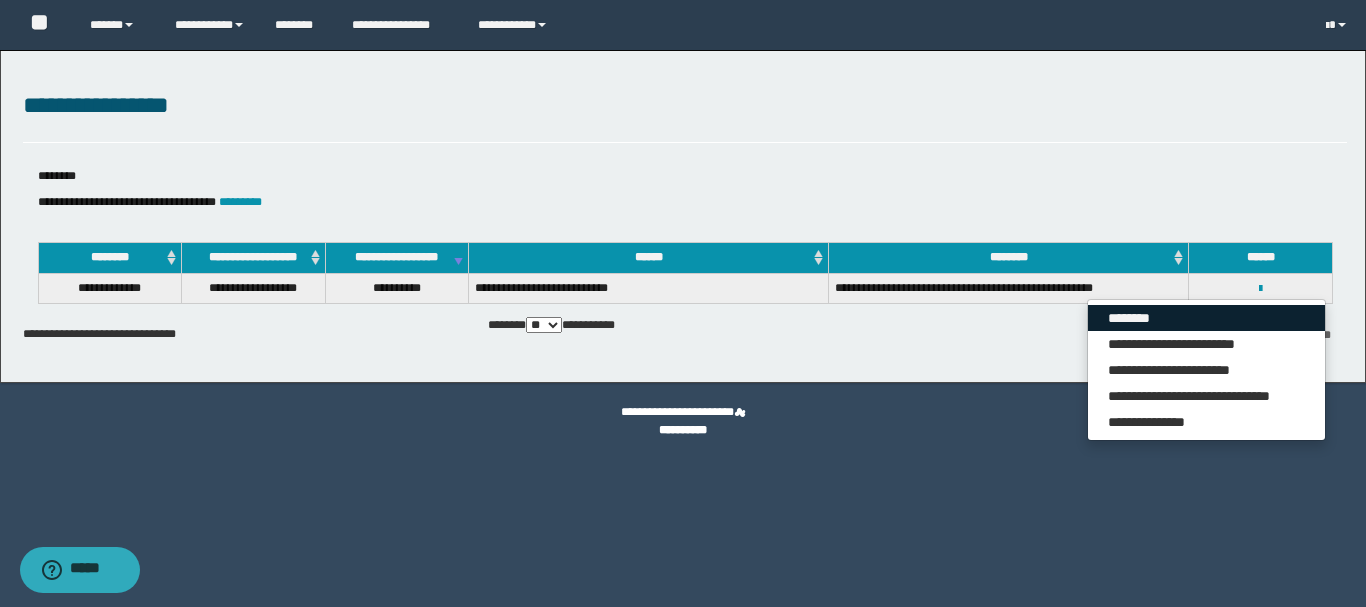 click on "********" at bounding box center (1206, 318) 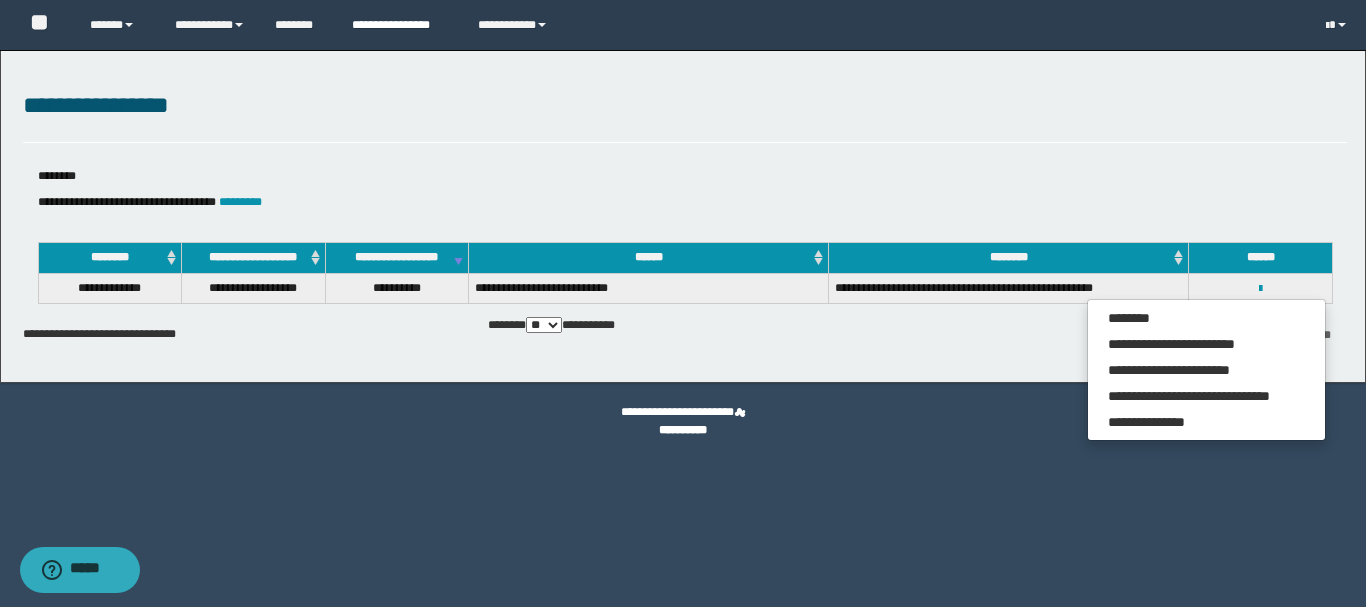 drag, startPoint x: 407, startPoint y: 15, endPoint x: 486, endPoint y: 172, distance: 175.75551 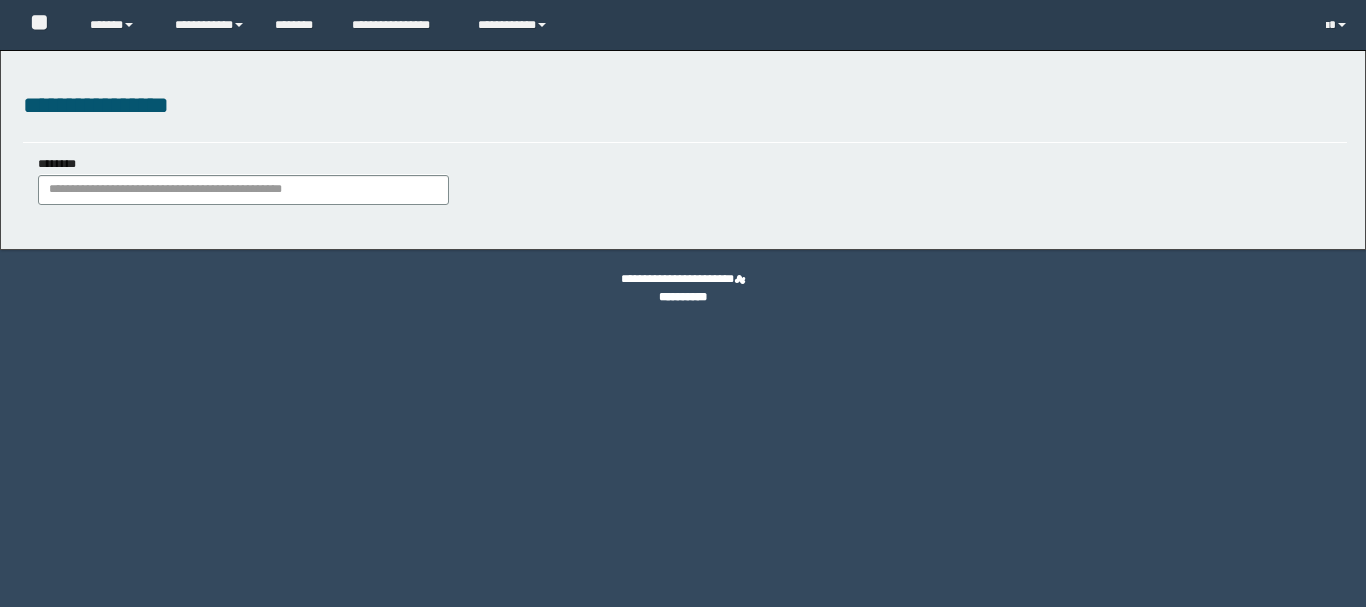 scroll, scrollTop: 0, scrollLeft: 0, axis: both 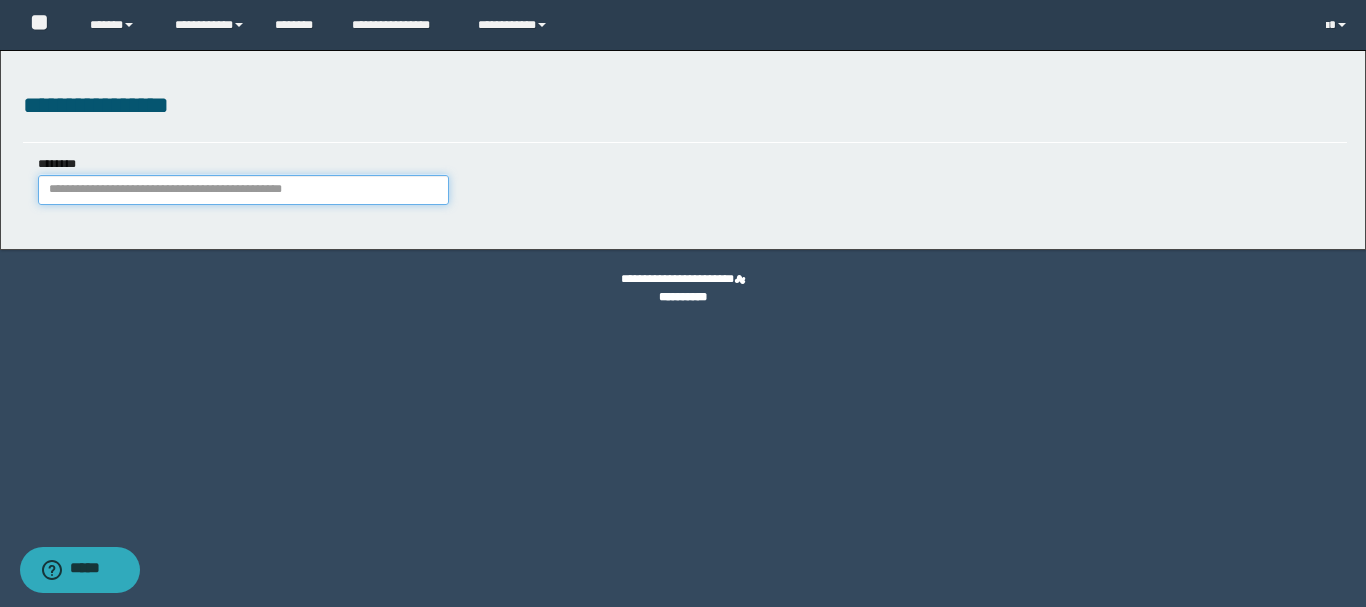 click on "********" at bounding box center (243, 190) 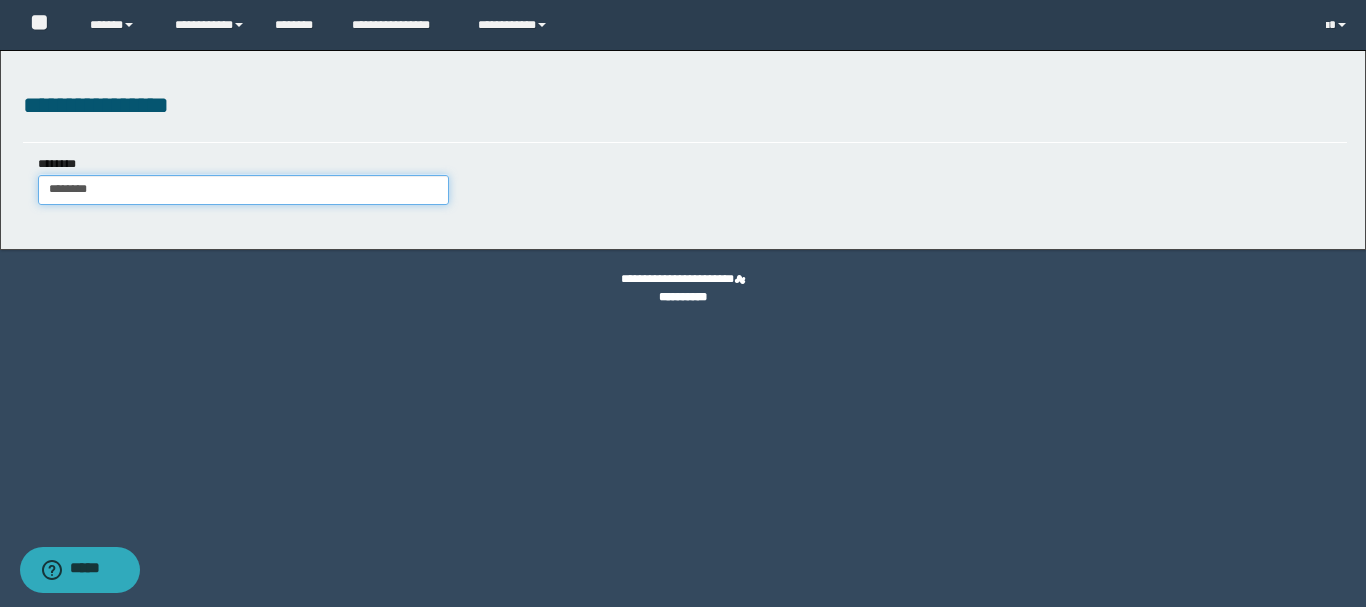 type on "********" 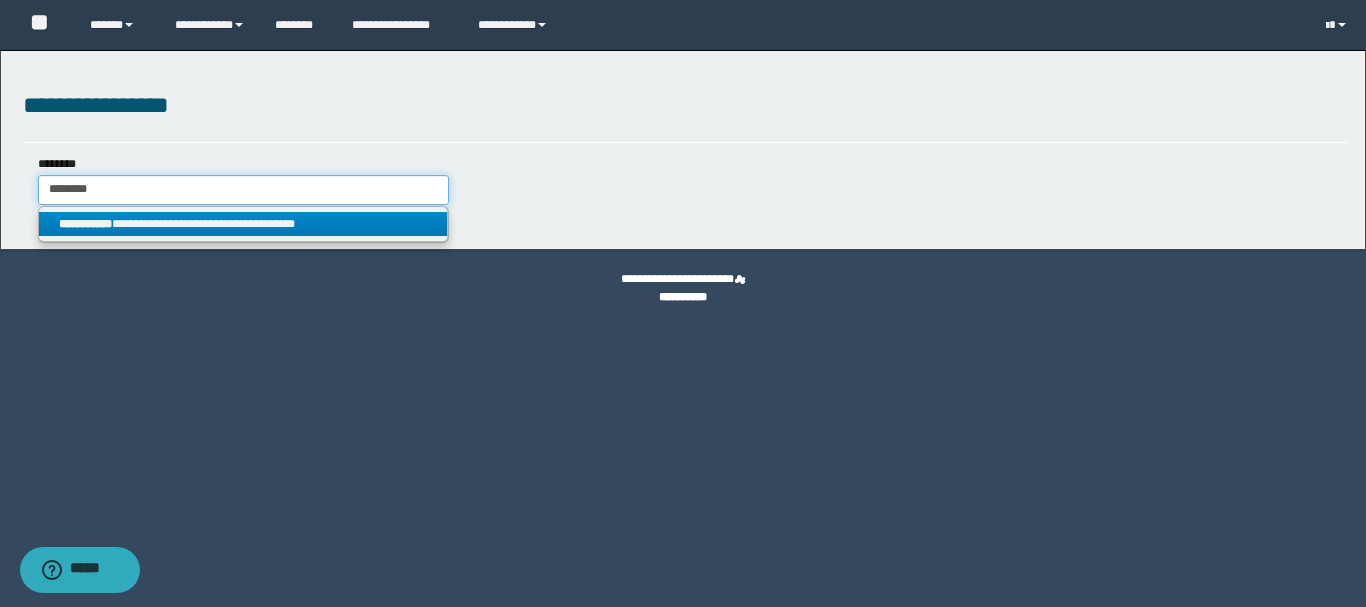 type on "********" 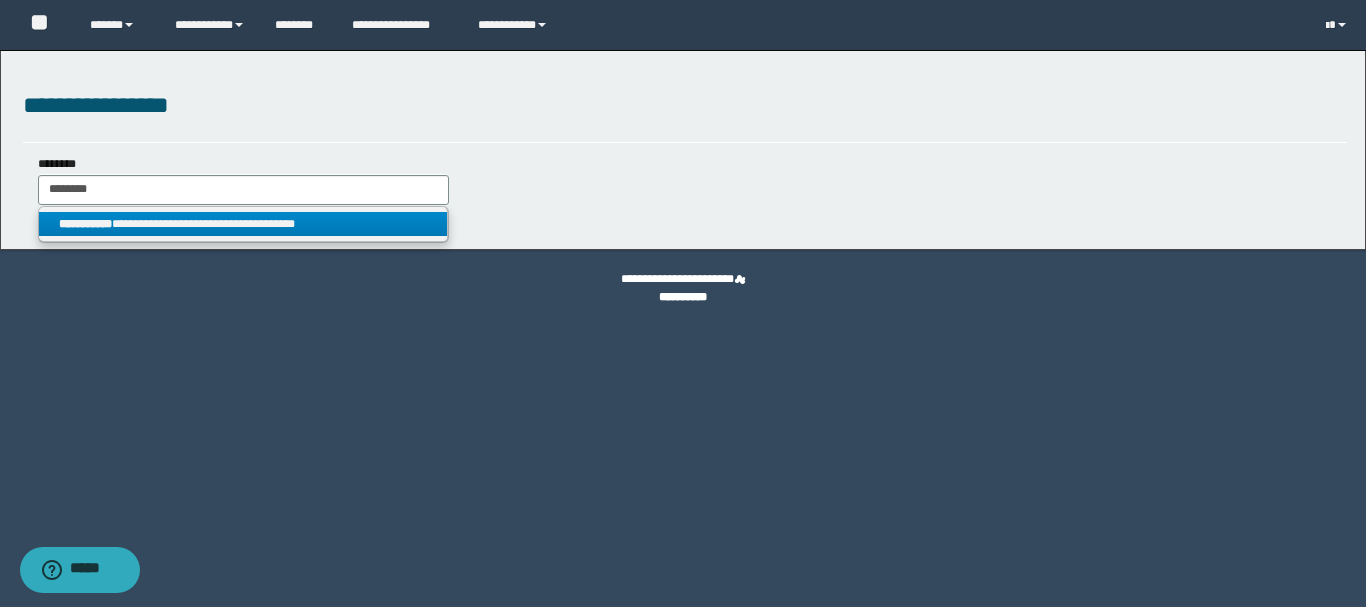 click on "**********" at bounding box center [243, 224] 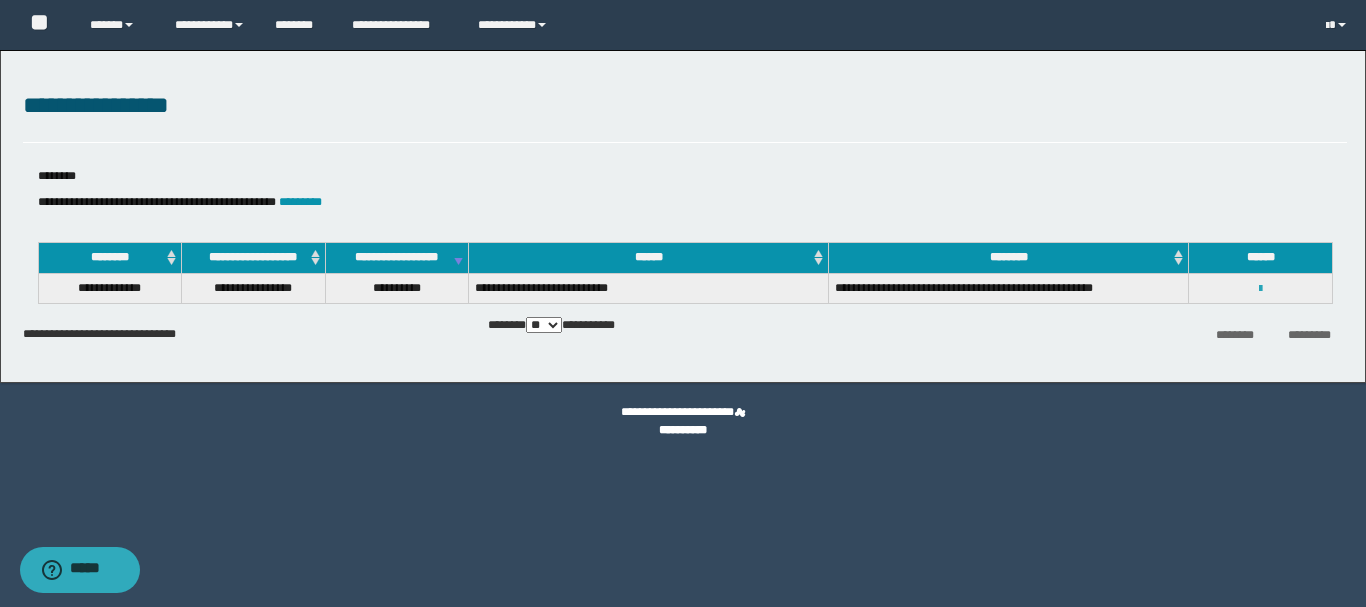 click at bounding box center (1260, 289) 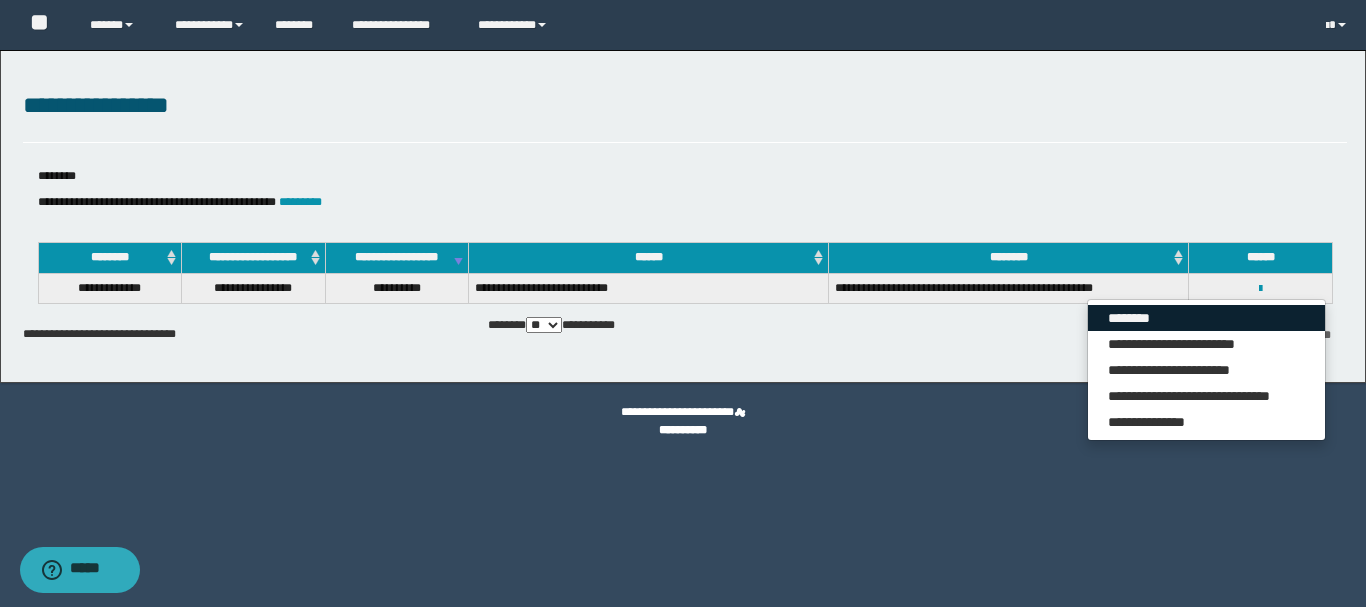 click on "********" at bounding box center [1206, 318] 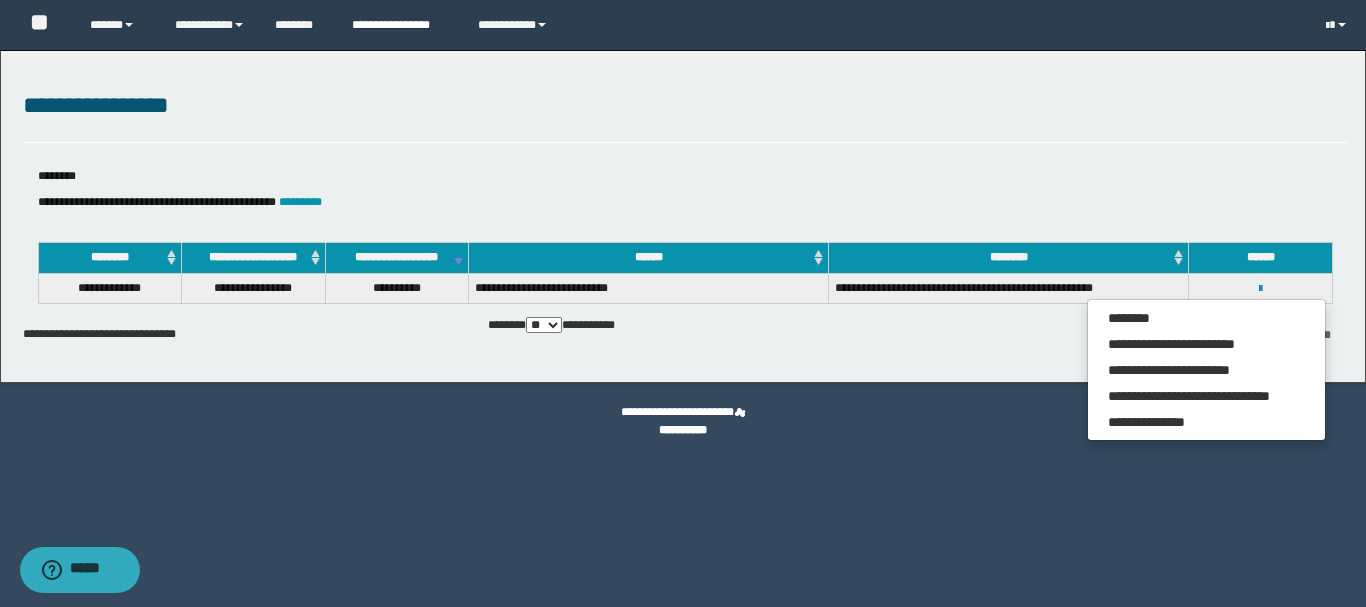 click on "**********" at bounding box center [400, 25] 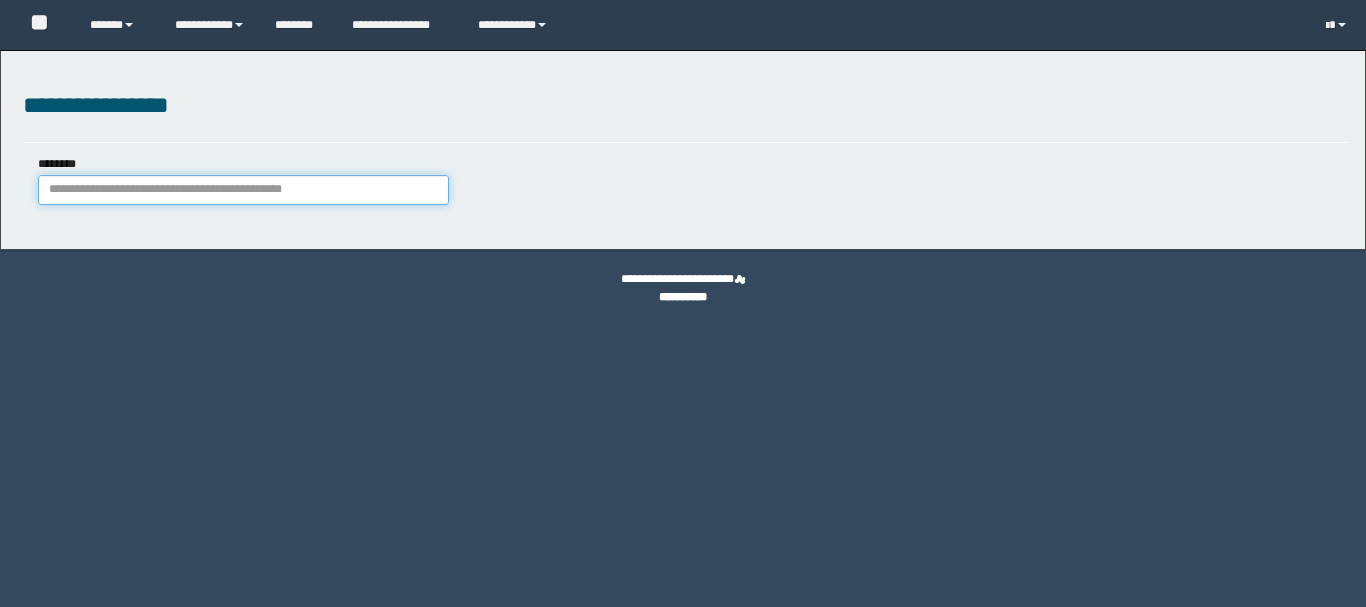 scroll, scrollTop: 0, scrollLeft: 0, axis: both 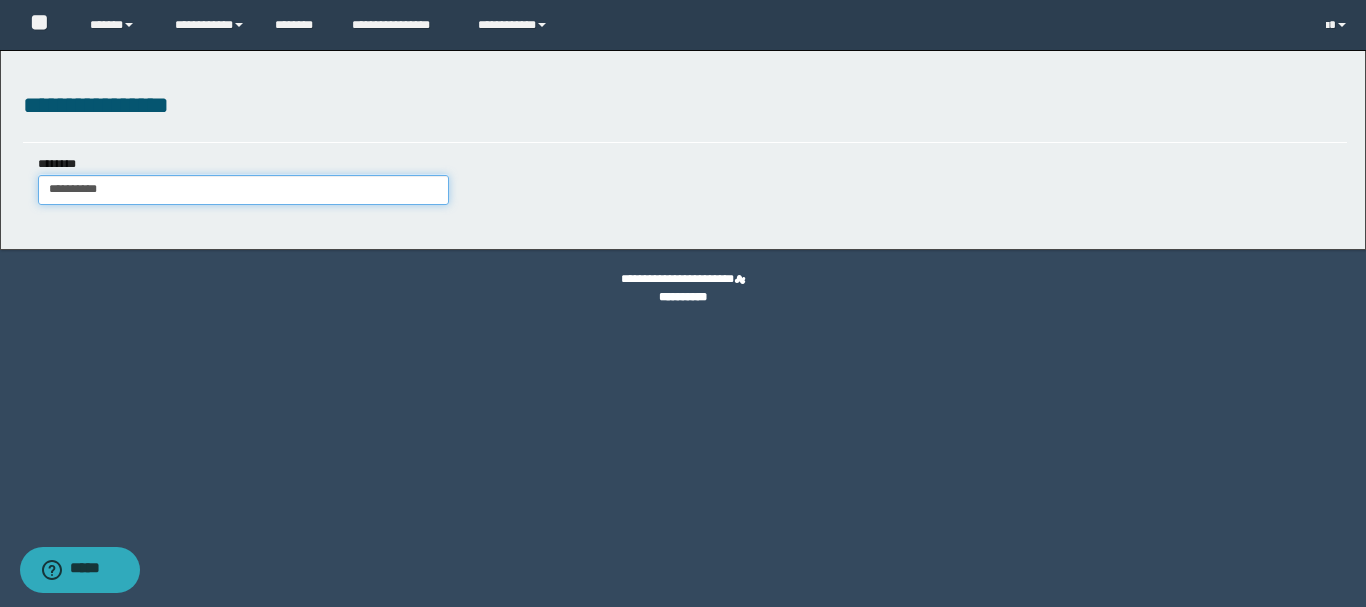 type on "**********" 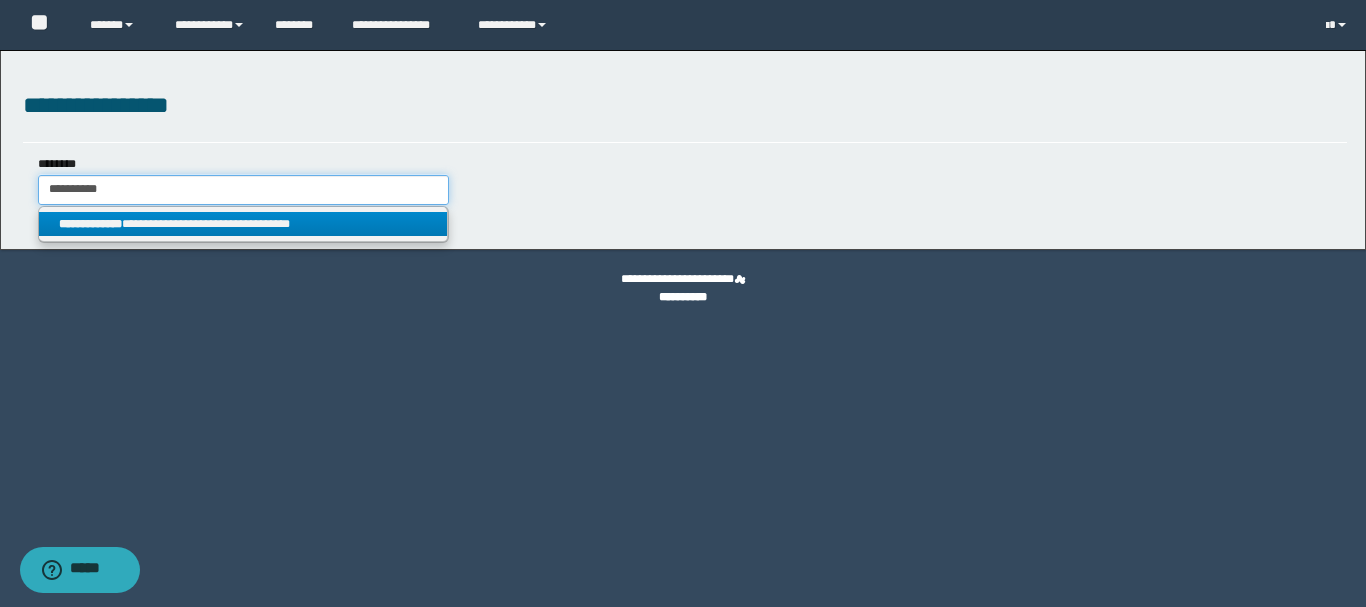 type on "**********" 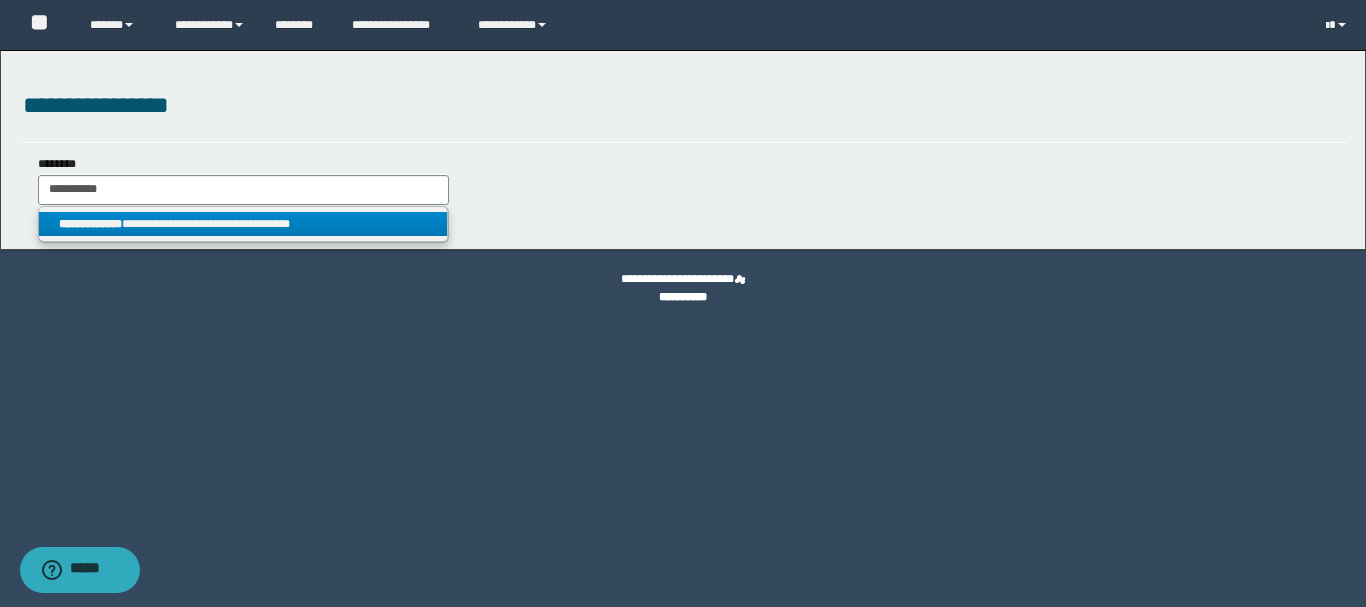 drag, startPoint x: 308, startPoint y: 216, endPoint x: 621, endPoint y: 332, distance: 333.80383 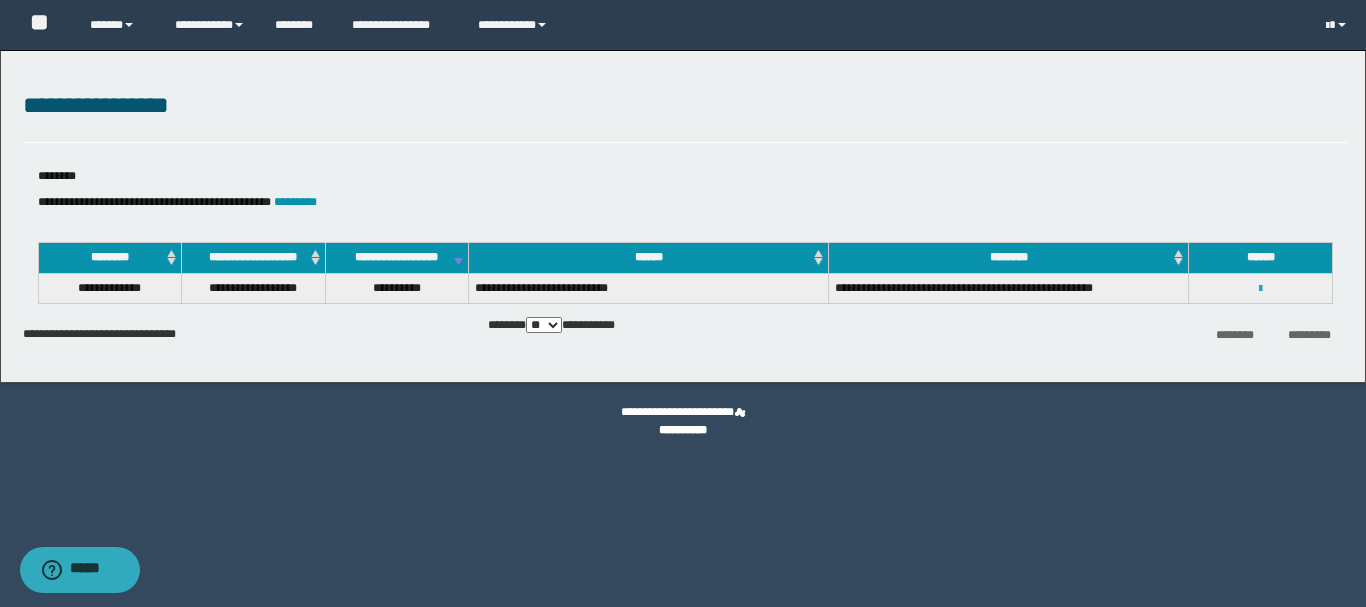 click at bounding box center [1260, 289] 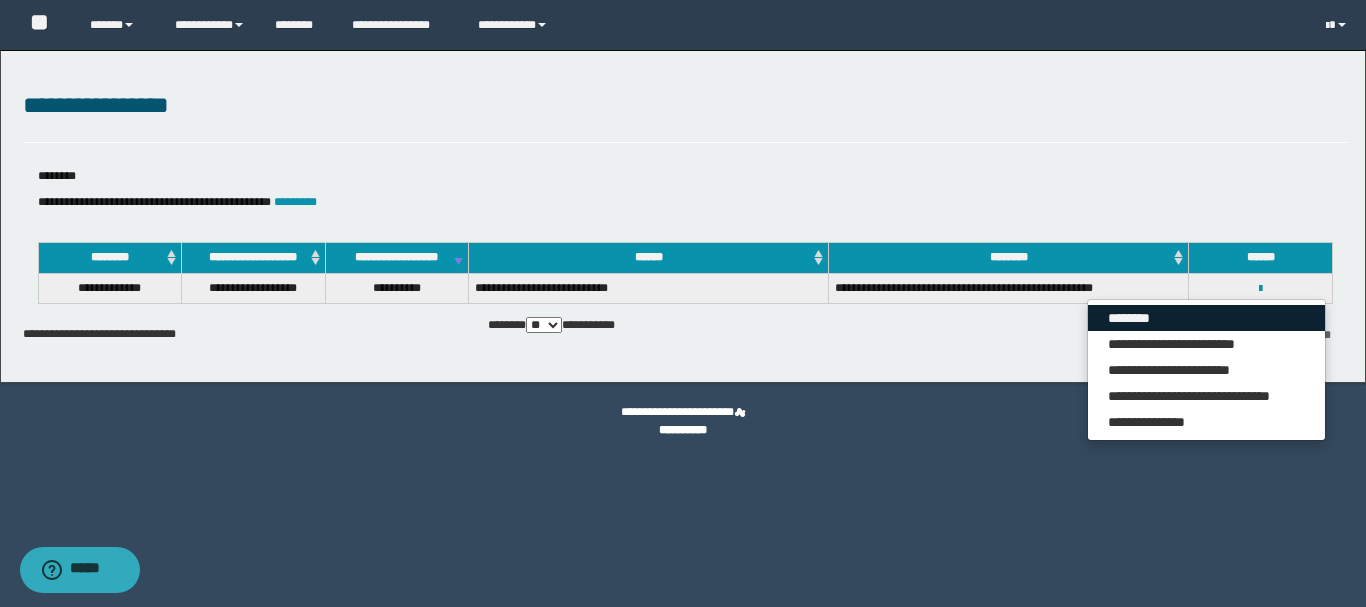 click on "********" at bounding box center (1206, 318) 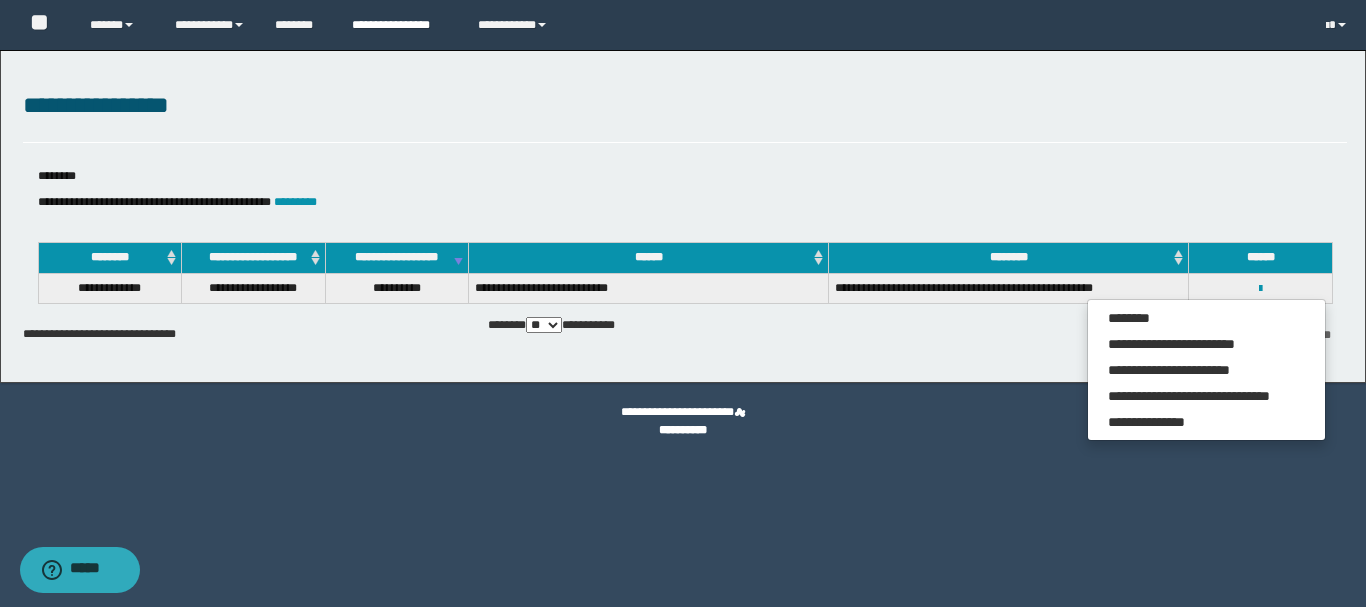 click on "**********" at bounding box center [400, 25] 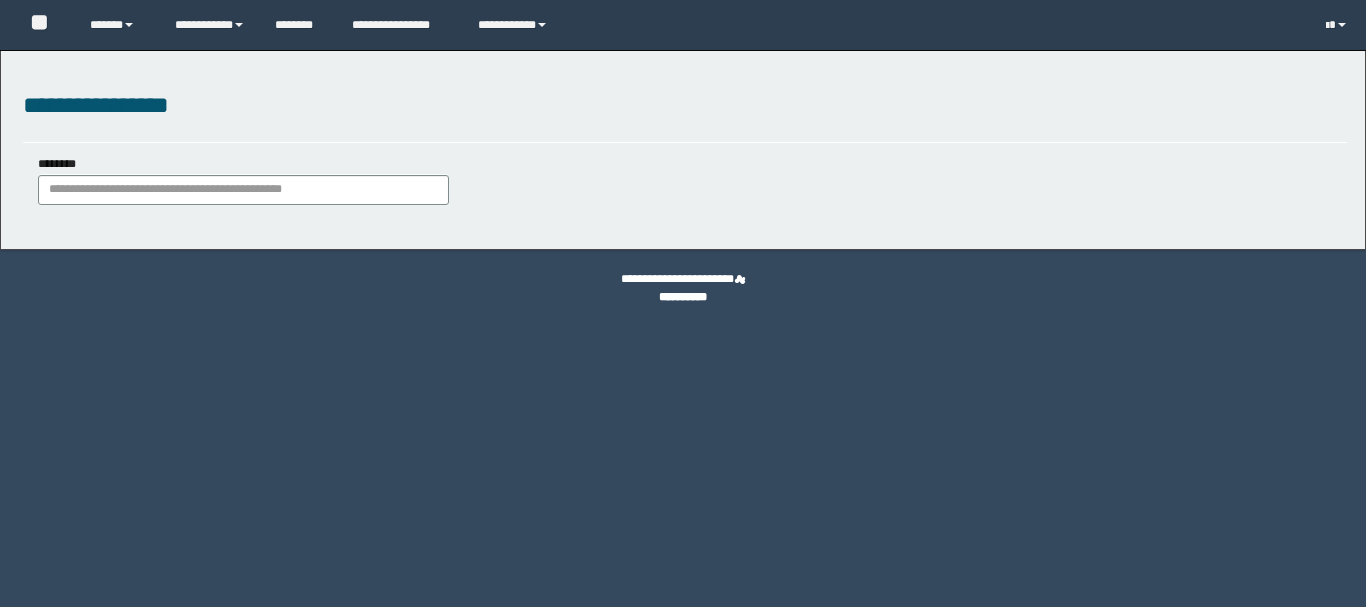scroll, scrollTop: 0, scrollLeft: 0, axis: both 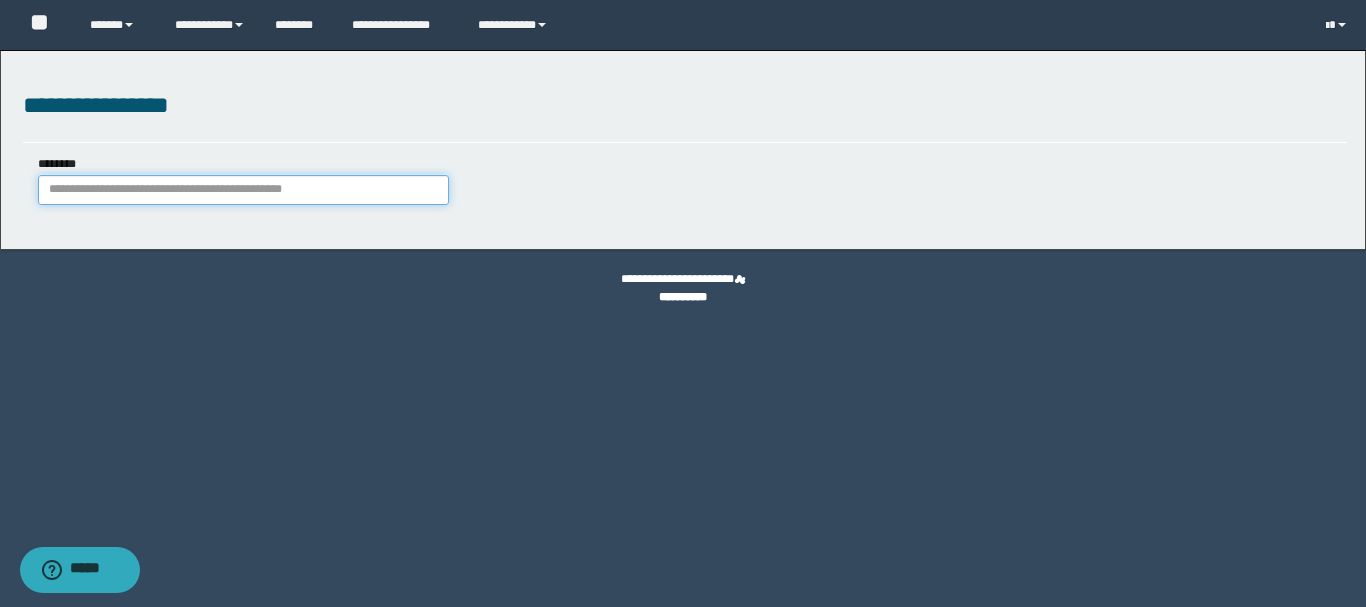 click on "********" at bounding box center [243, 190] 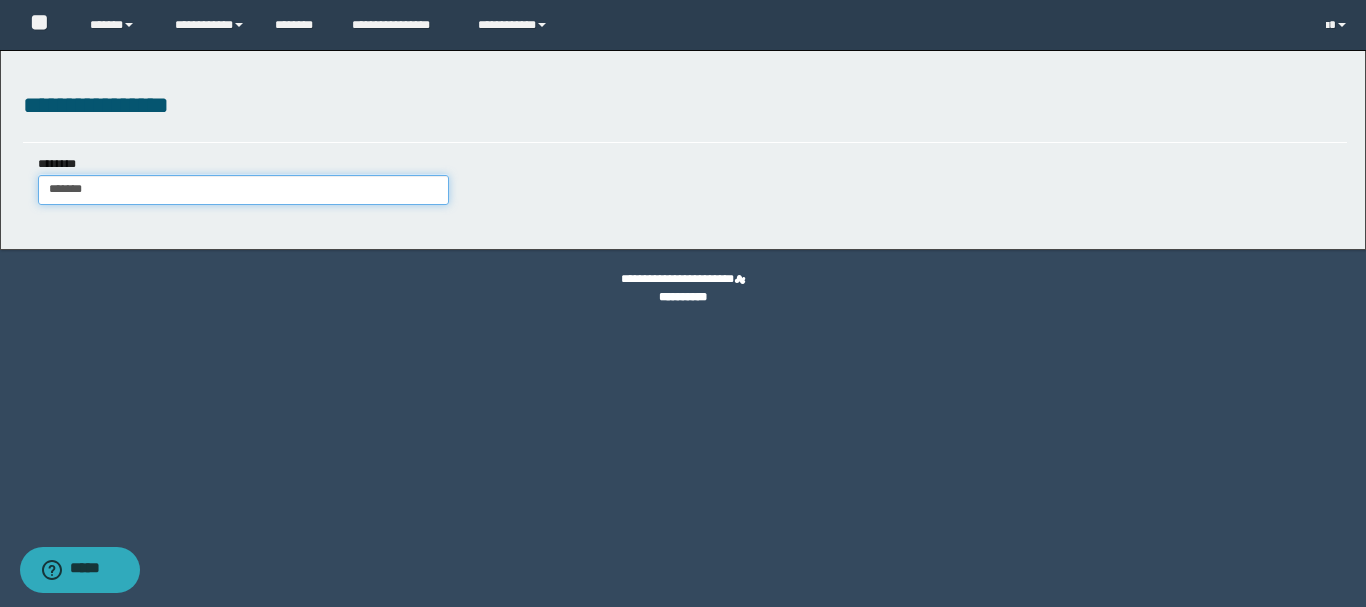 type on "*******" 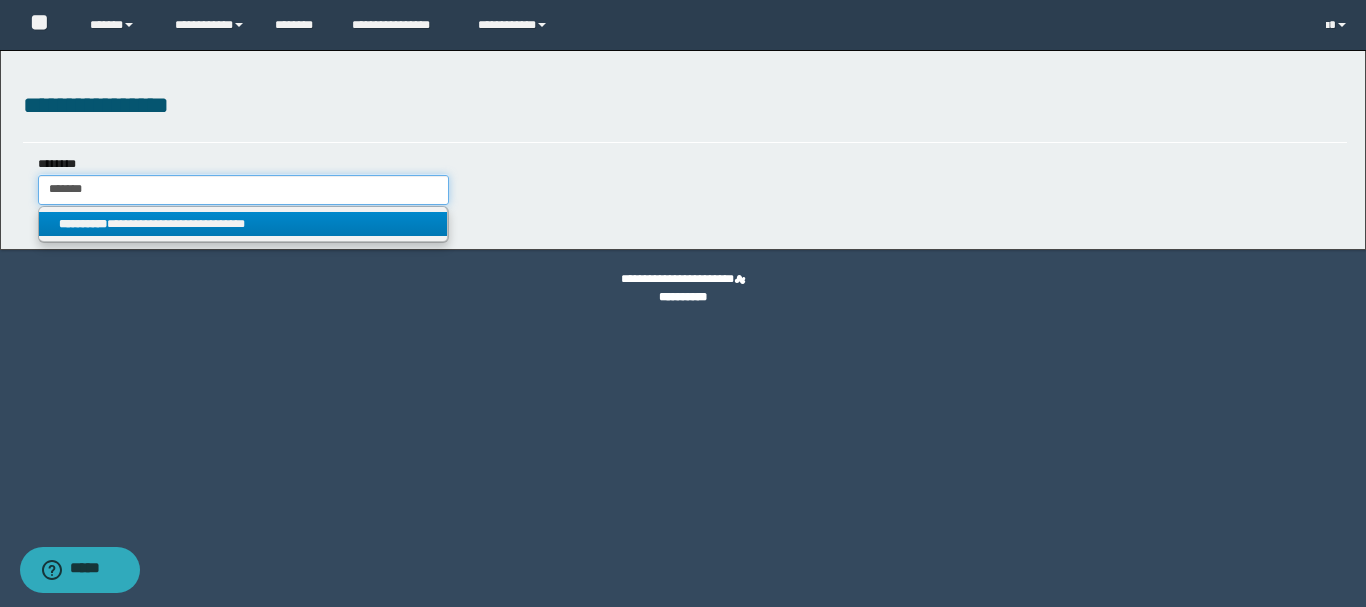 type on "*******" 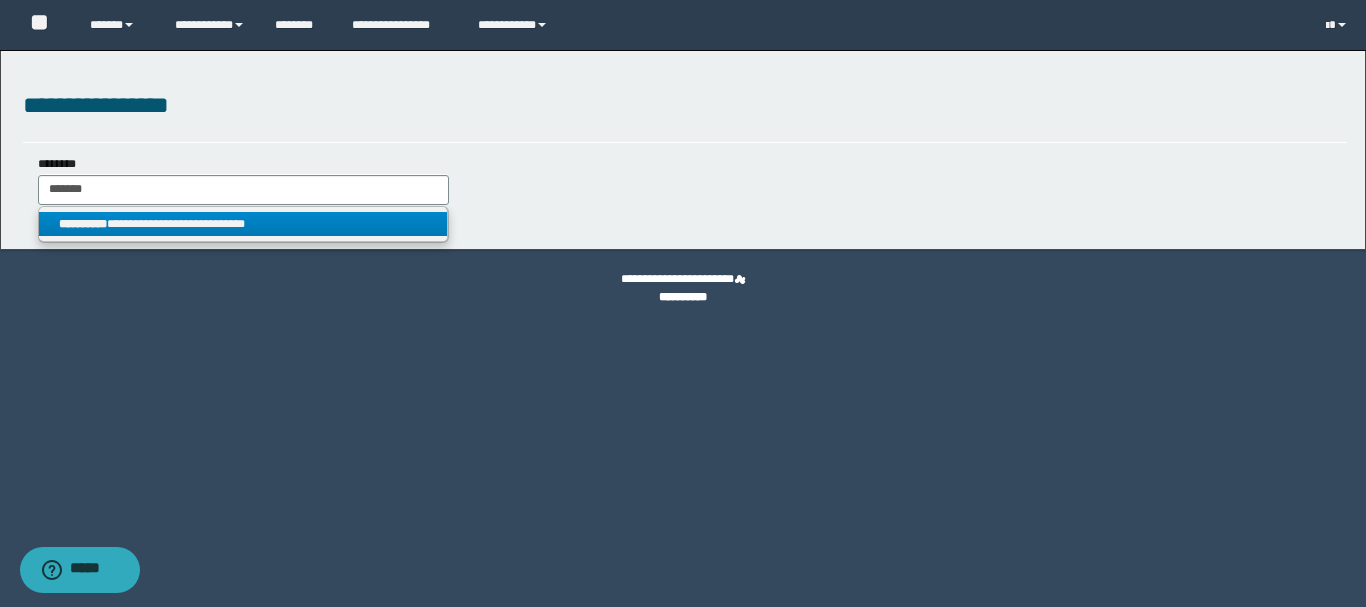 click on "**********" at bounding box center (243, 224) 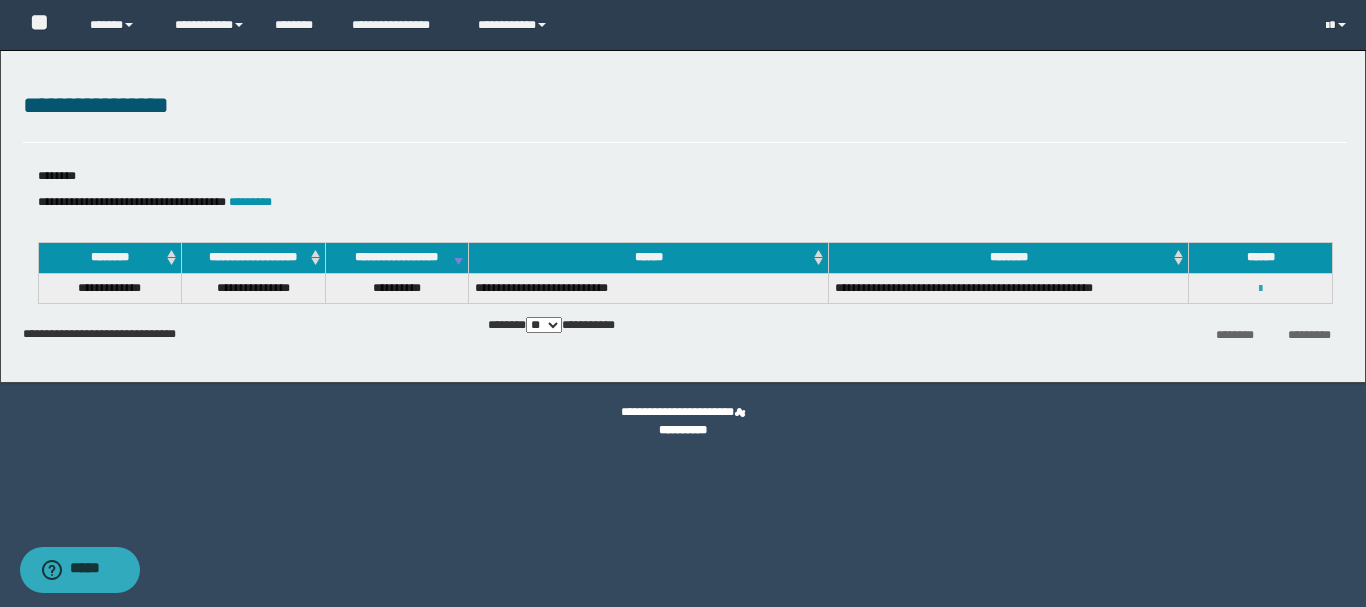 click at bounding box center [1260, 289] 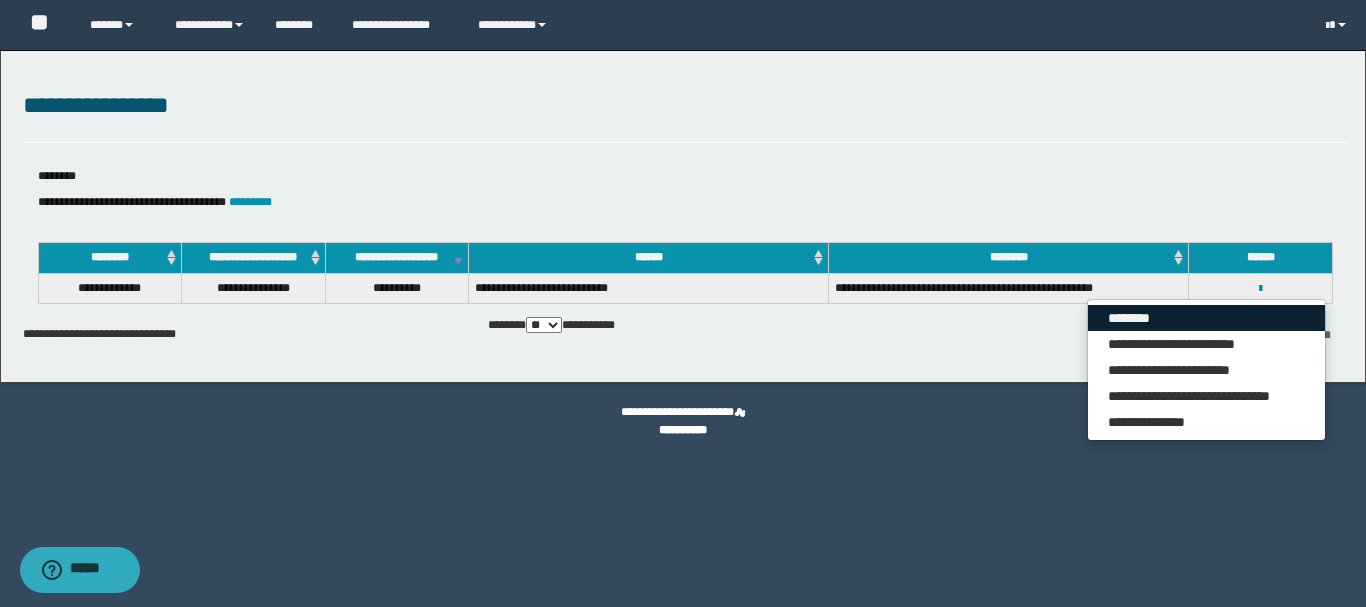 click on "********" at bounding box center [1206, 318] 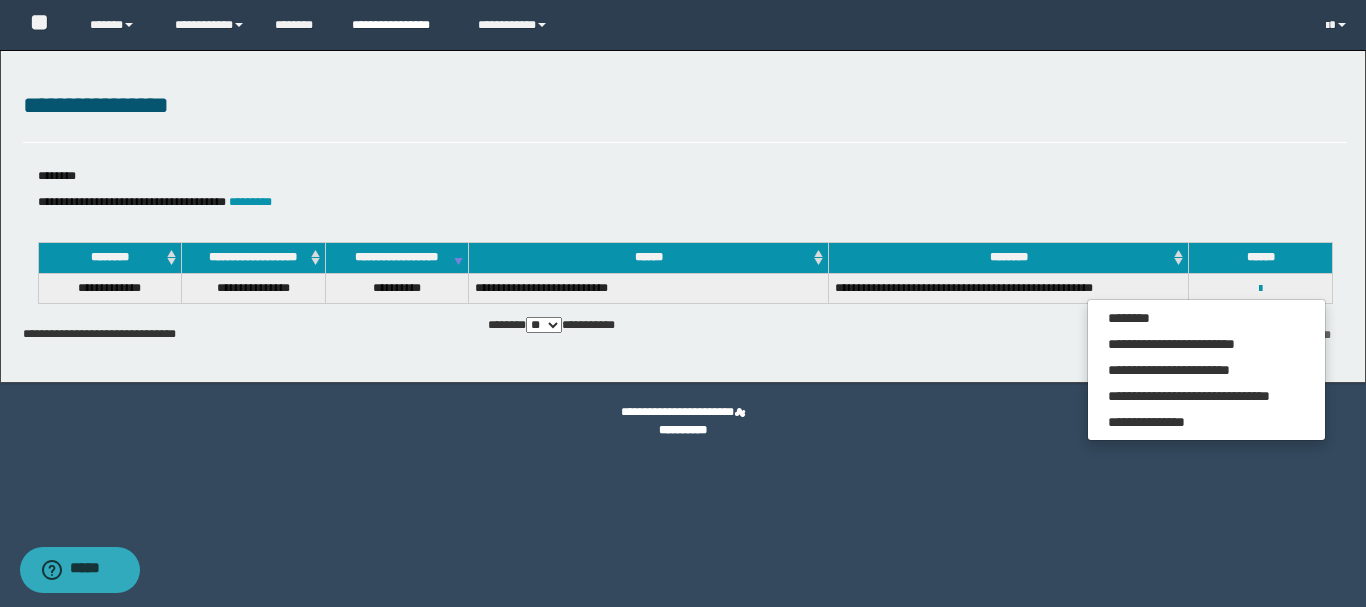click on "**********" at bounding box center (400, 25) 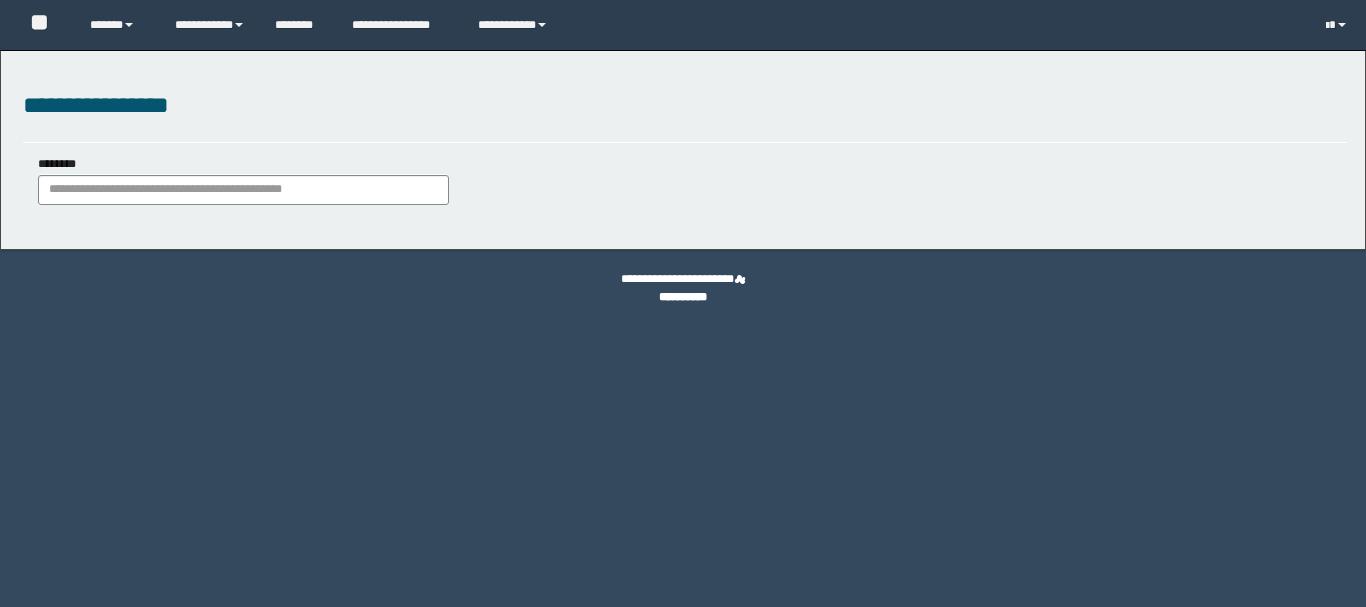 scroll, scrollTop: 0, scrollLeft: 0, axis: both 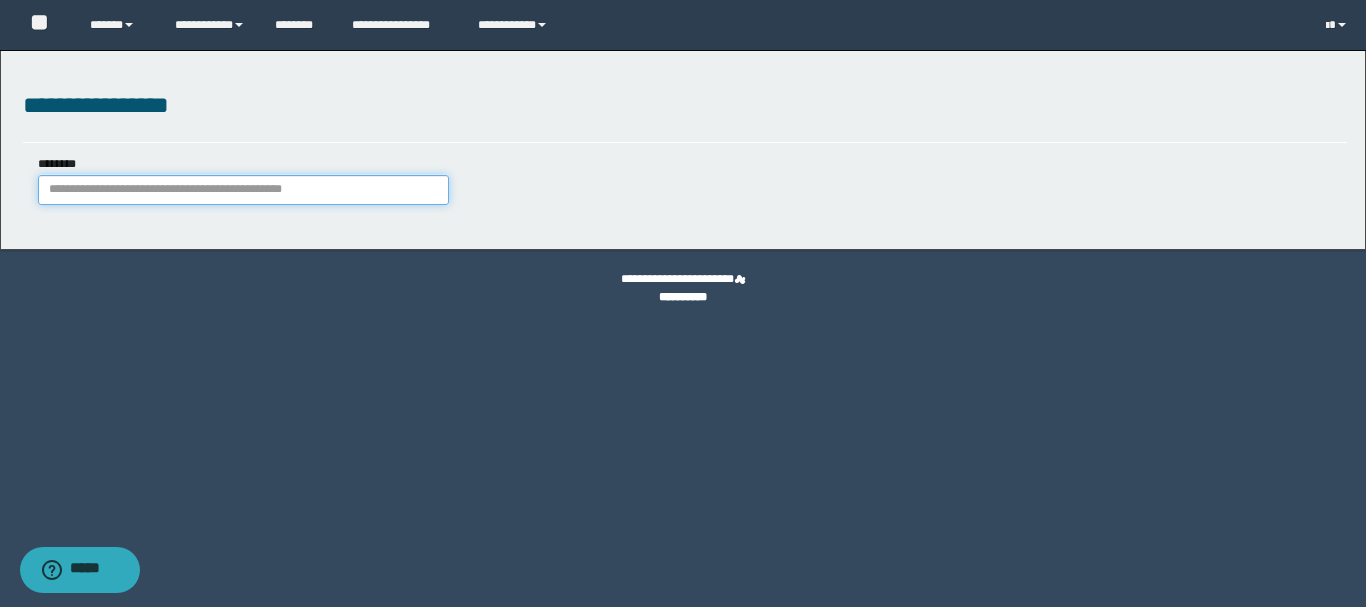 click on "********" at bounding box center (243, 190) 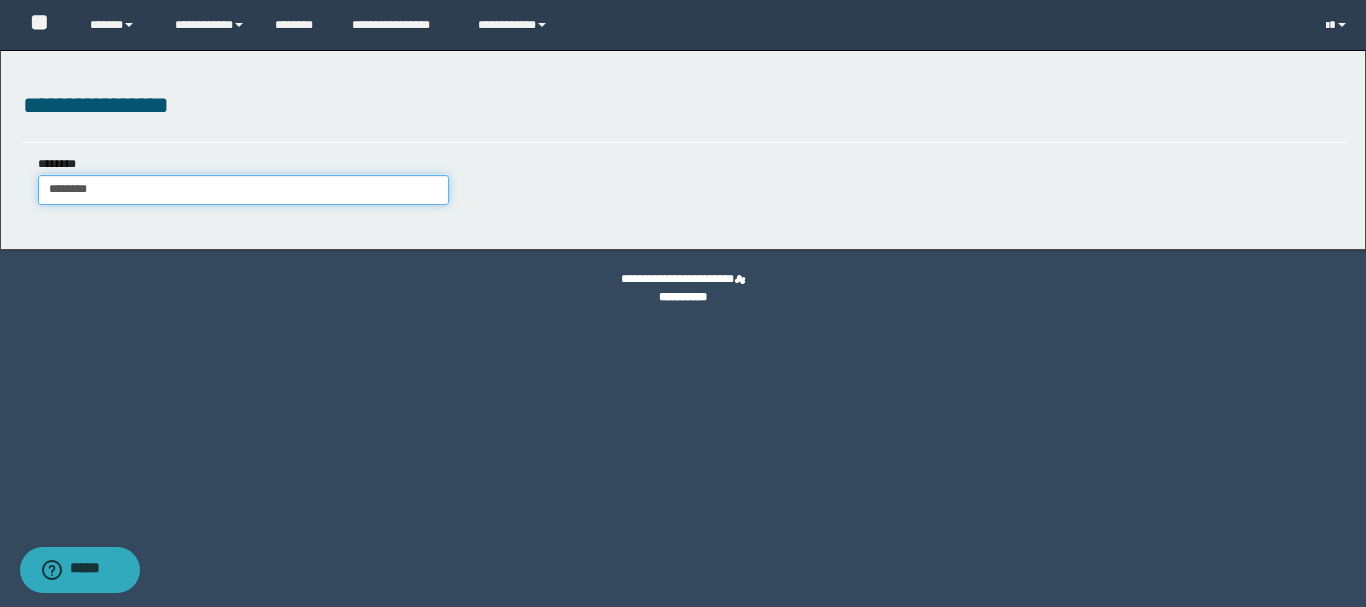 type on "********" 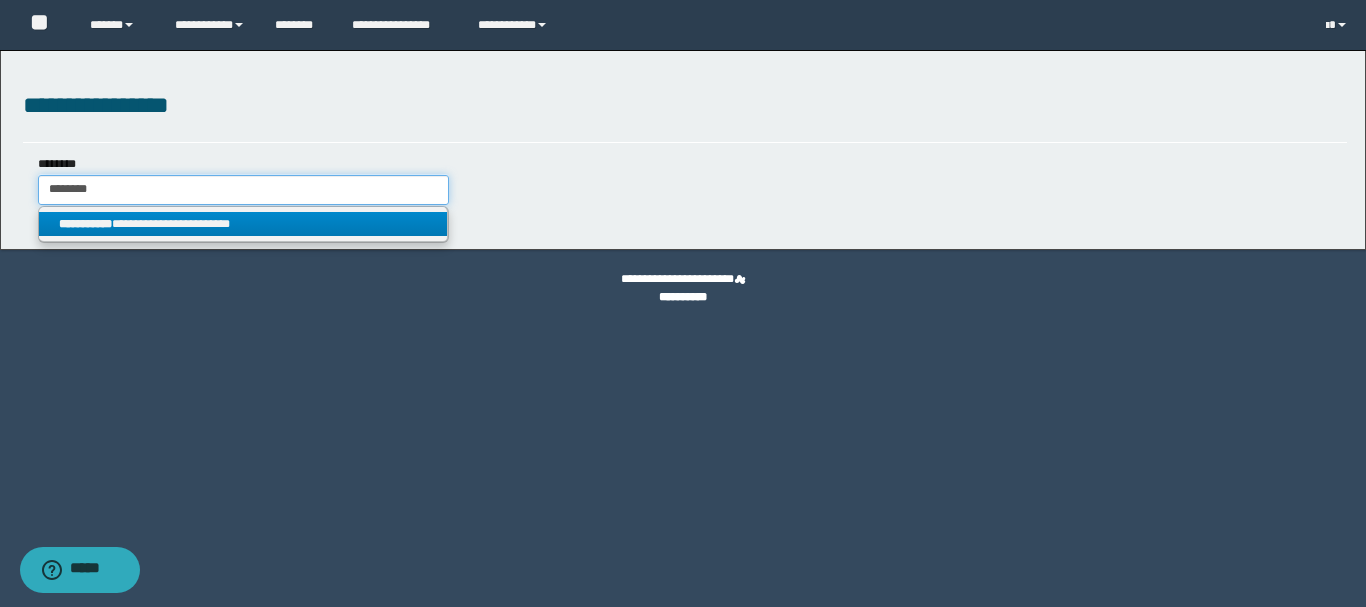 type on "********" 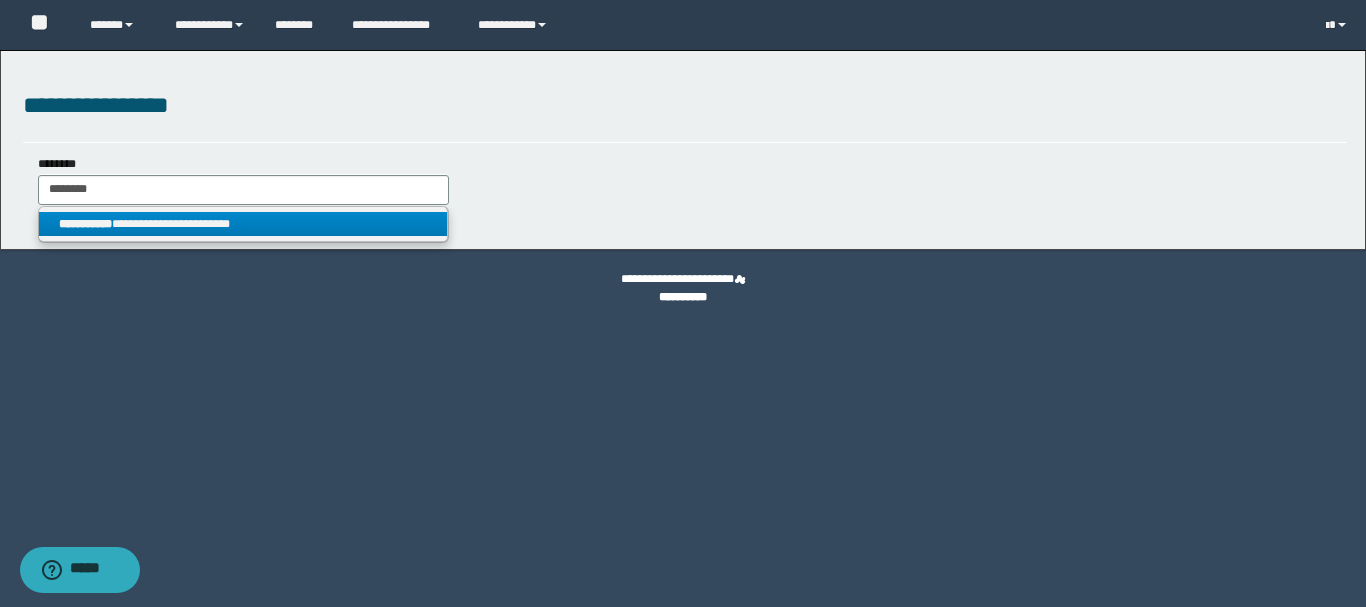 click on "**********" at bounding box center (243, 224) 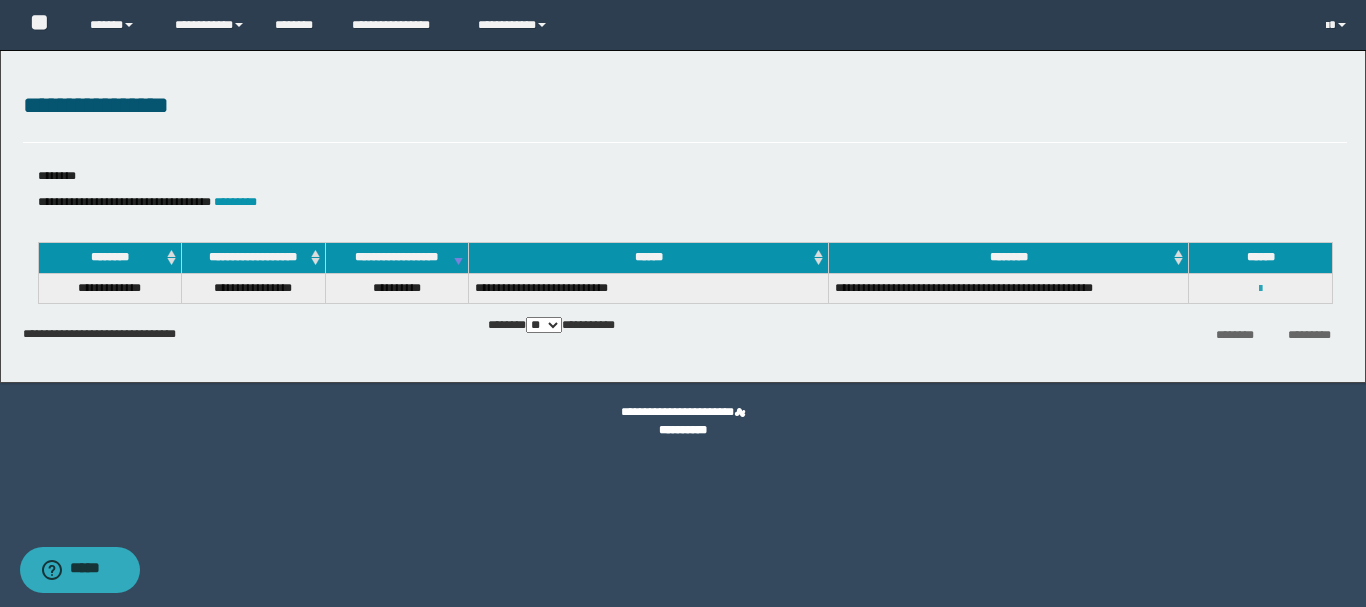 click at bounding box center (1260, 289) 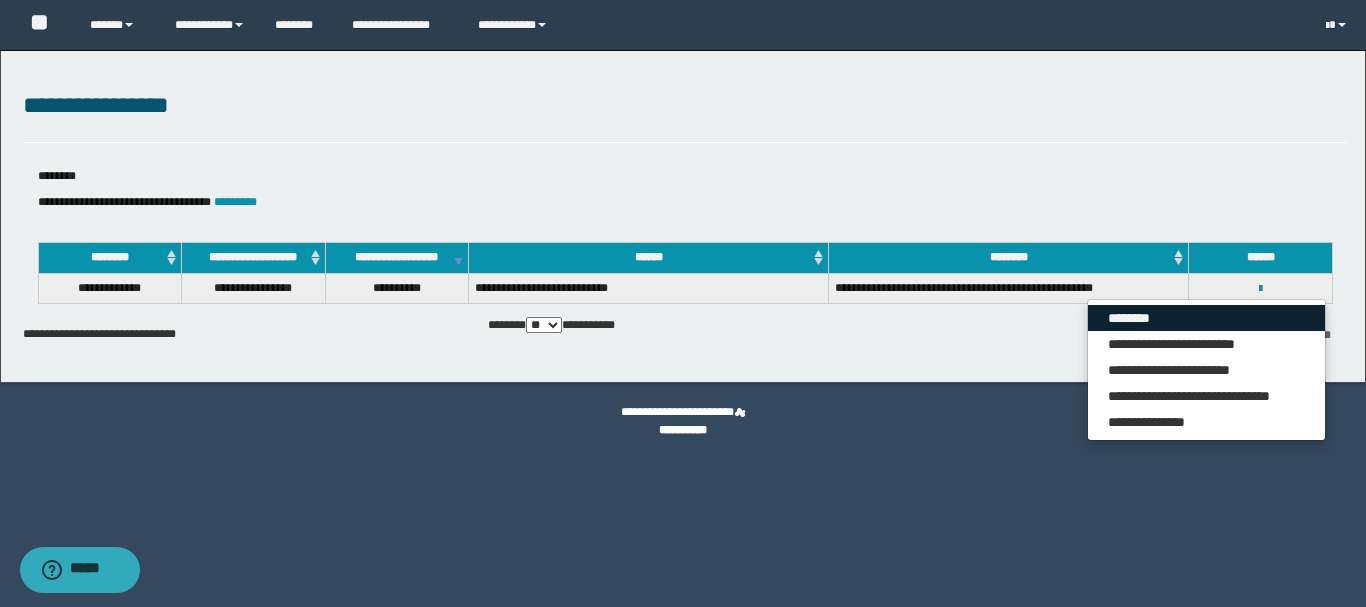 drag, startPoint x: 1146, startPoint y: 320, endPoint x: 1162, endPoint y: 329, distance: 18.35756 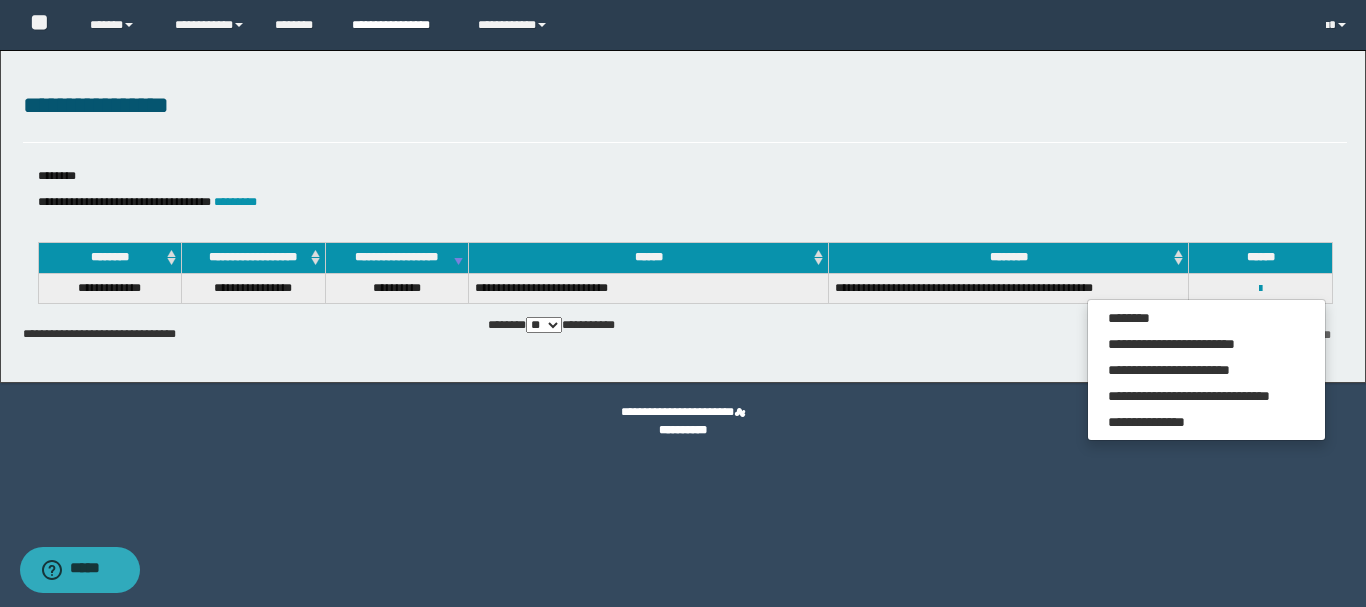 drag, startPoint x: 406, startPoint y: 21, endPoint x: 538, endPoint y: 202, distance: 224.0201 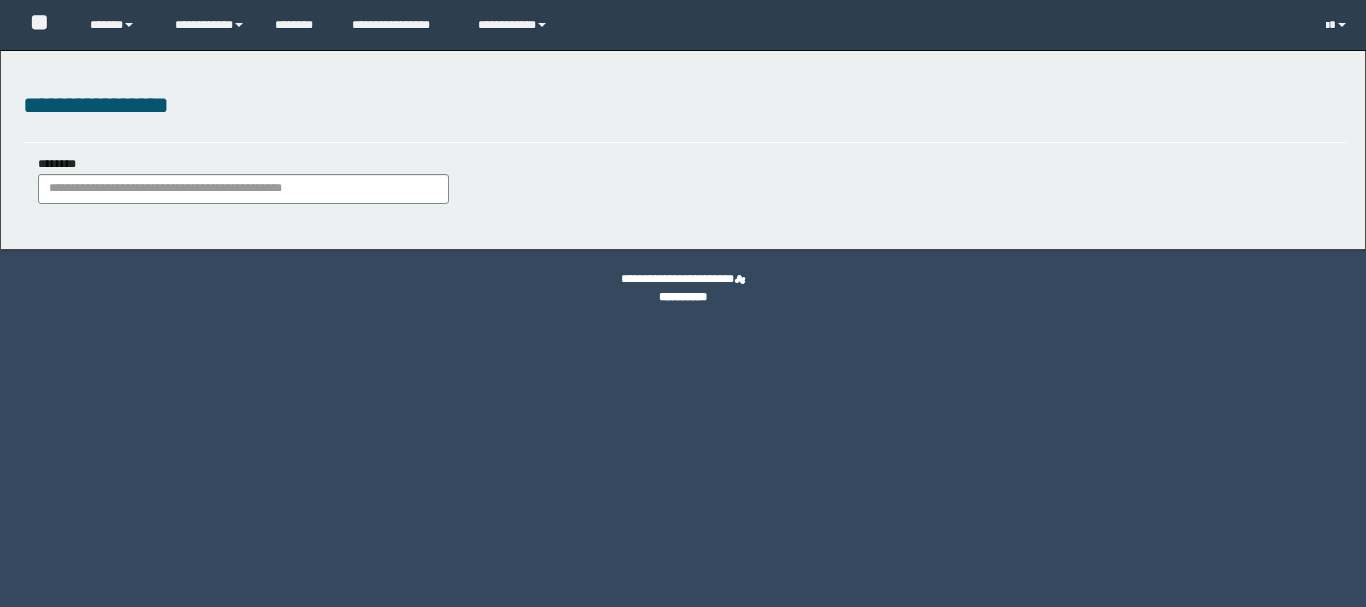 scroll, scrollTop: 0, scrollLeft: 0, axis: both 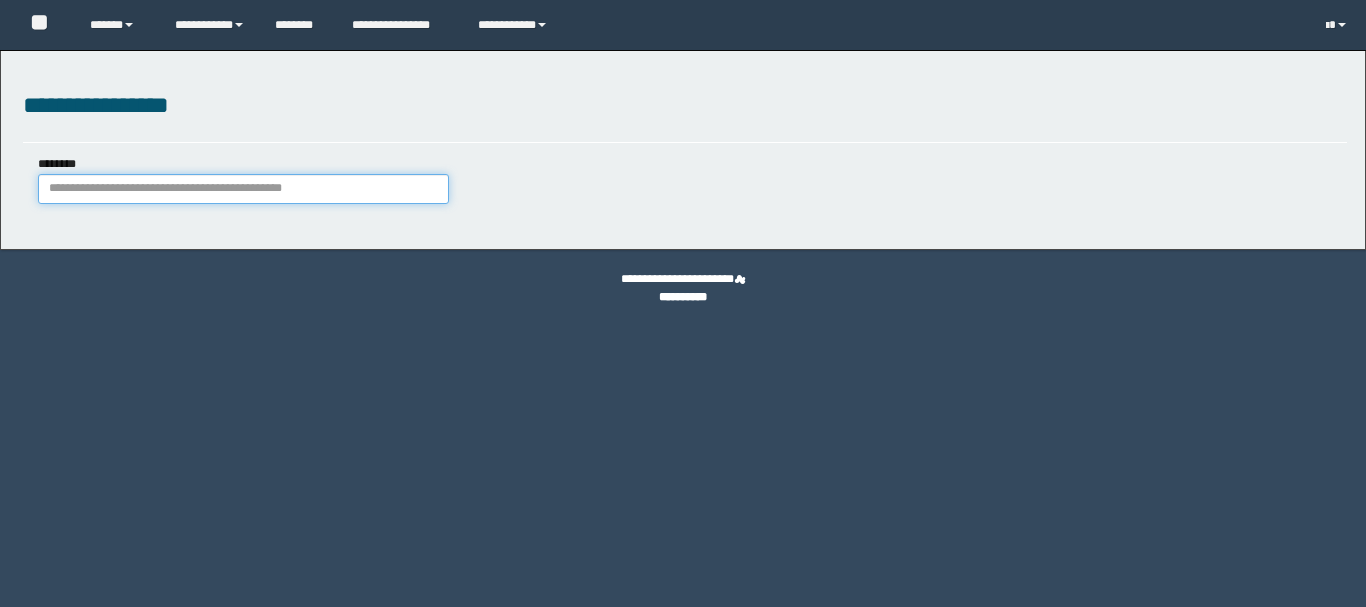 click on "********" at bounding box center [243, 189] 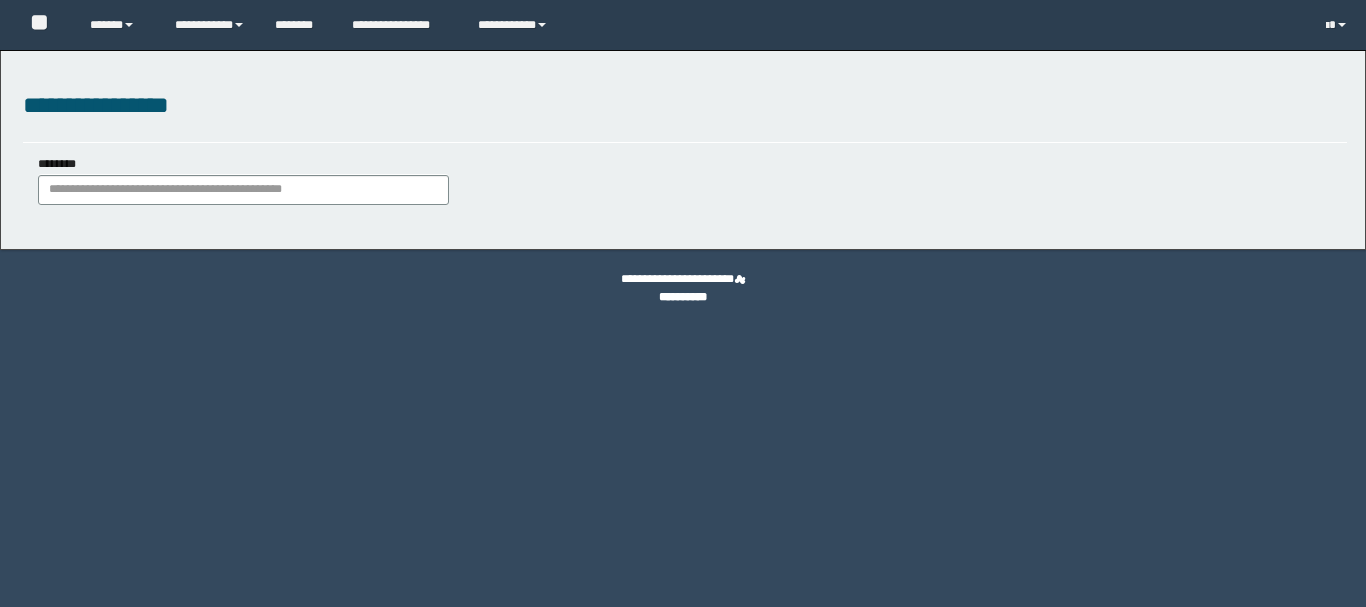 scroll, scrollTop: 0, scrollLeft: 0, axis: both 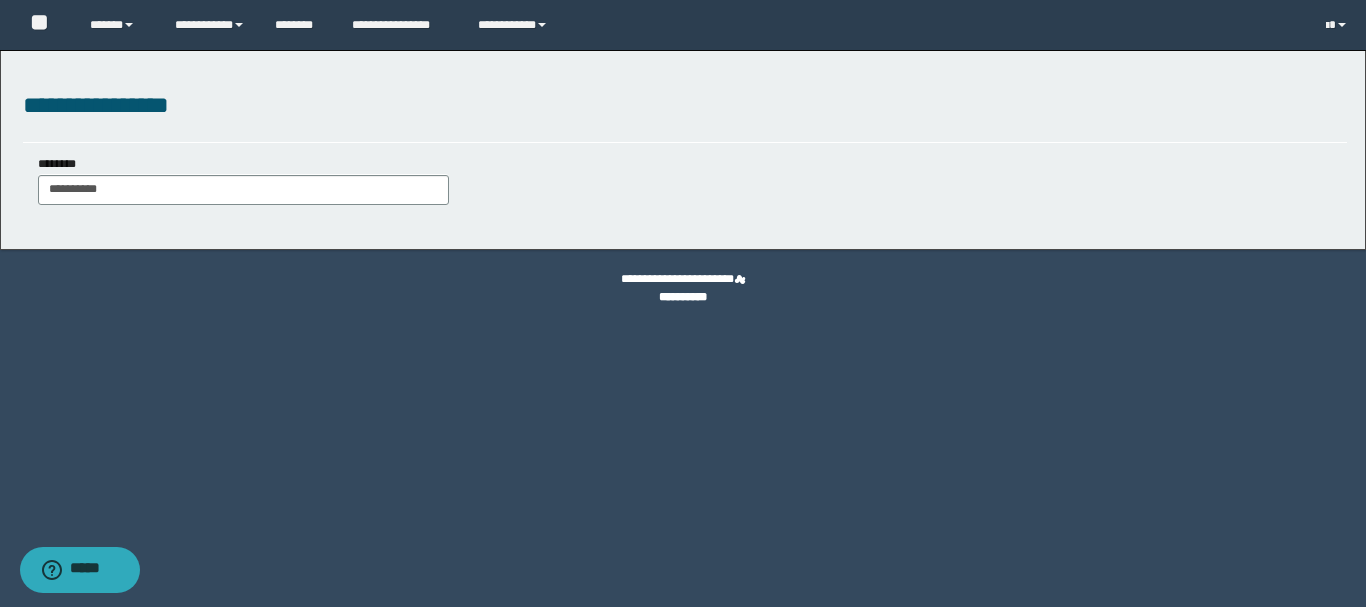 type on "**********" 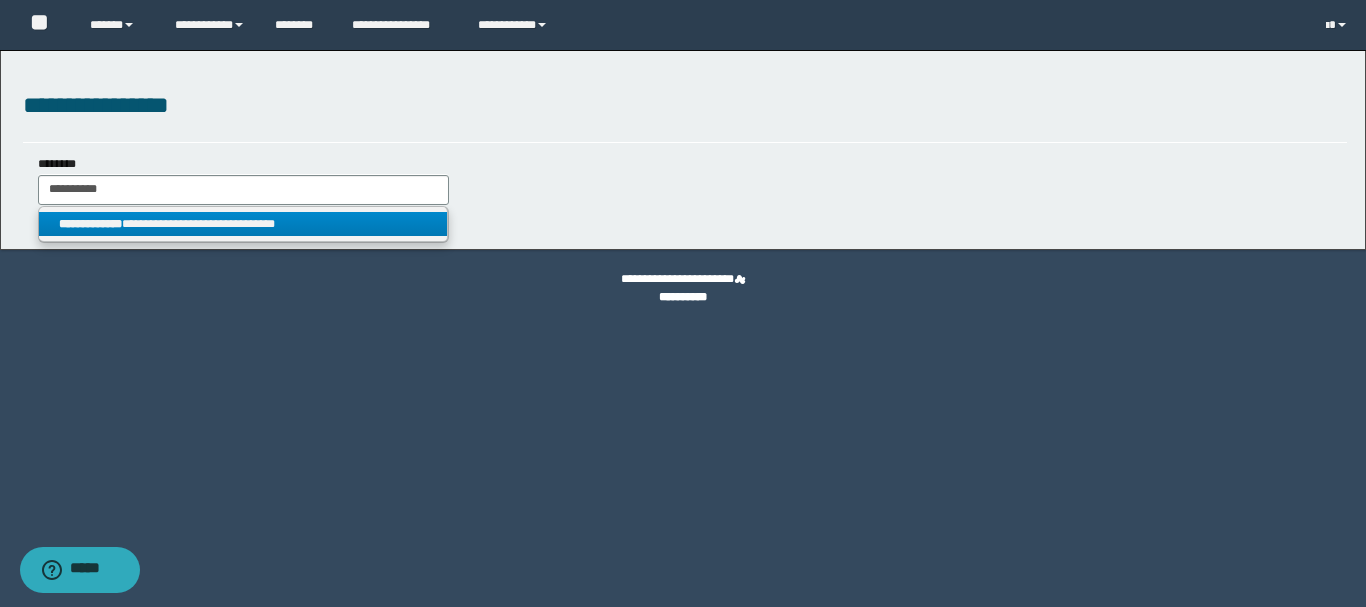 type on "**********" 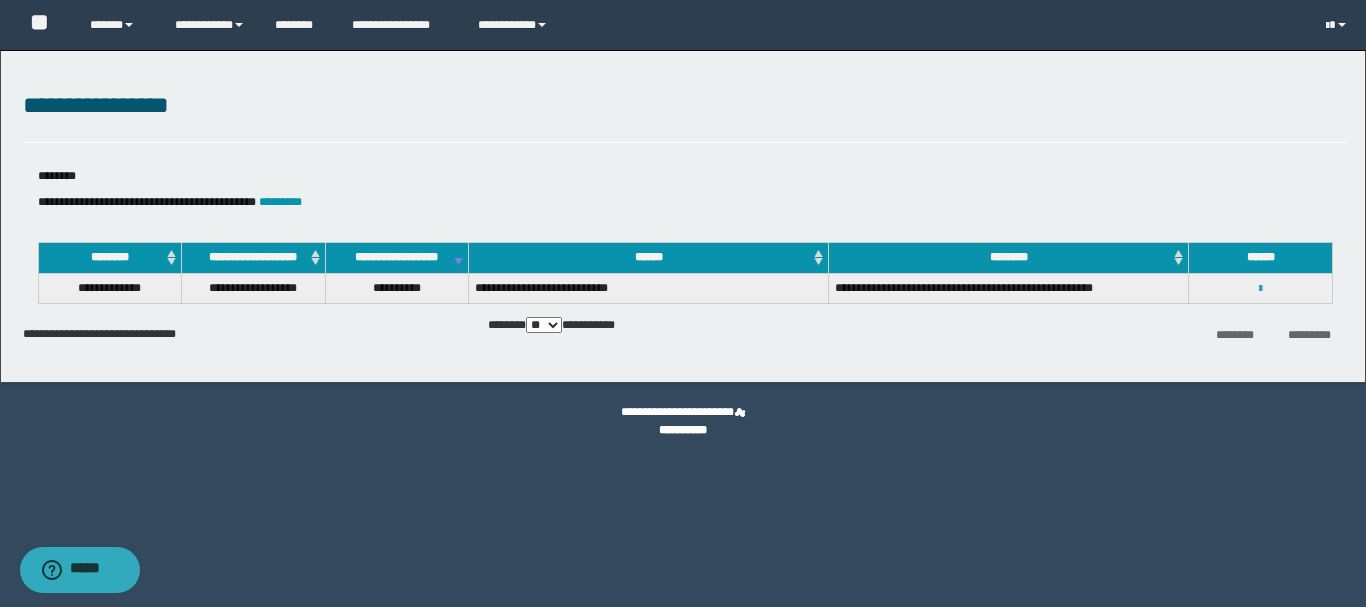 click at bounding box center (1260, 289) 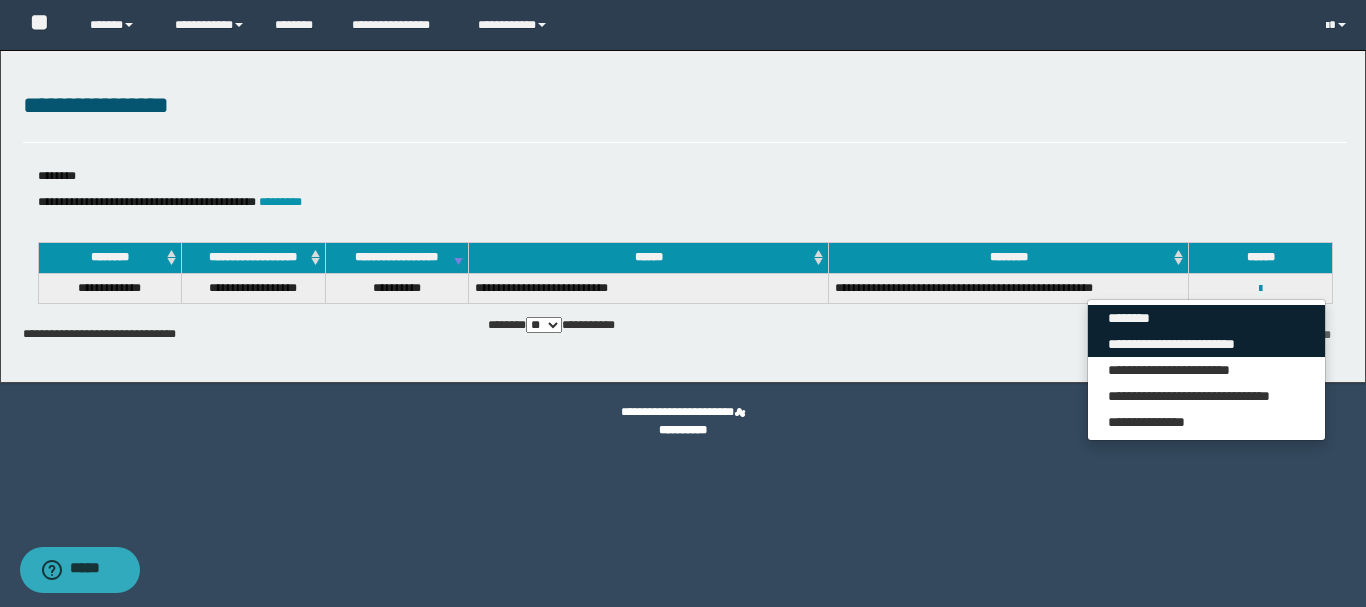 click on "********" at bounding box center (1206, 318) 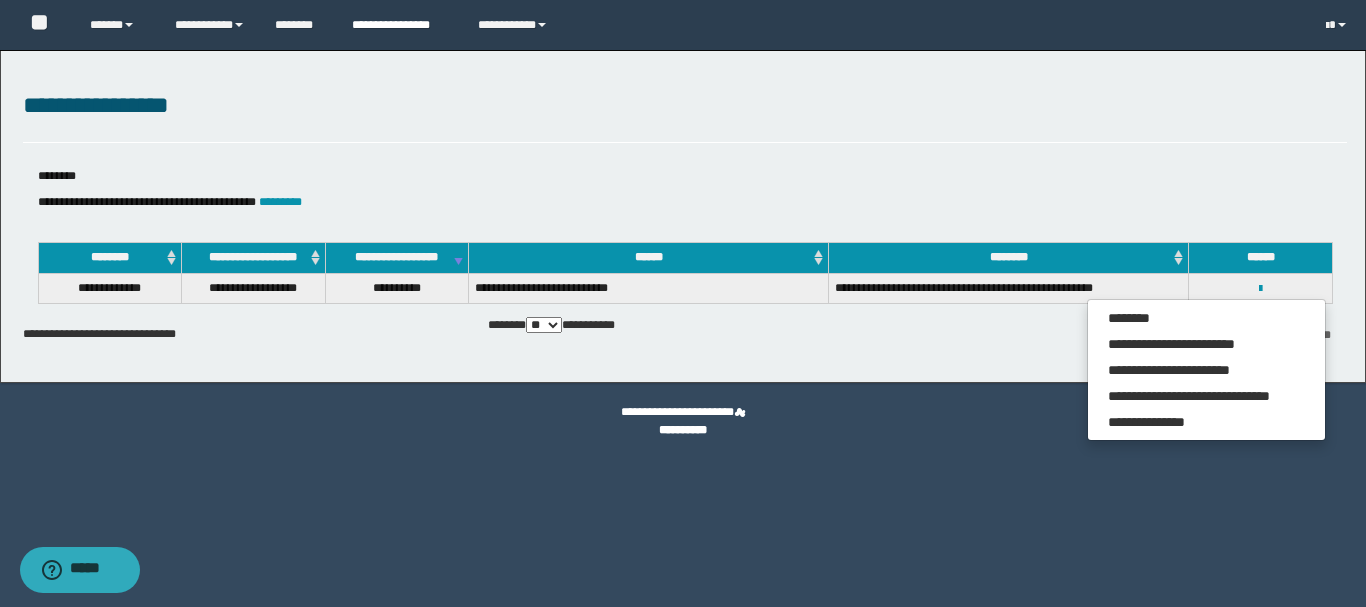 click on "**********" at bounding box center (400, 25) 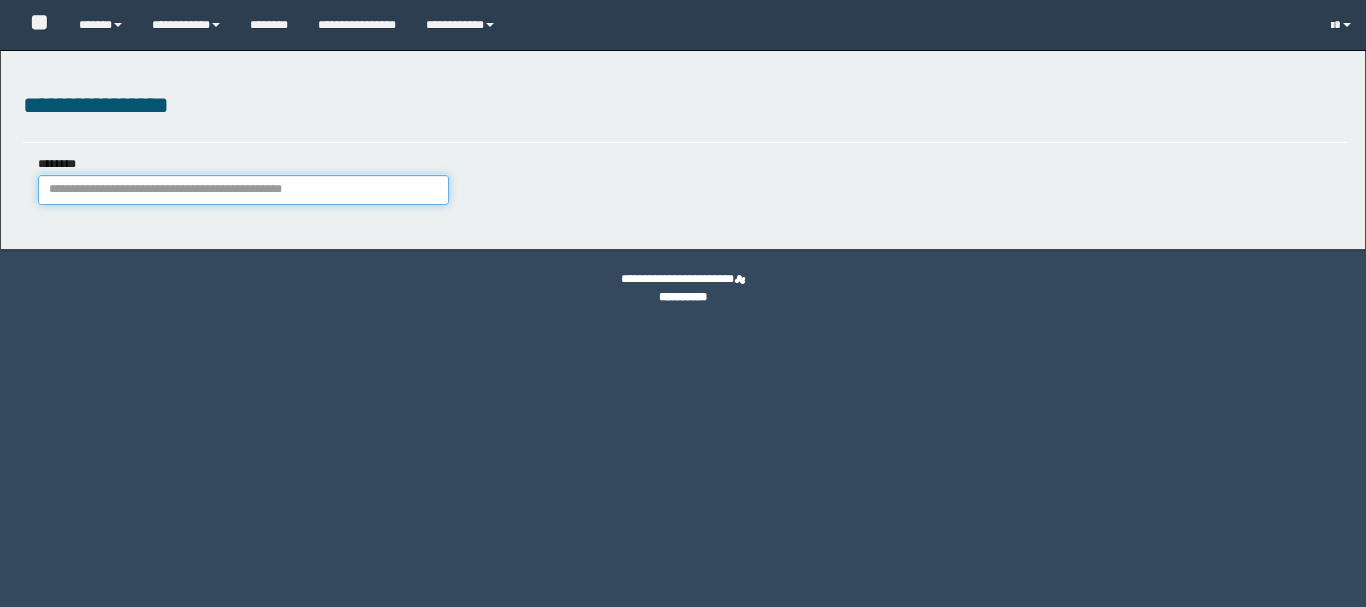 scroll, scrollTop: 0, scrollLeft: 0, axis: both 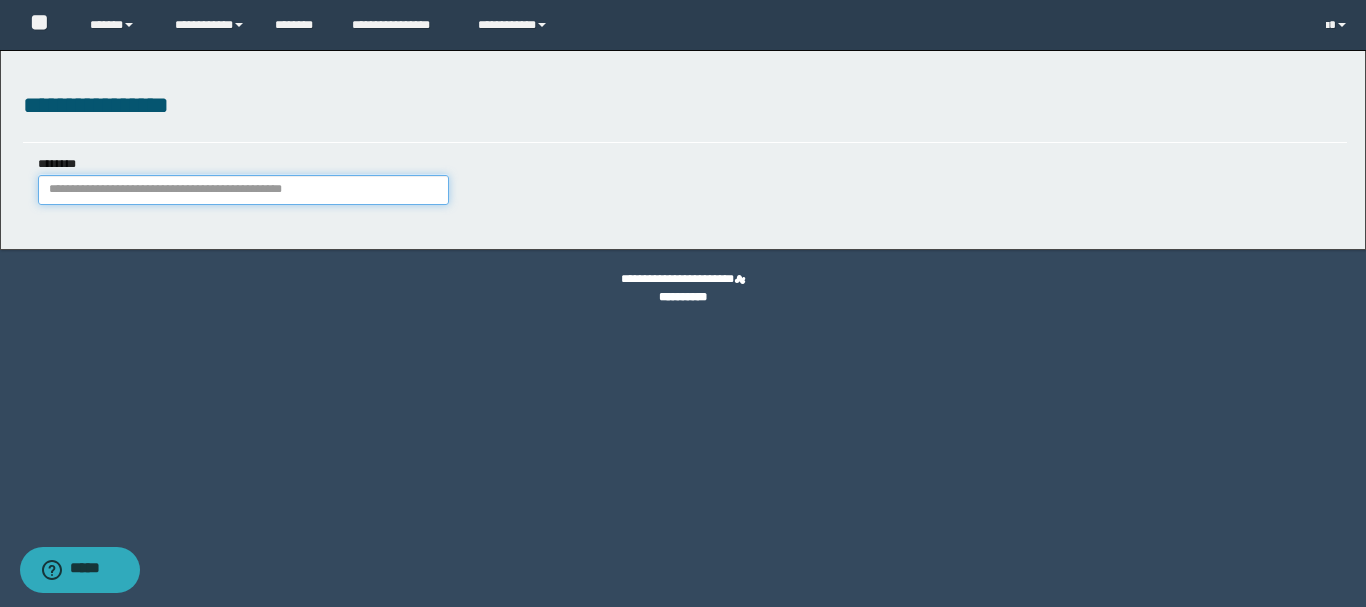 paste on "********" 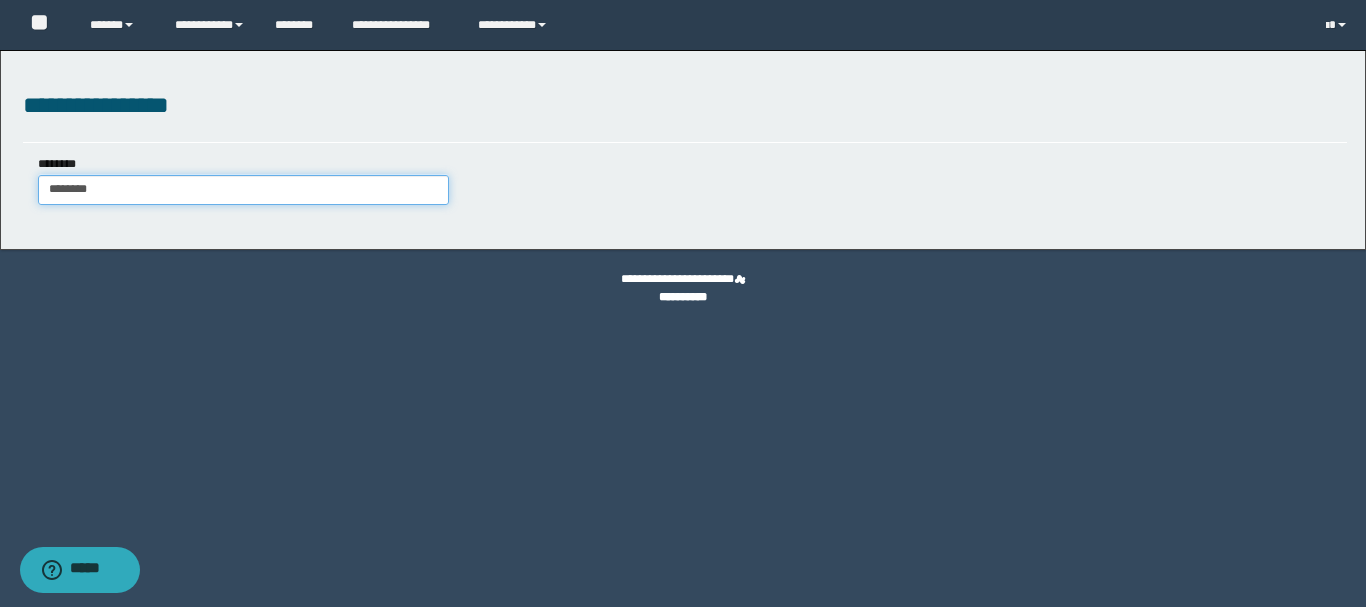 type on "********" 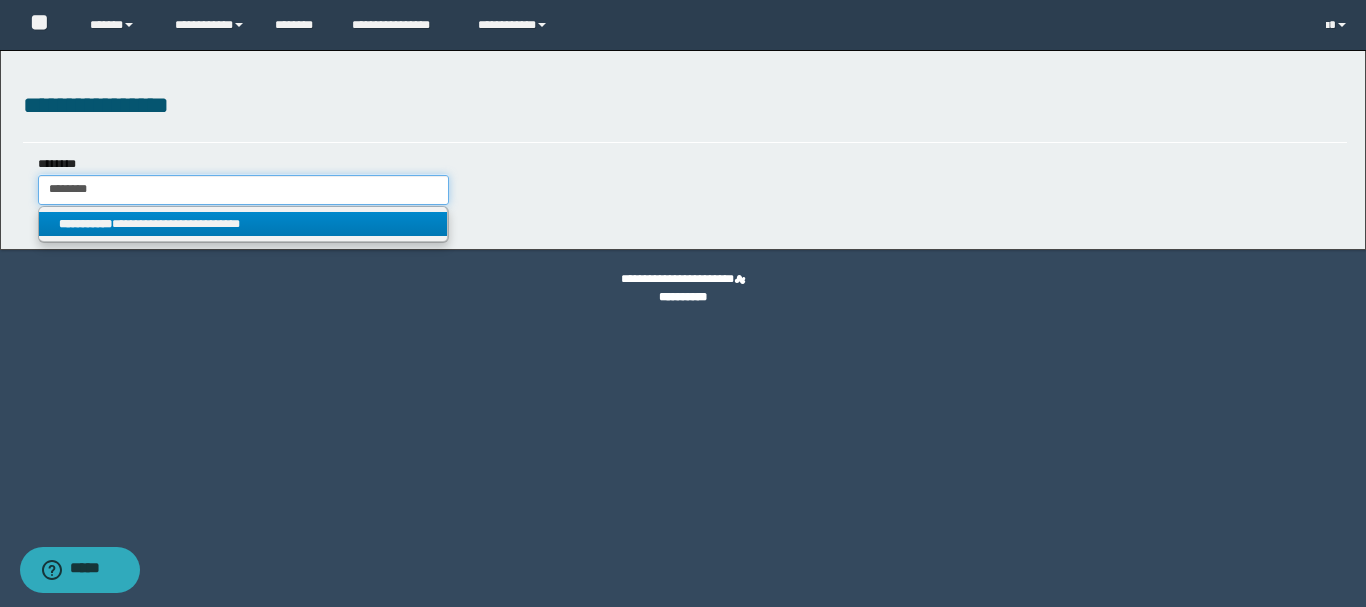type on "********" 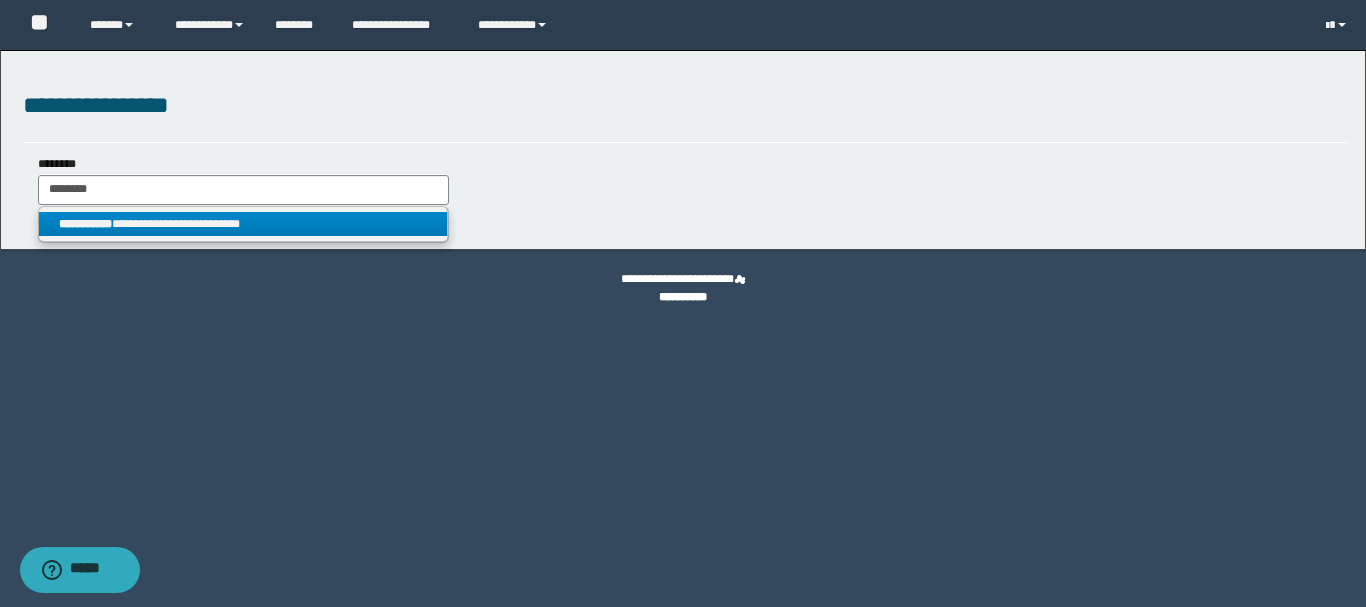 click on "**********" at bounding box center (243, 224) 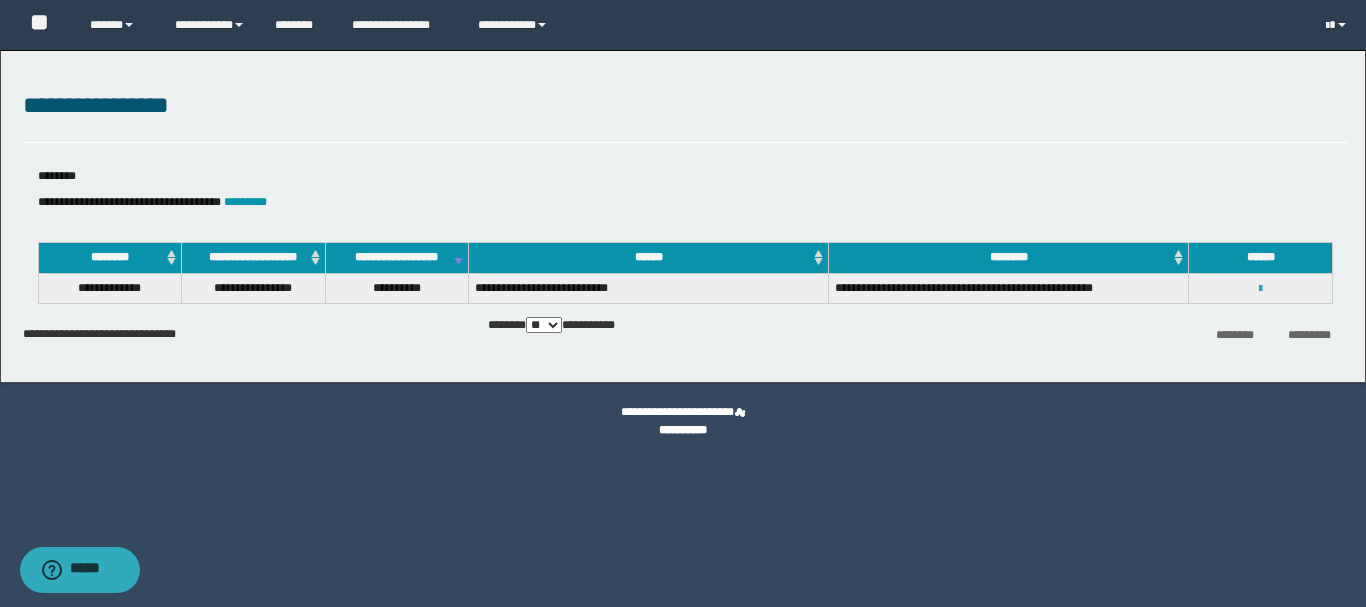 click at bounding box center [1260, 289] 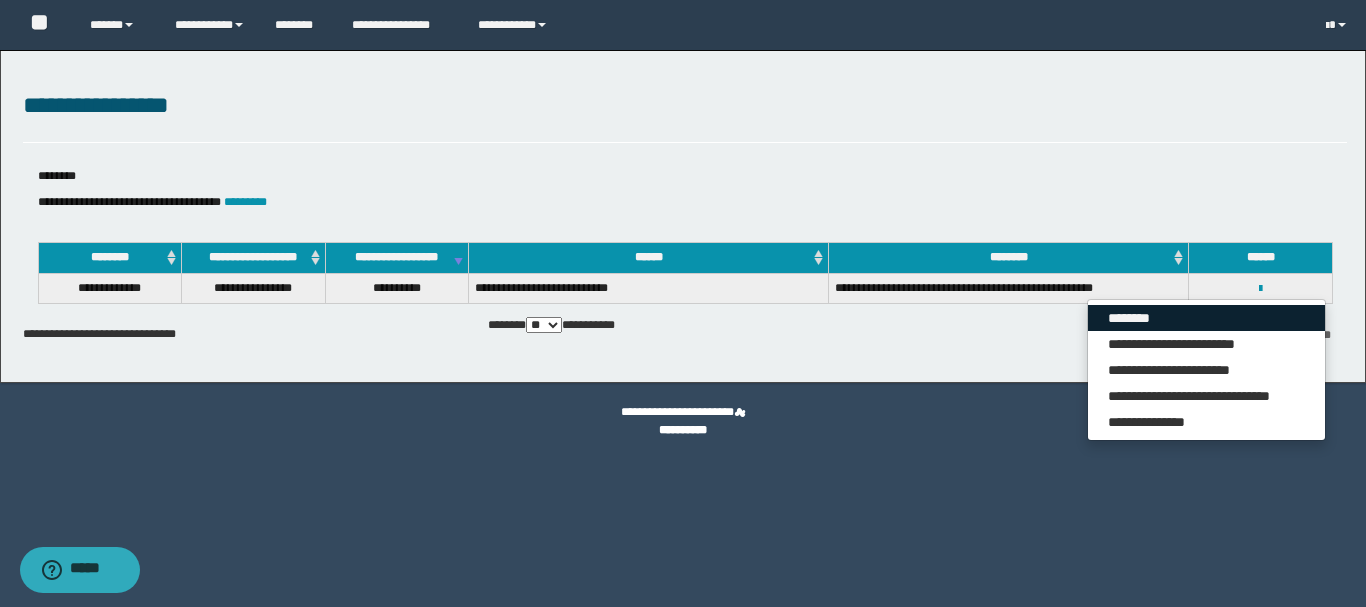 click on "********" at bounding box center [1206, 318] 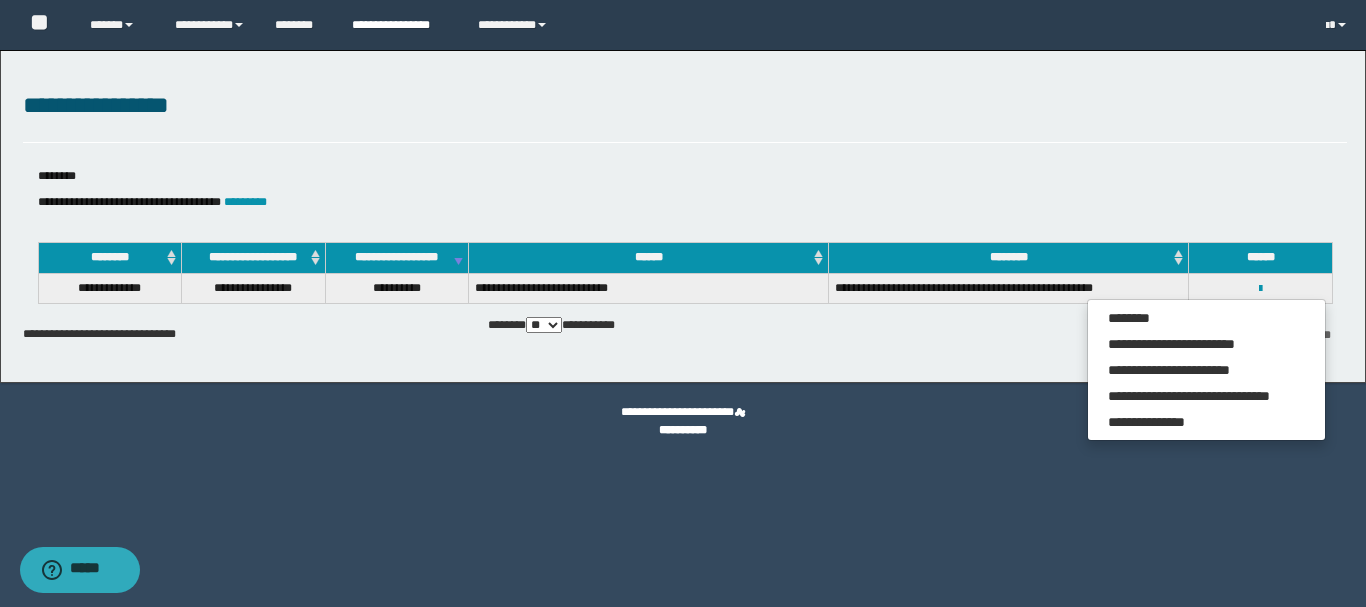 drag, startPoint x: 399, startPoint y: 20, endPoint x: 394, endPoint y: 42, distance: 22.561028 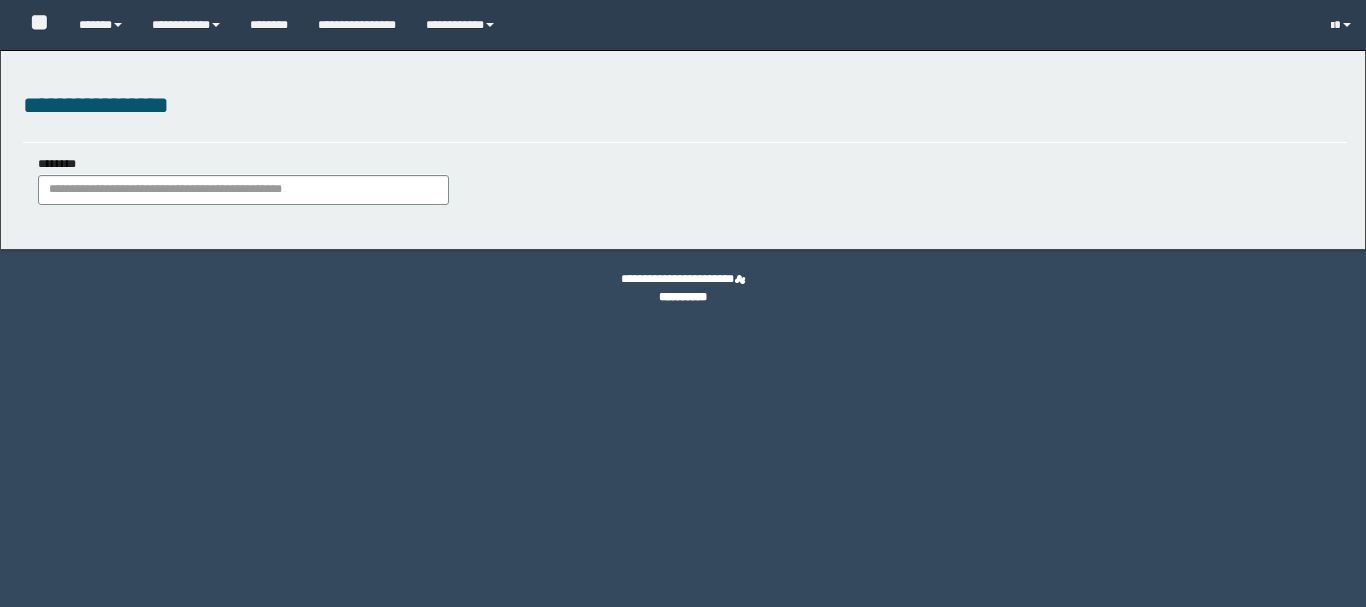 scroll, scrollTop: 0, scrollLeft: 0, axis: both 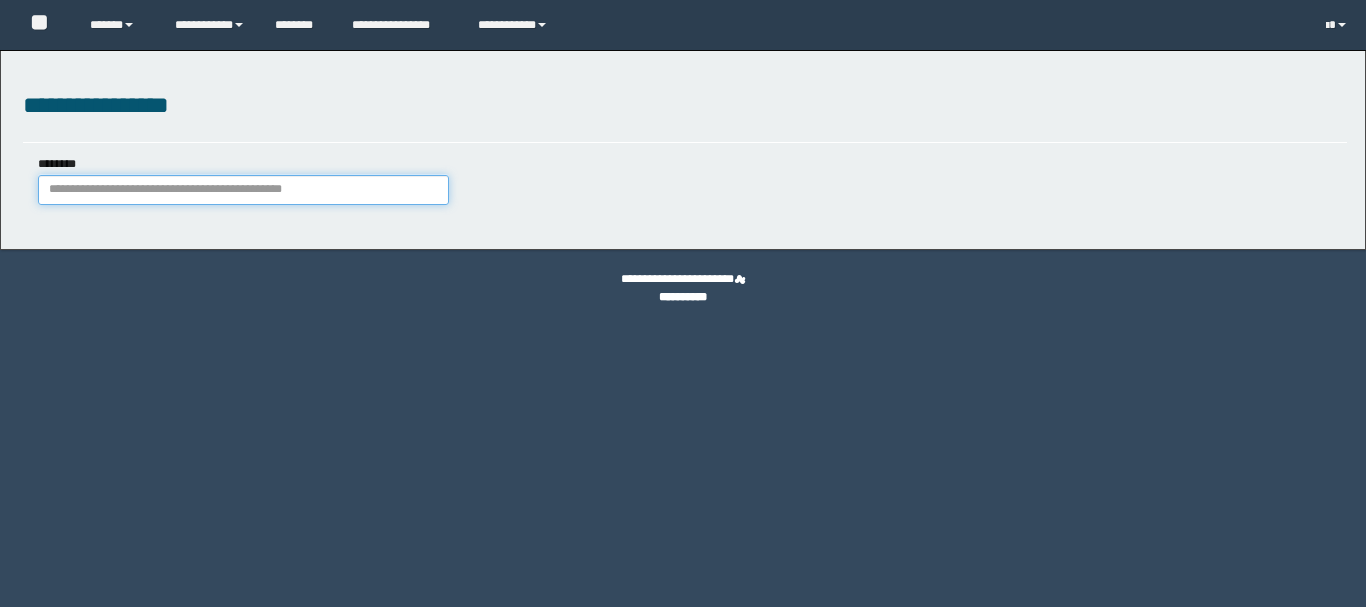 click on "********" at bounding box center [243, 190] 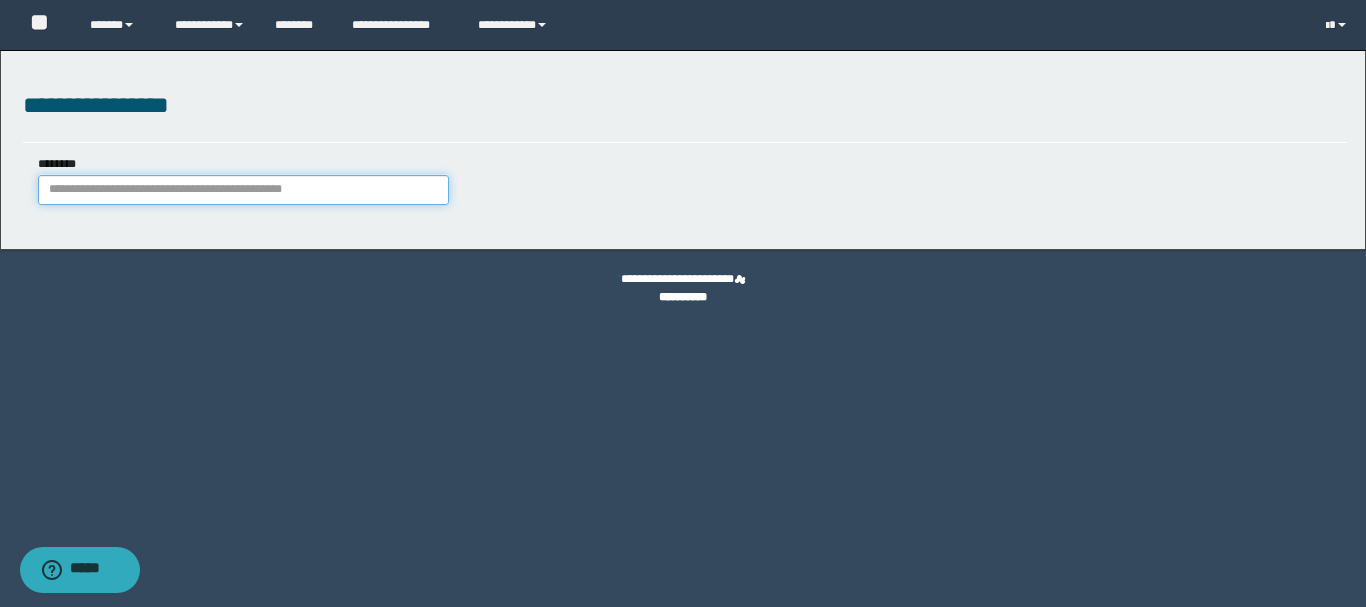 paste on "********" 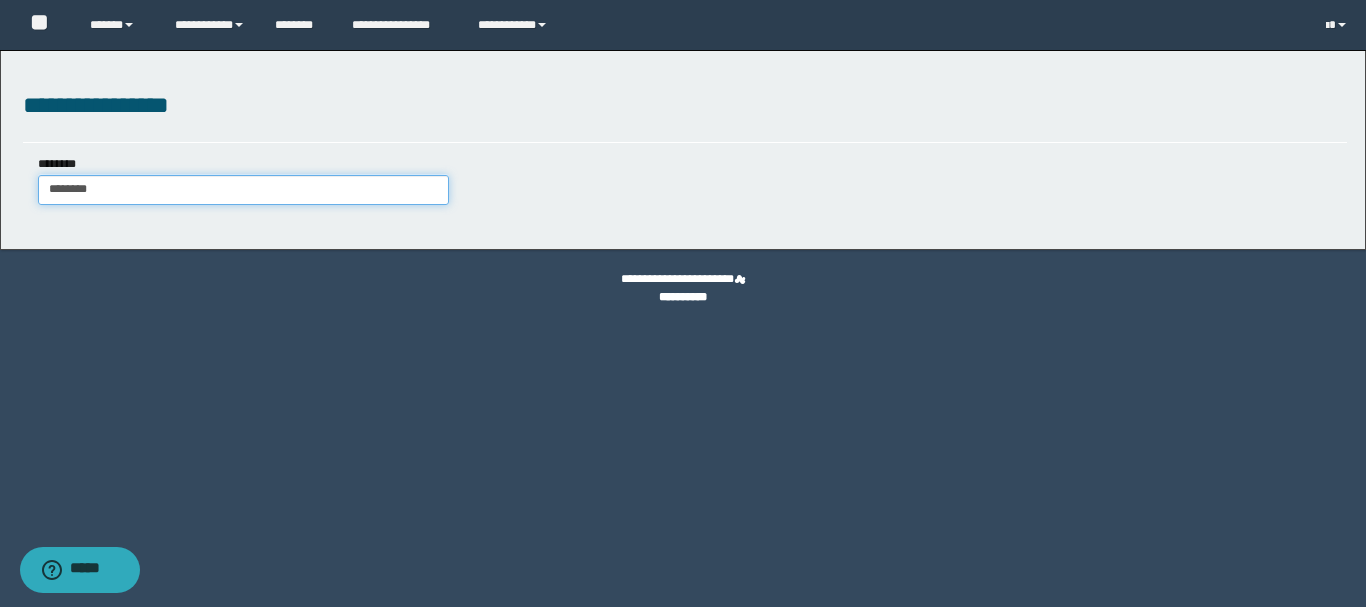 type on "********" 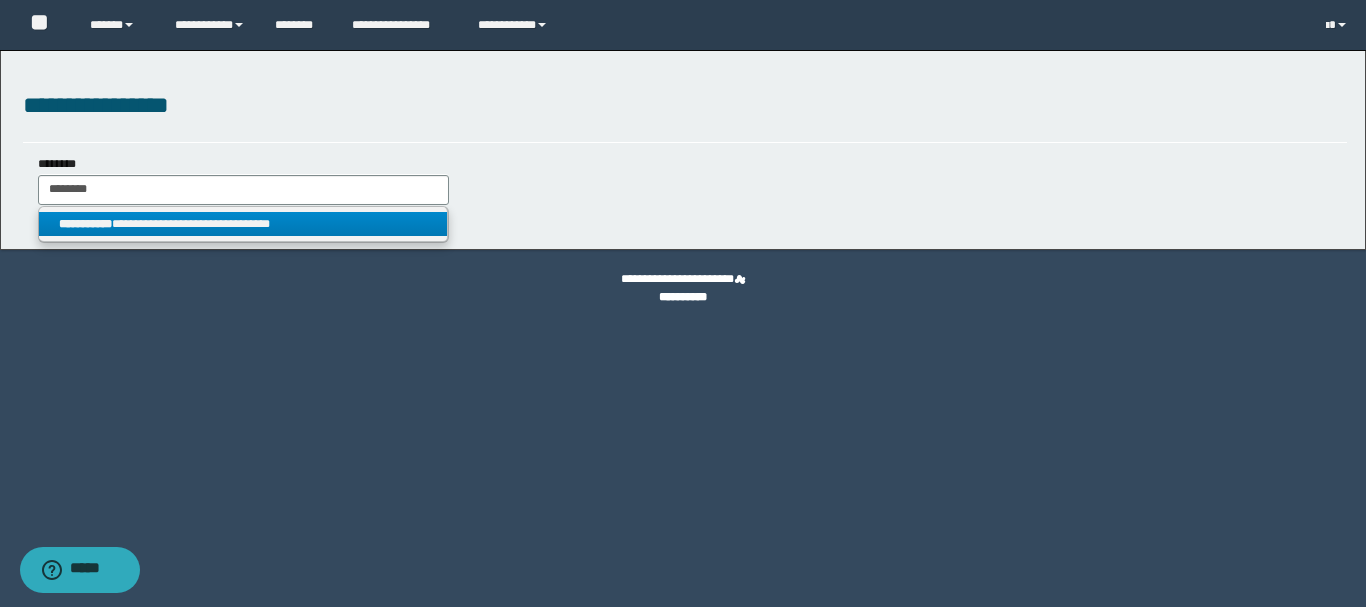click on "**********" at bounding box center [243, 224] 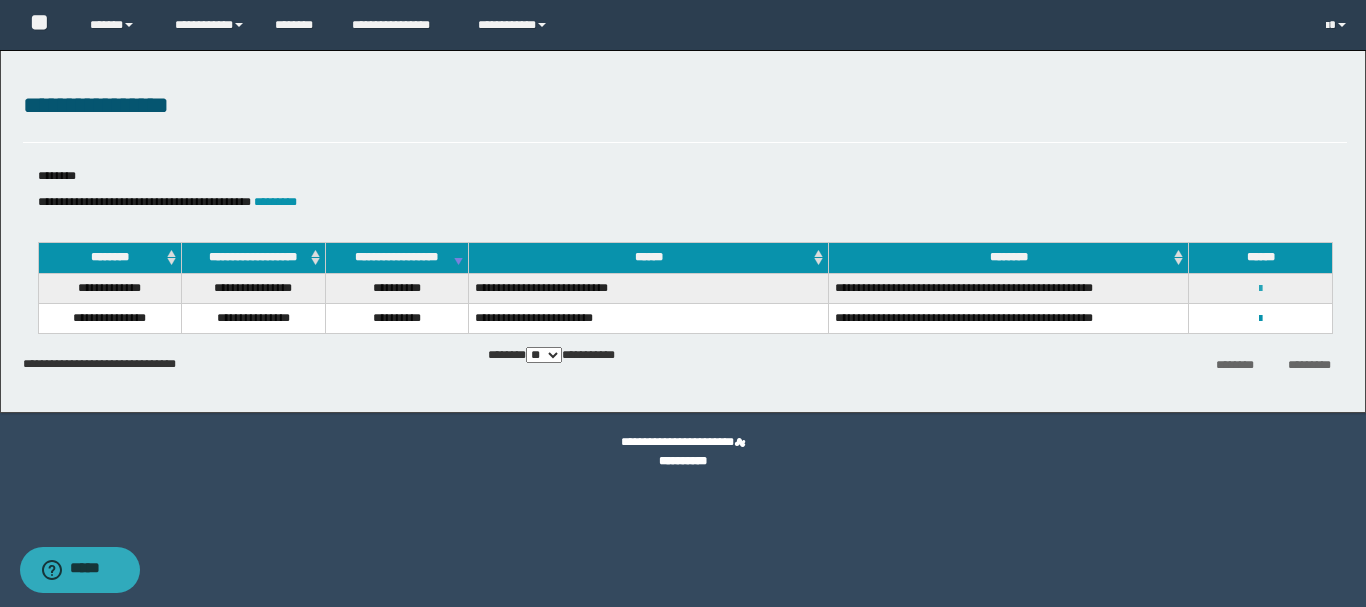 click at bounding box center [1260, 289] 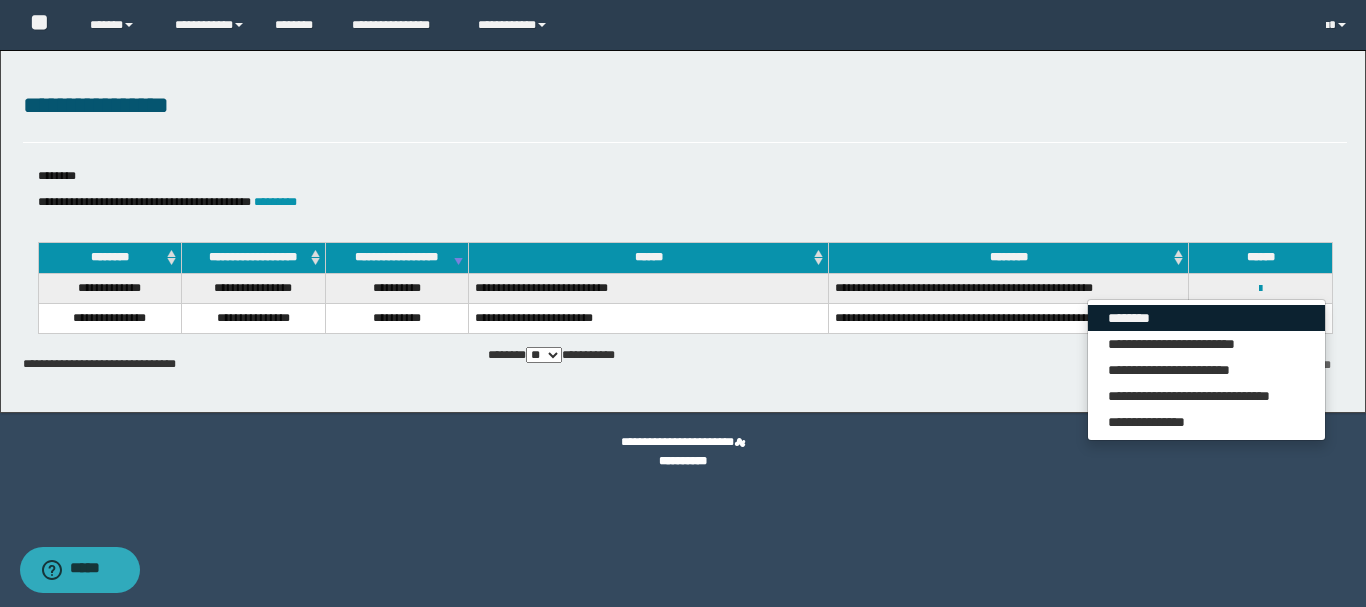 click on "********" at bounding box center [1206, 318] 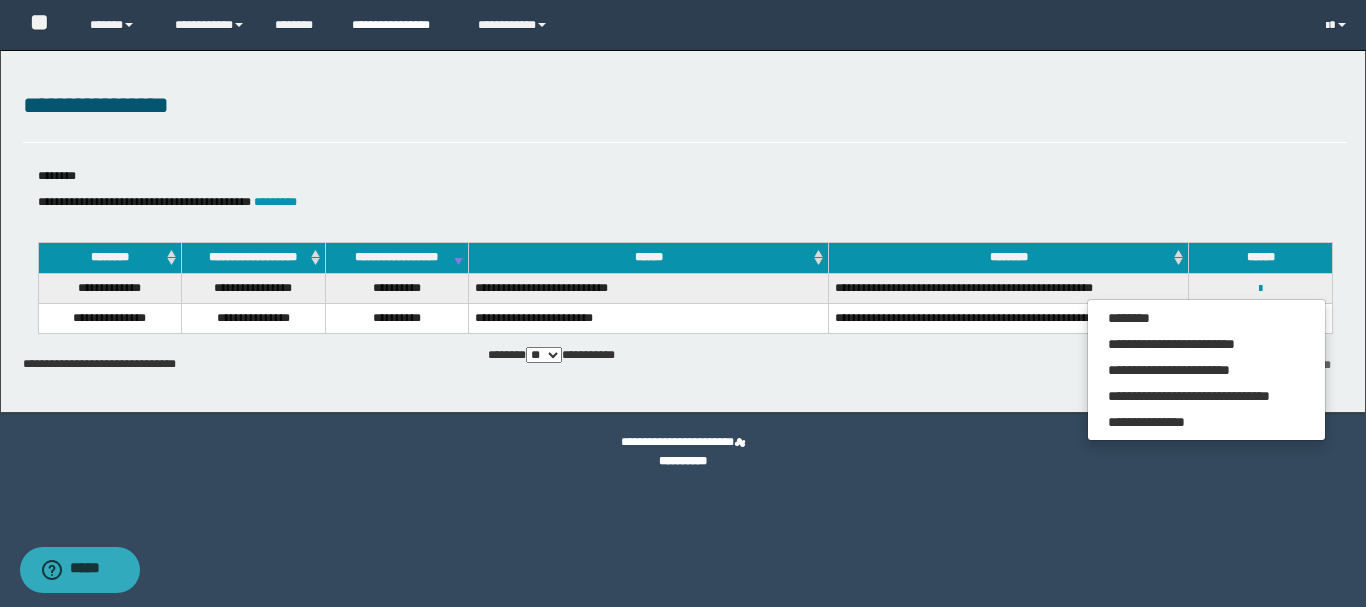 click on "**********" at bounding box center (400, 25) 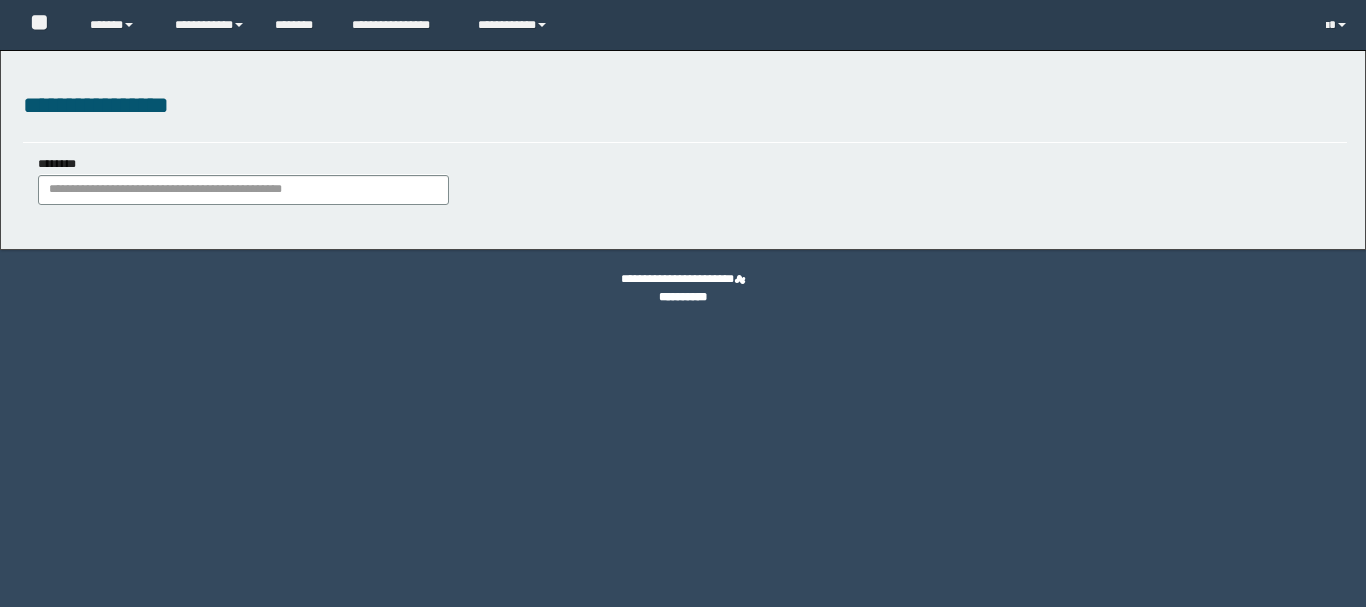 scroll, scrollTop: 0, scrollLeft: 0, axis: both 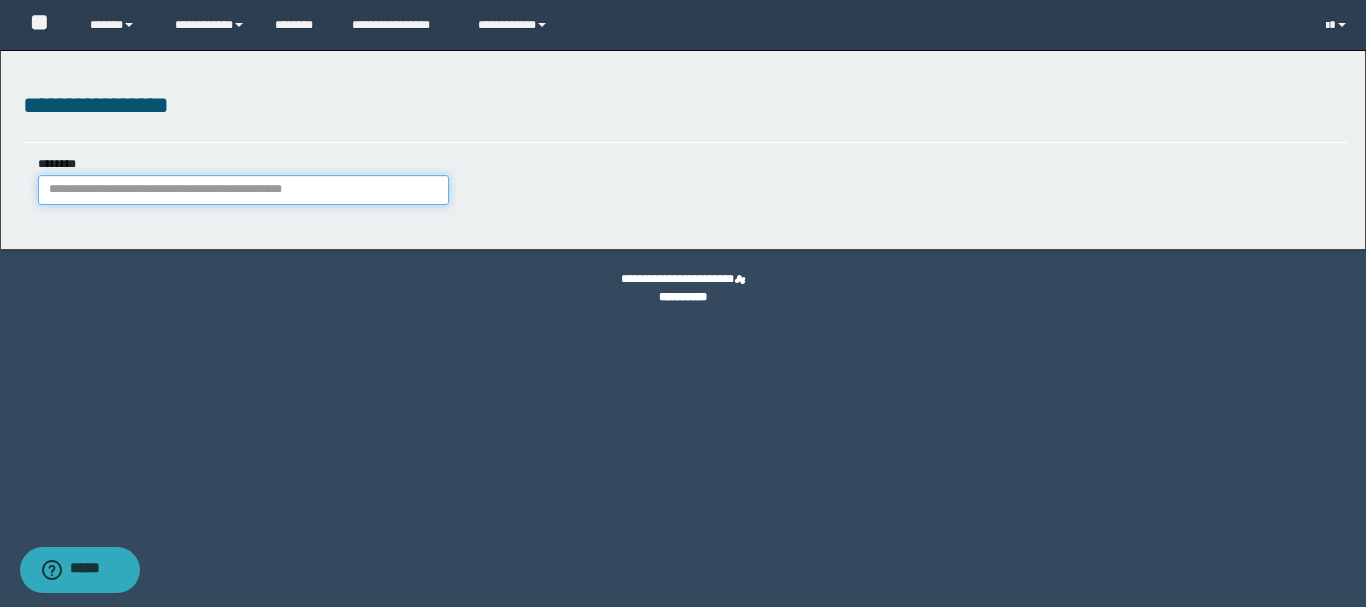 click on "********" at bounding box center [243, 190] 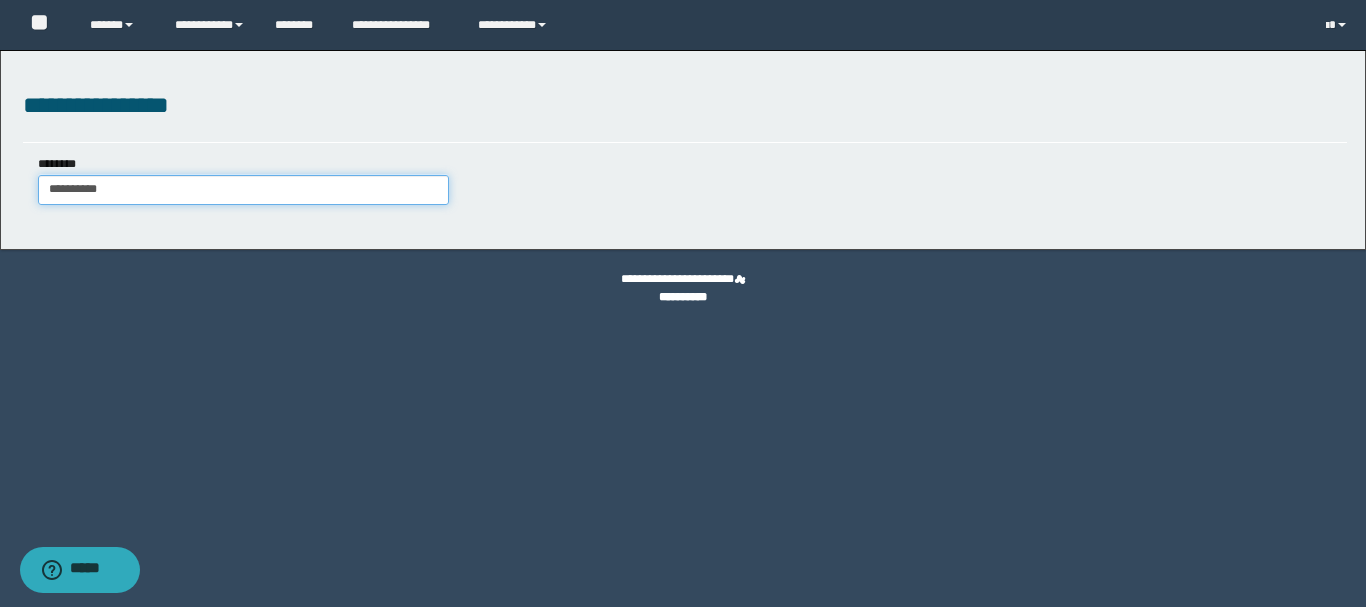 type on "**********" 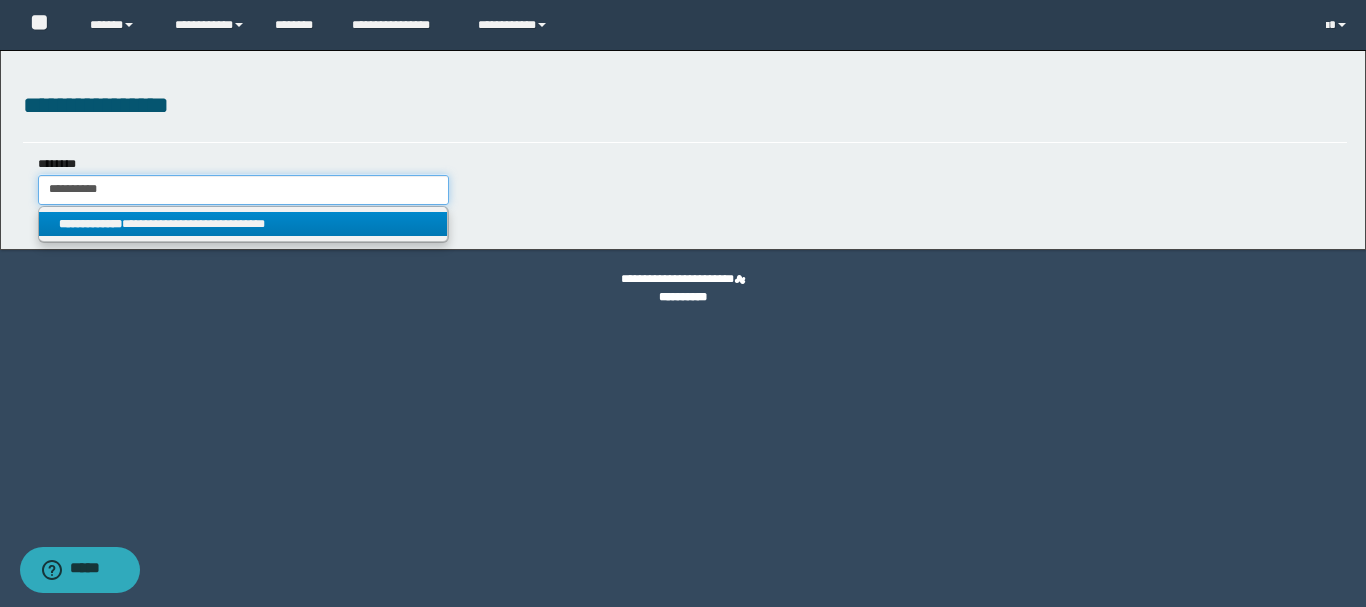 type on "**********" 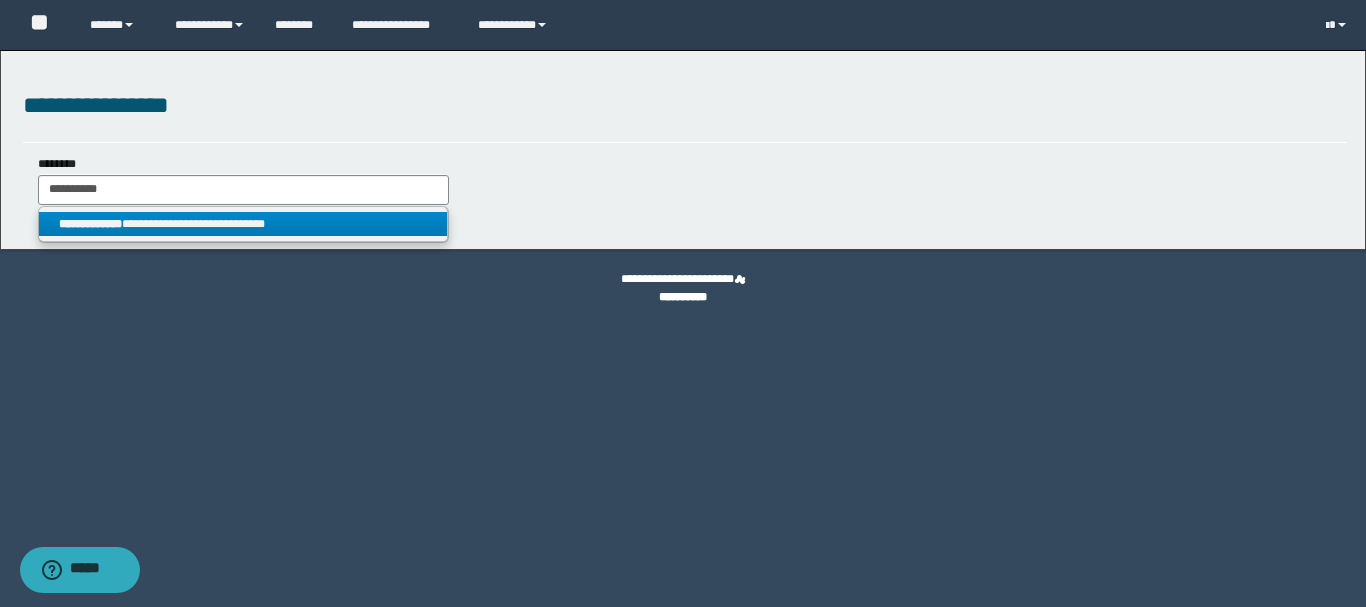 drag, startPoint x: 204, startPoint y: 232, endPoint x: 403, endPoint y: 271, distance: 202.7856 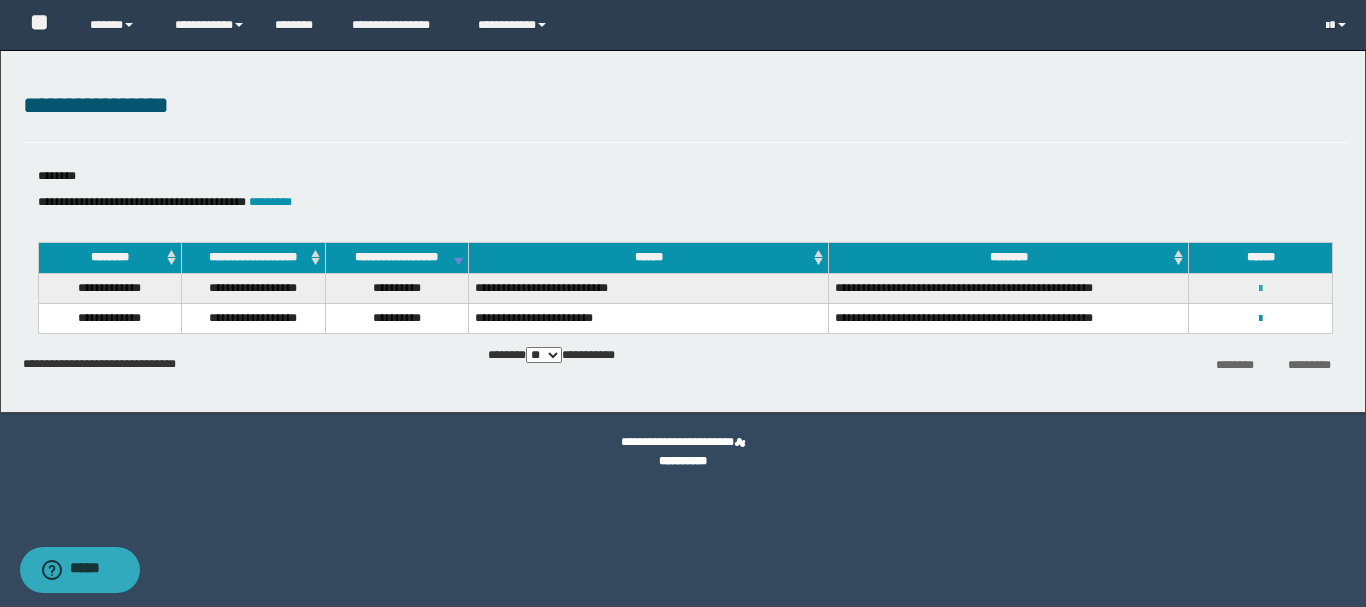 click at bounding box center (1260, 289) 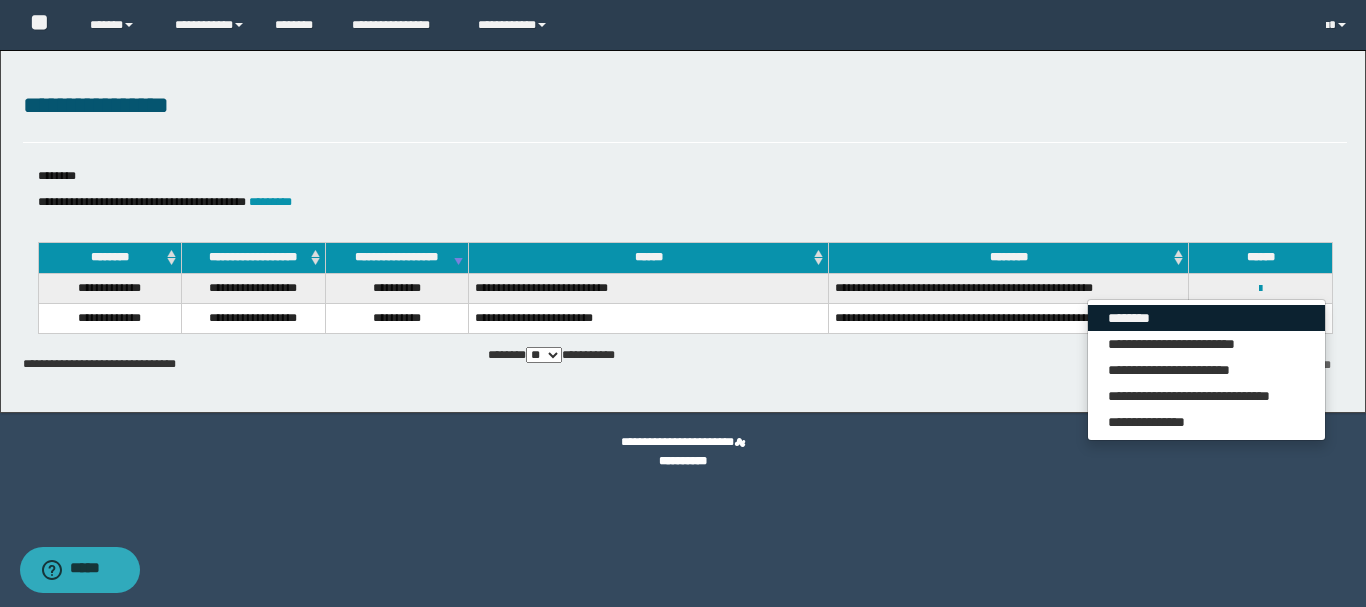 click on "********" at bounding box center (1206, 318) 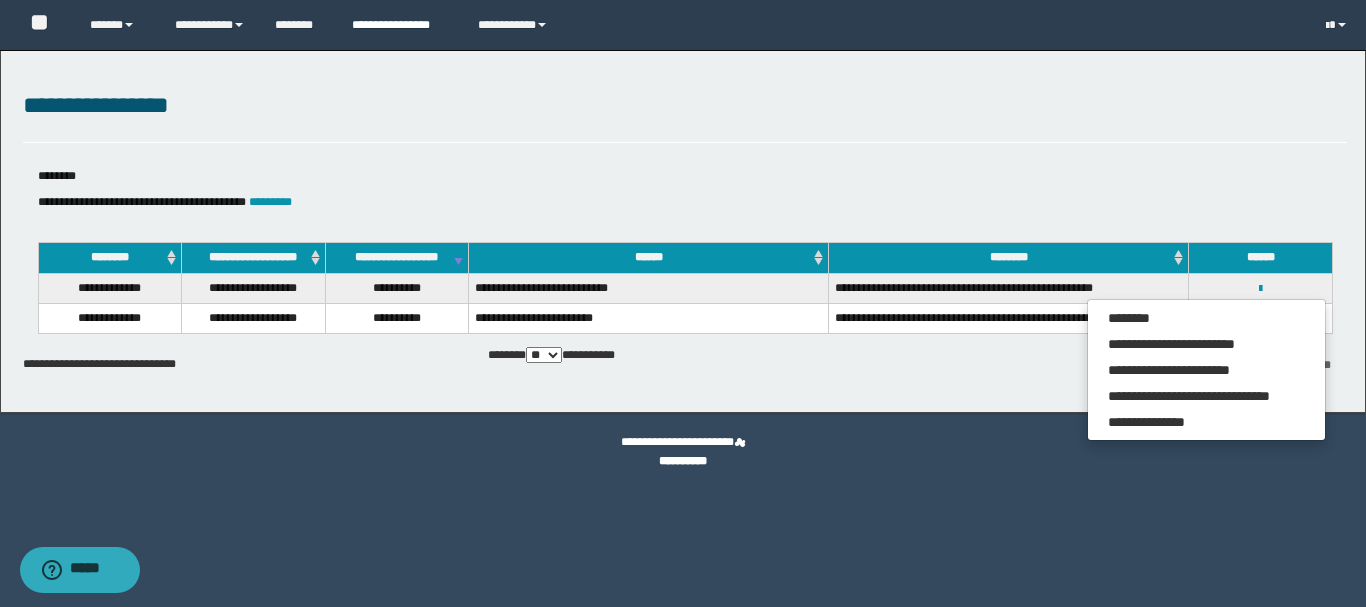 click on "**********" at bounding box center [400, 25] 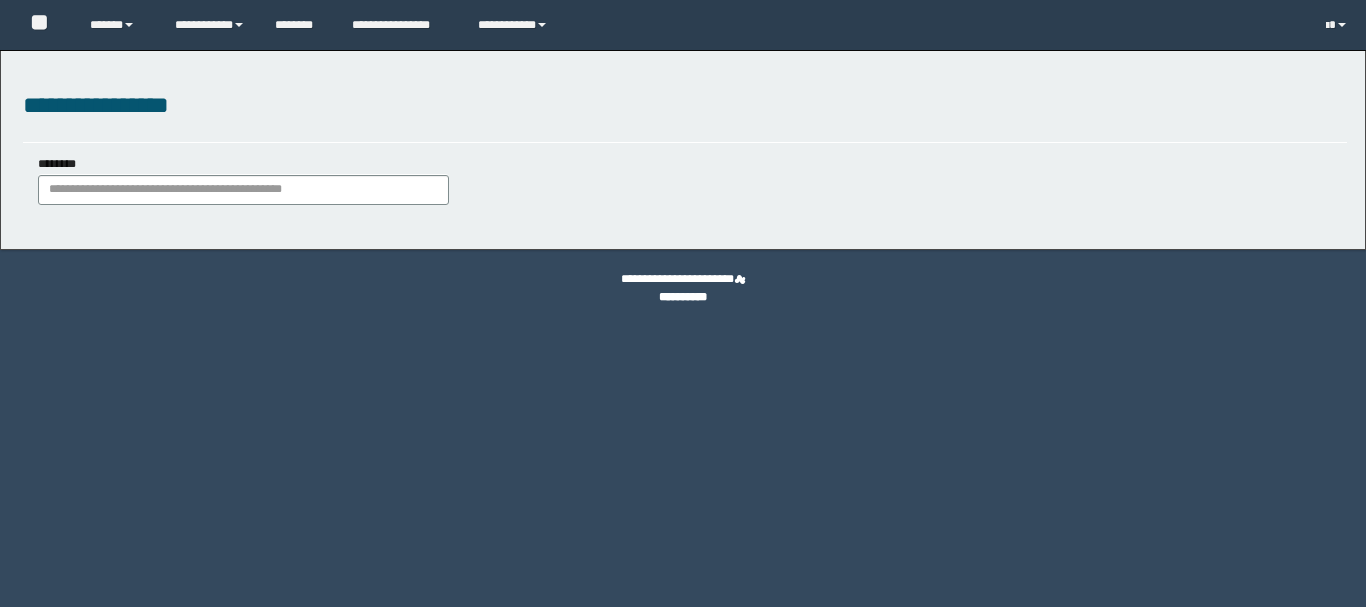 scroll, scrollTop: 0, scrollLeft: 0, axis: both 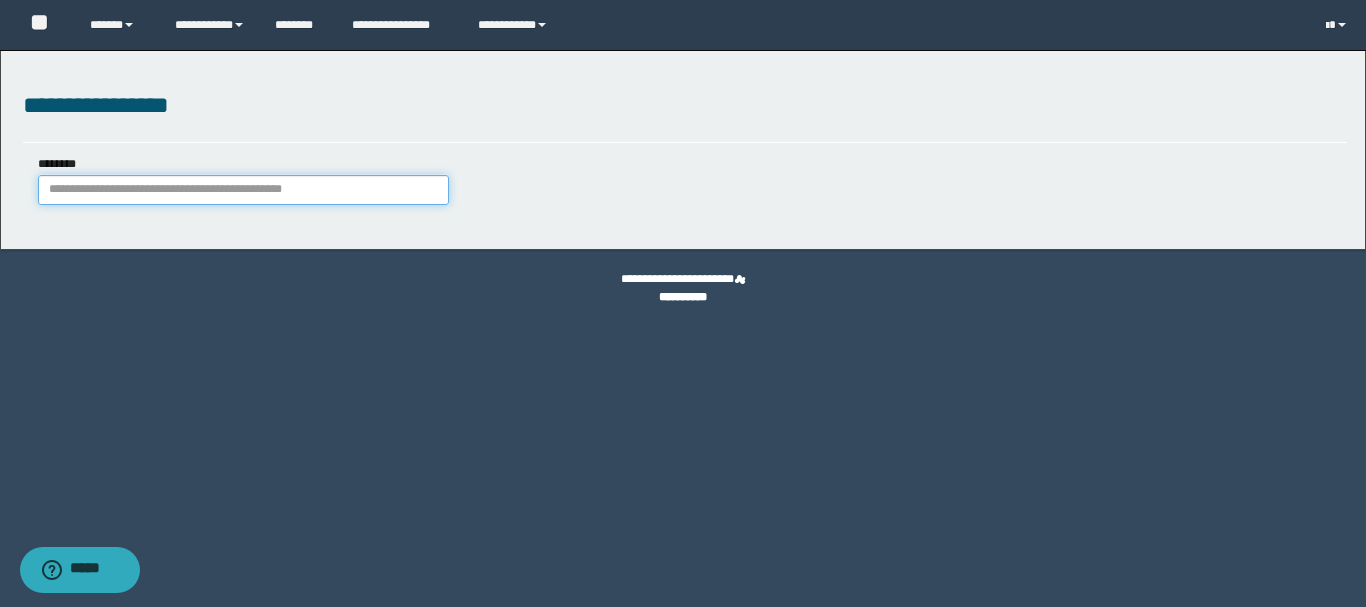 click on "********" at bounding box center (243, 190) 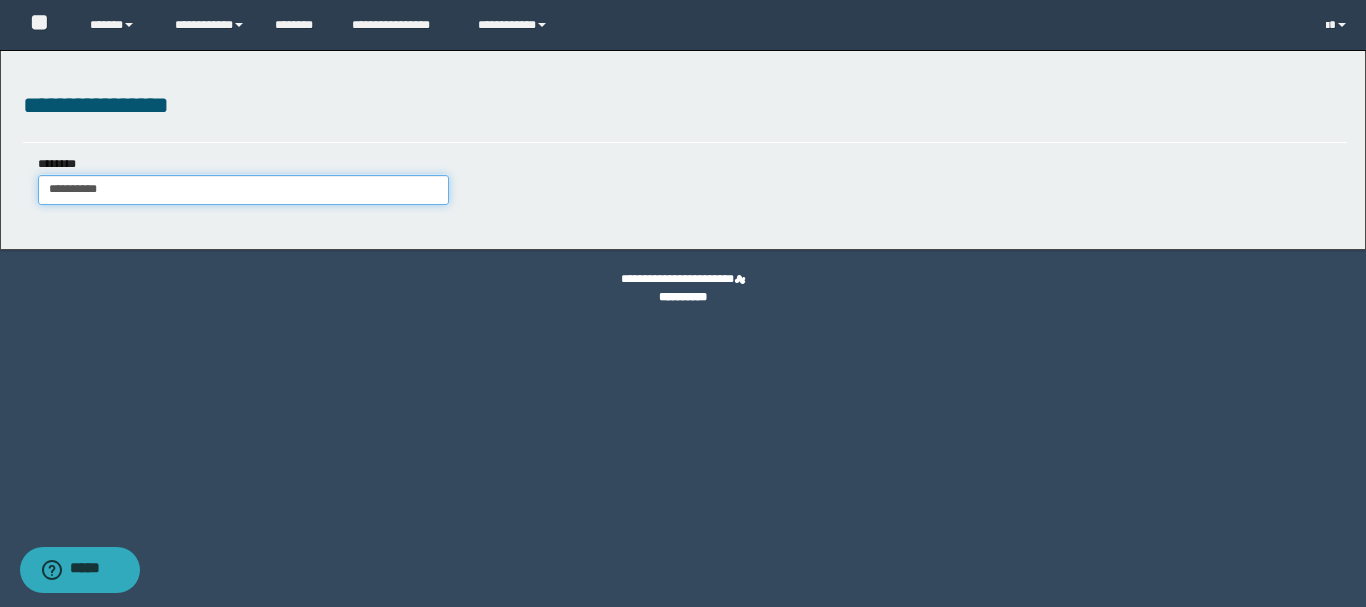 type on "**********" 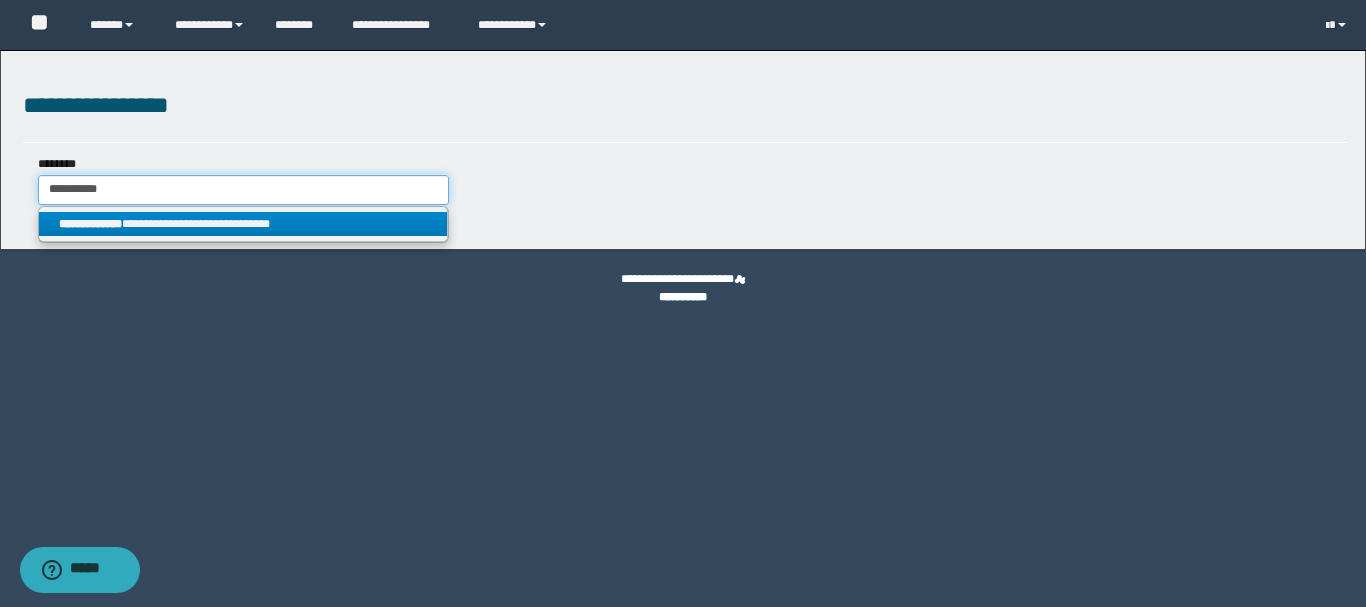 type on "**********" 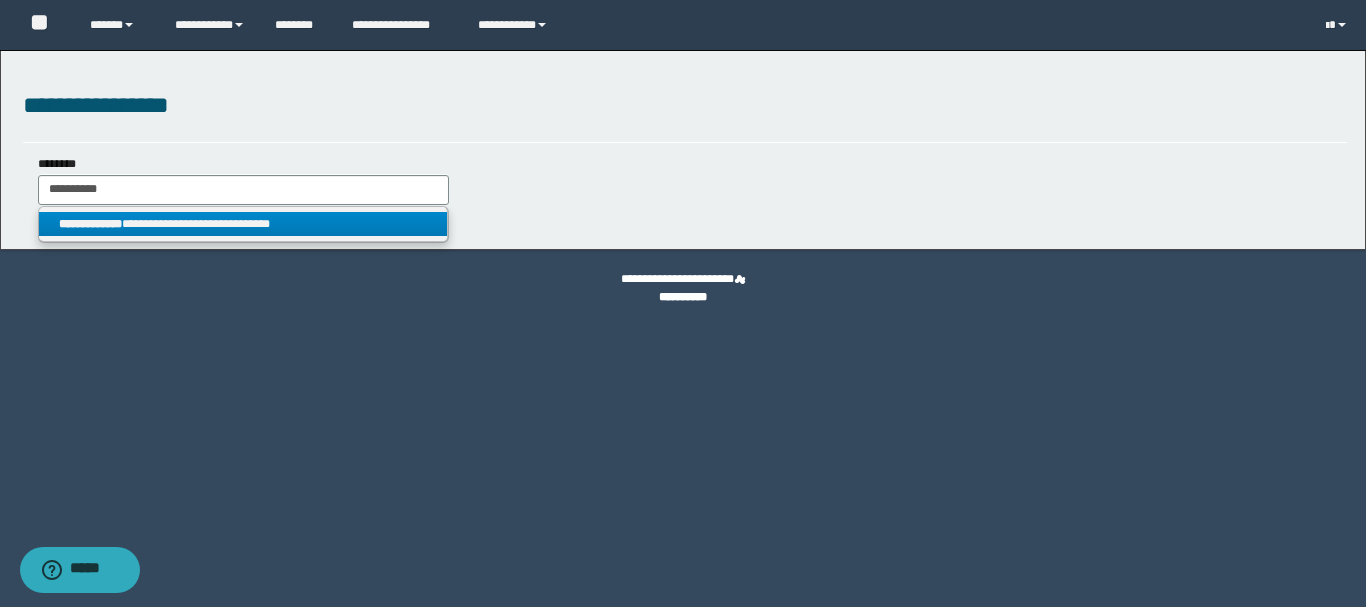 click on "**********" at bounding box center [243, 224] 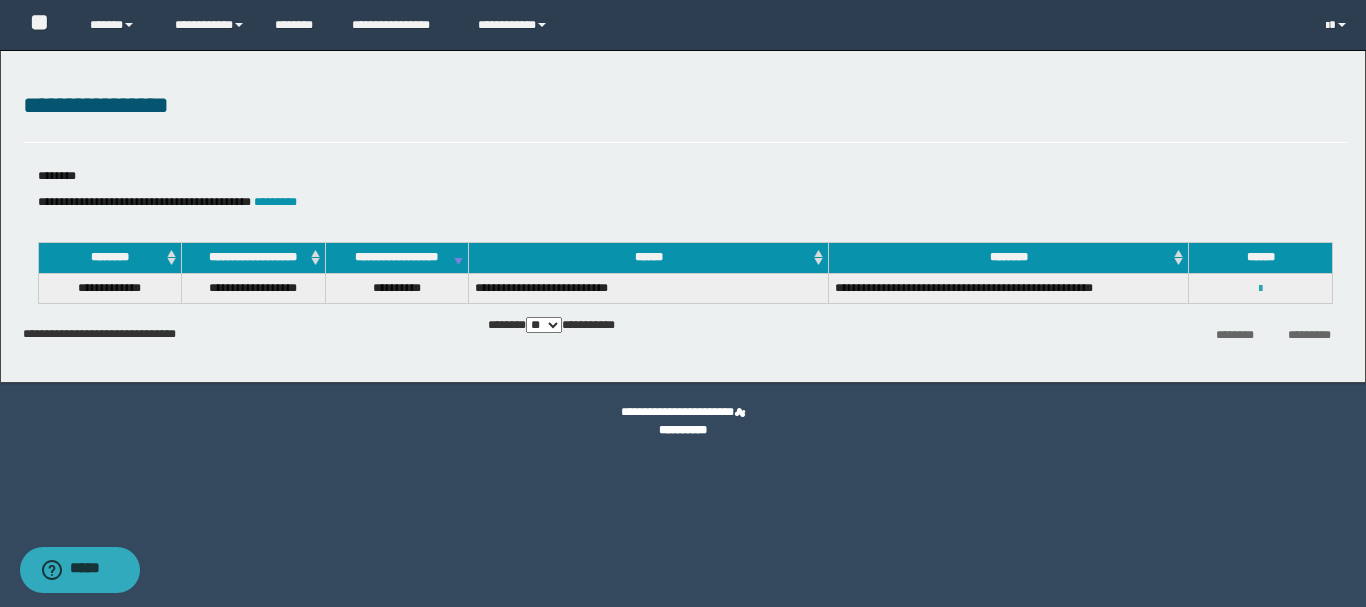 click at bounding box center [1260, 289] 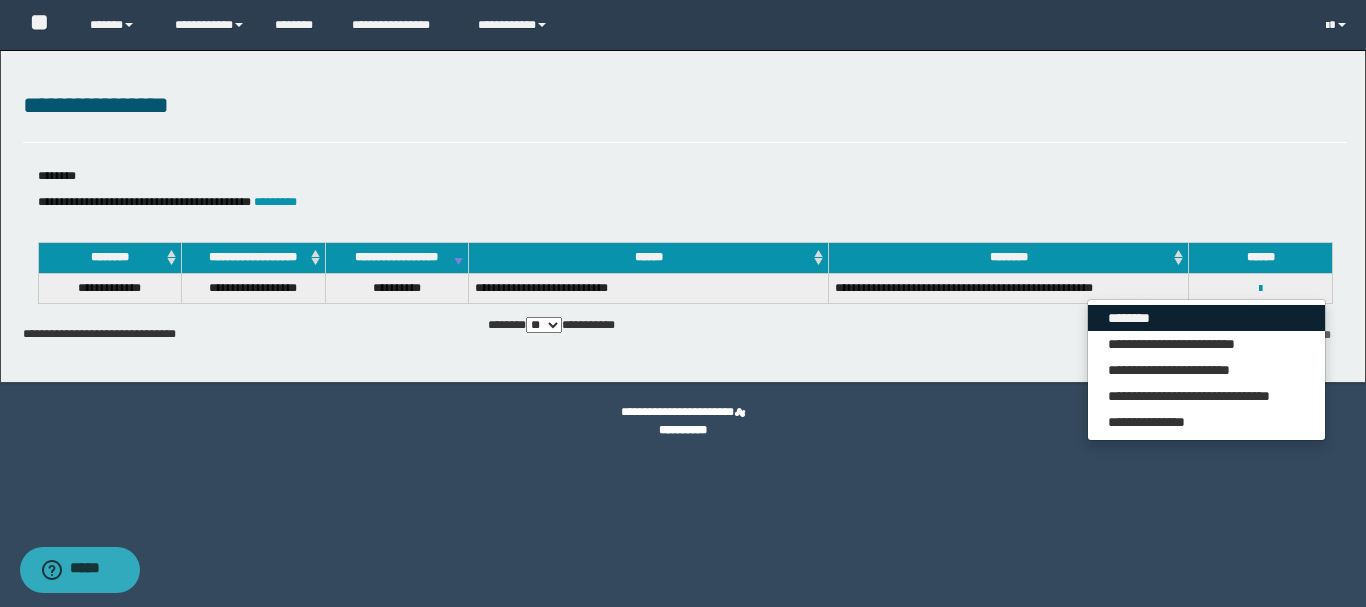 click on "********" at bounding box center (1206, 318) 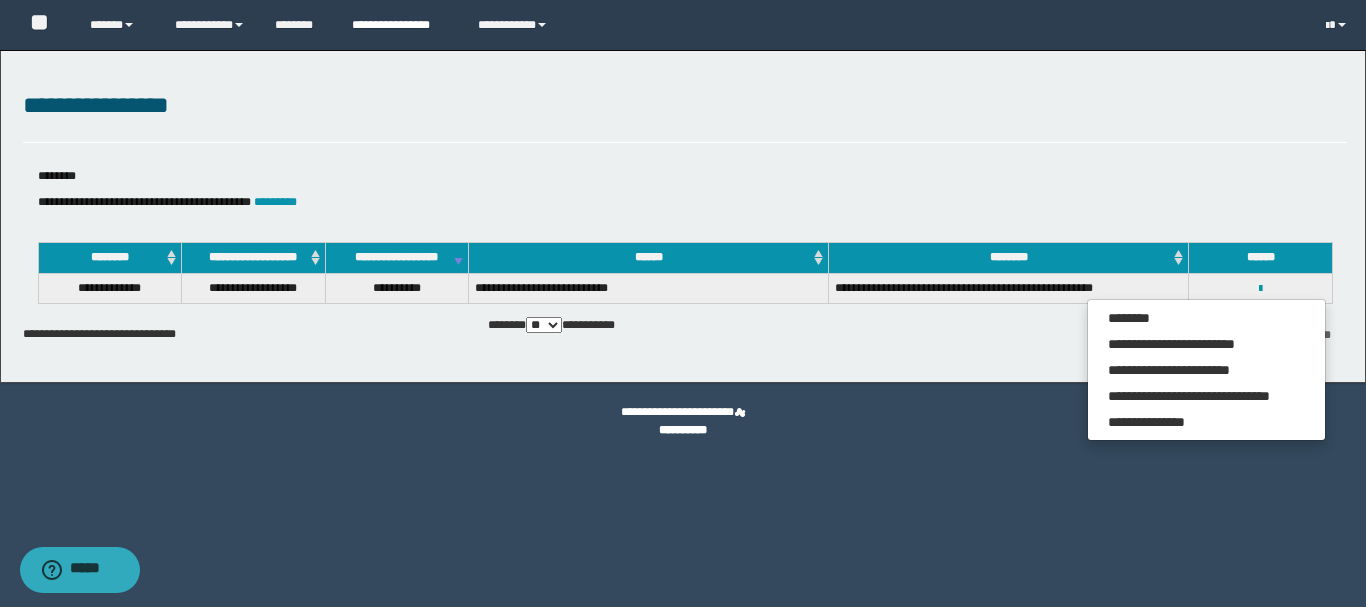 click on "**********" at bounding box center [400, 25] 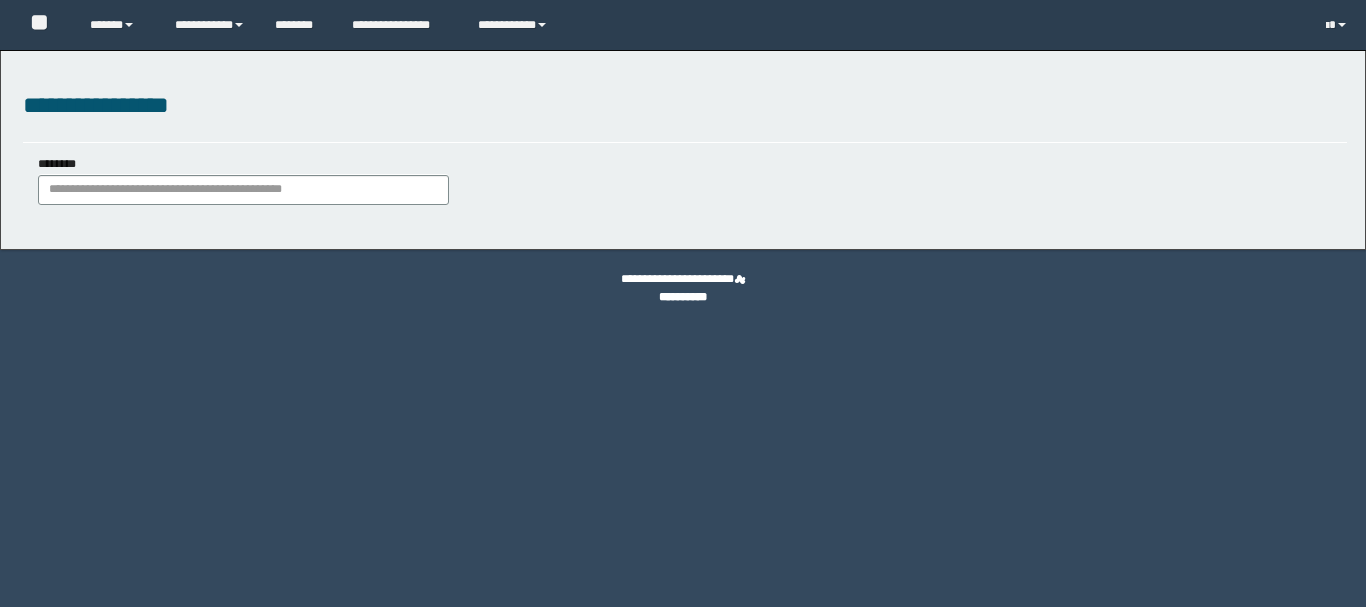 scroll, scrollTop: 0, scrollLeft: 0, axis: both 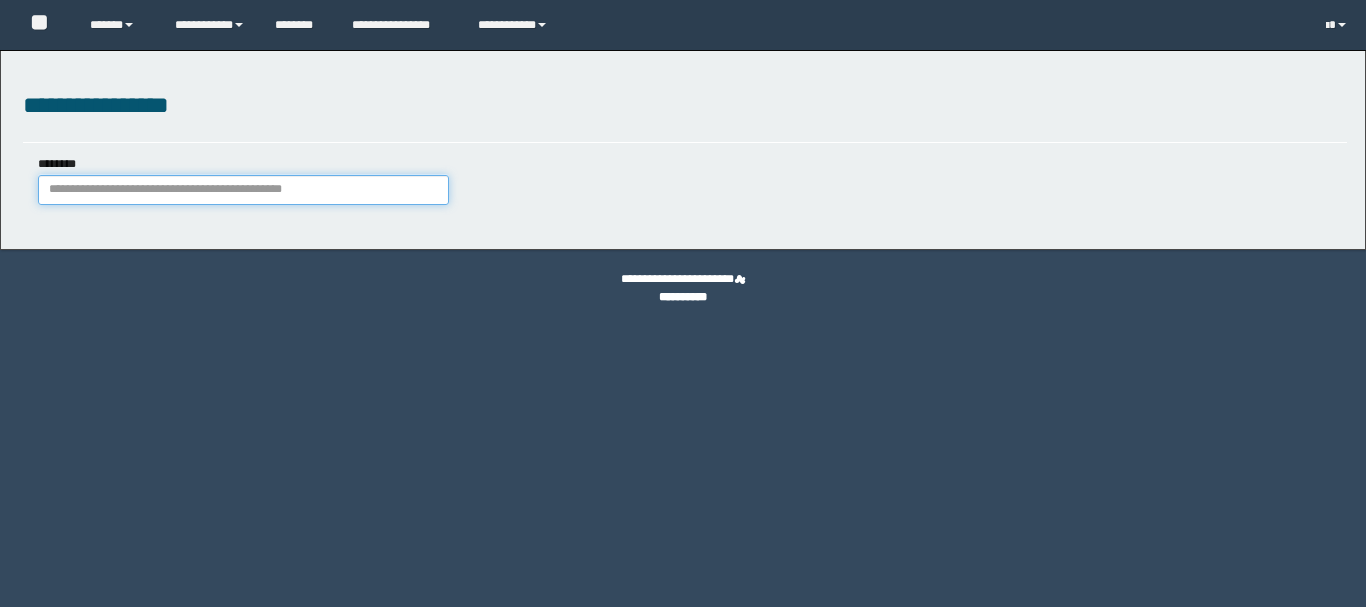 click on "********" at bounding box center [243, 190] 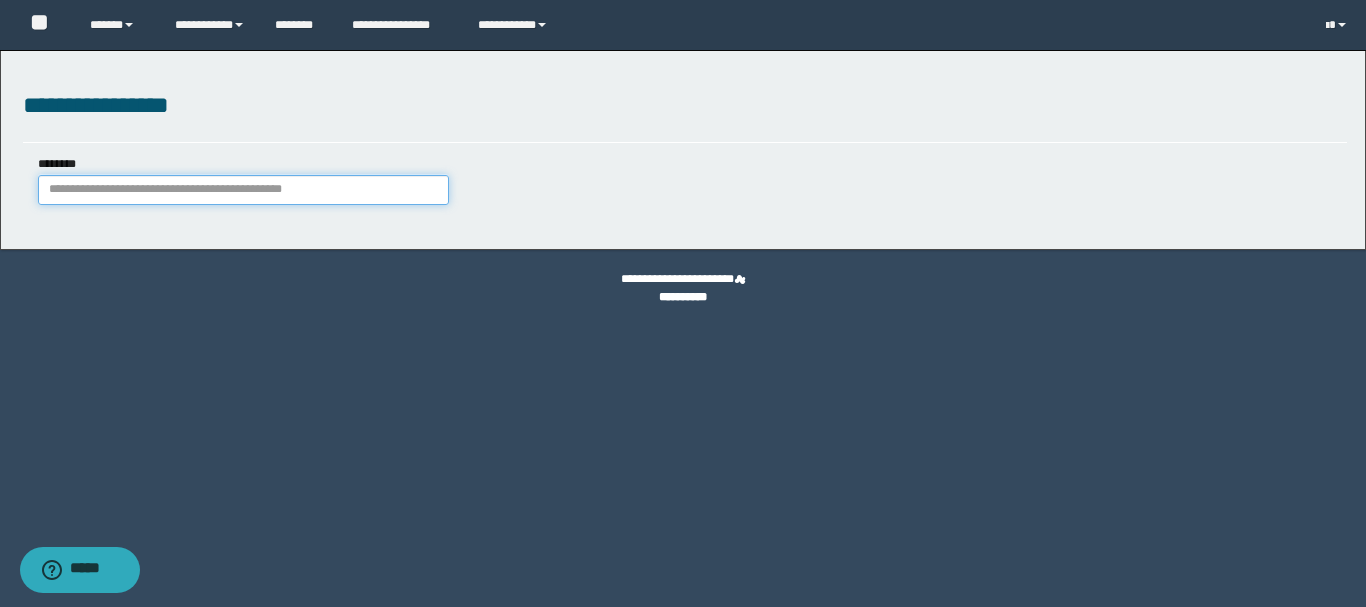 paste on "**********" 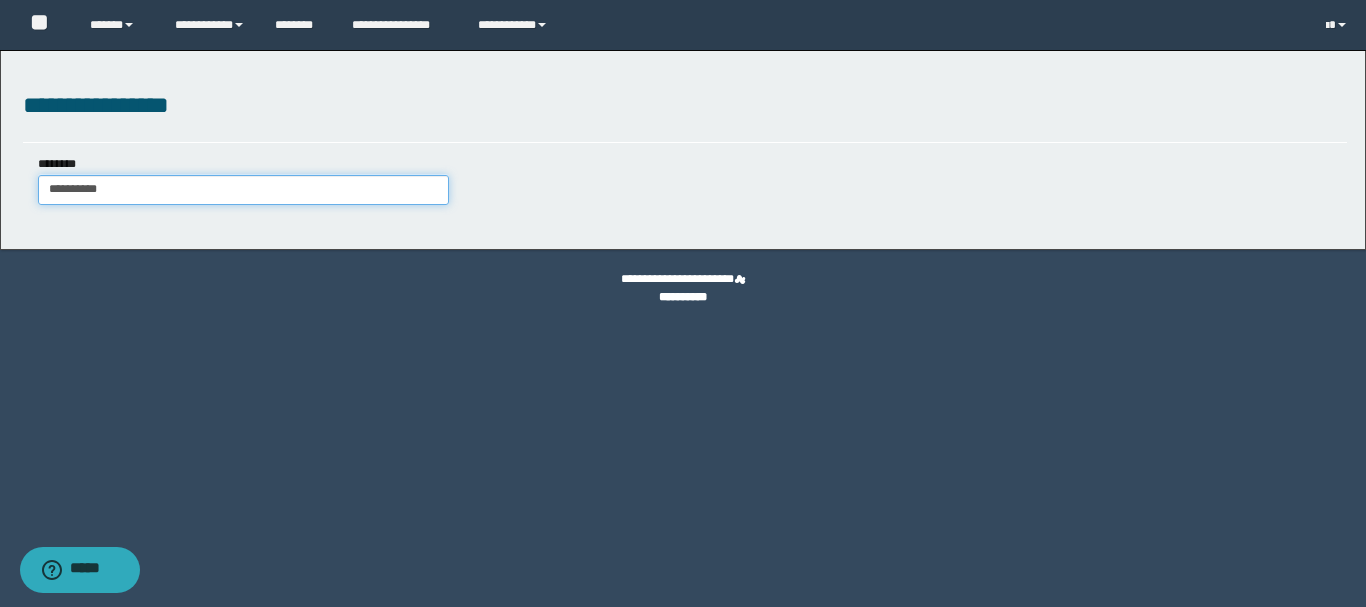 type on "**********" 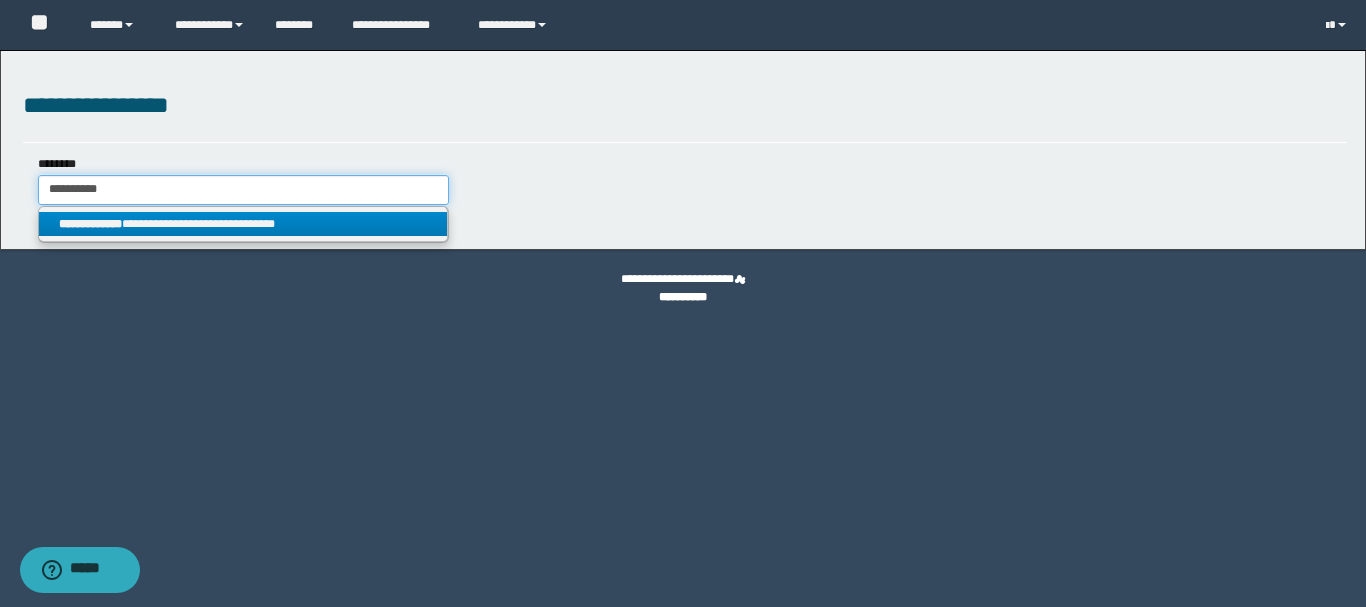 type on "**********" 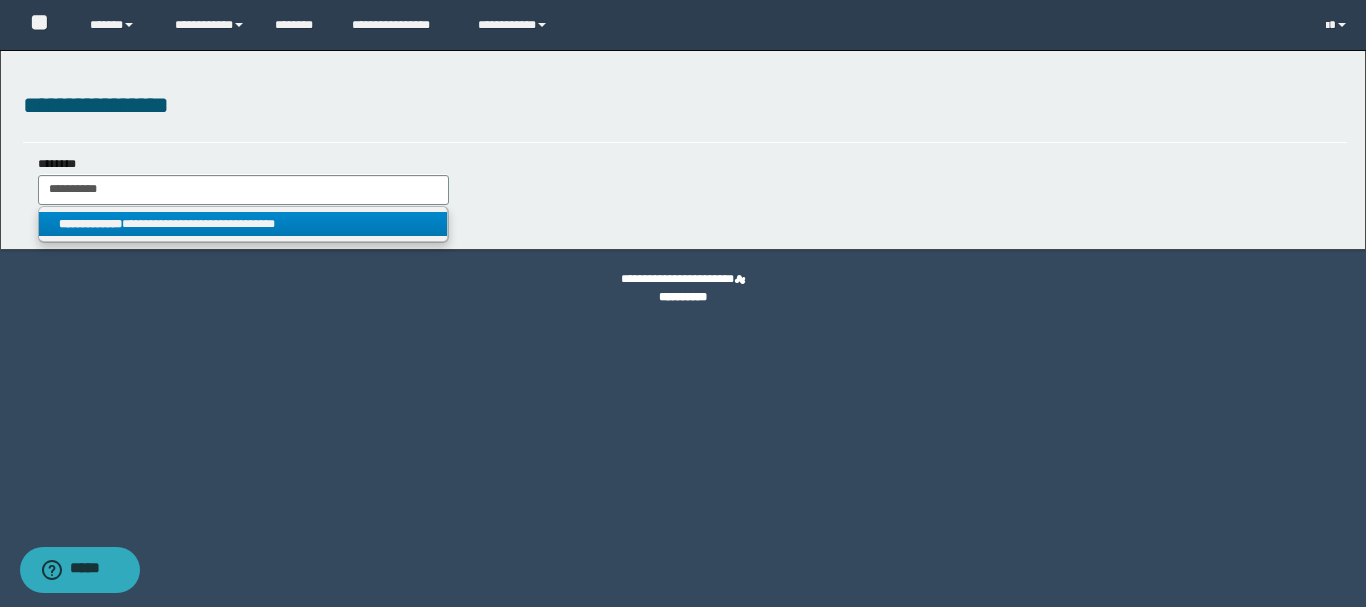 drag, startPoint x: 271, startPoint y: 222, endPoint x: 338, endPoint y: 260, distance: 77.02597 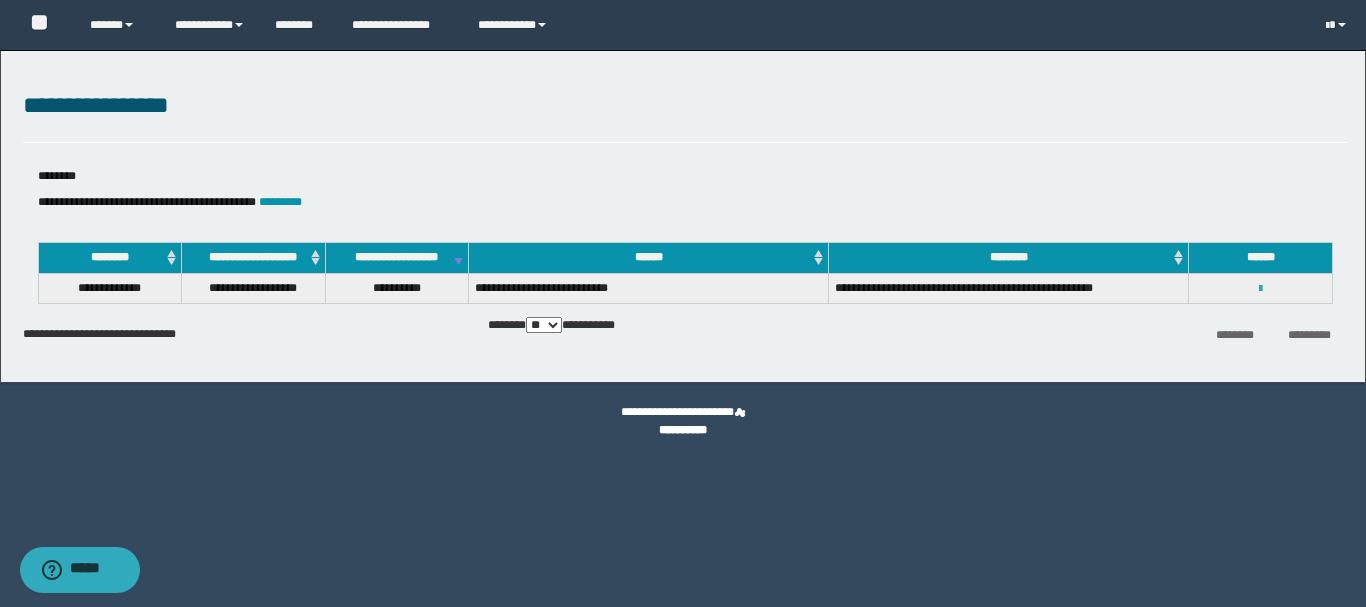 click at bounding box center (1260, 289) 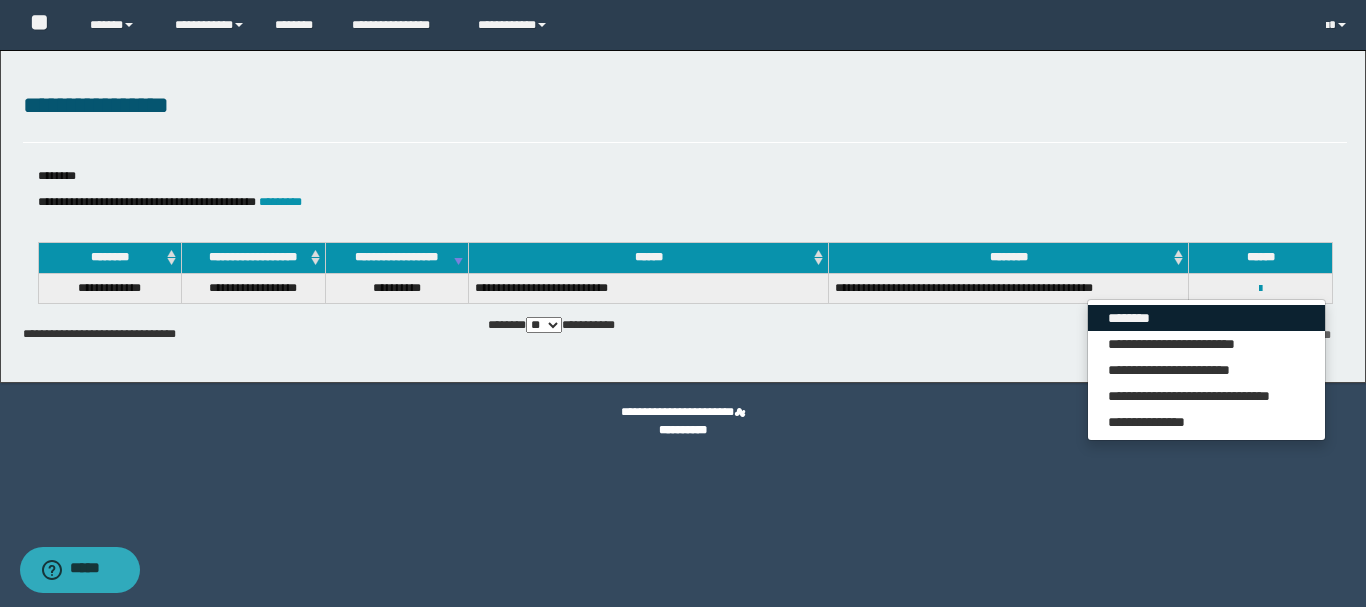 click on "********" at bounding box center [1206, 318] 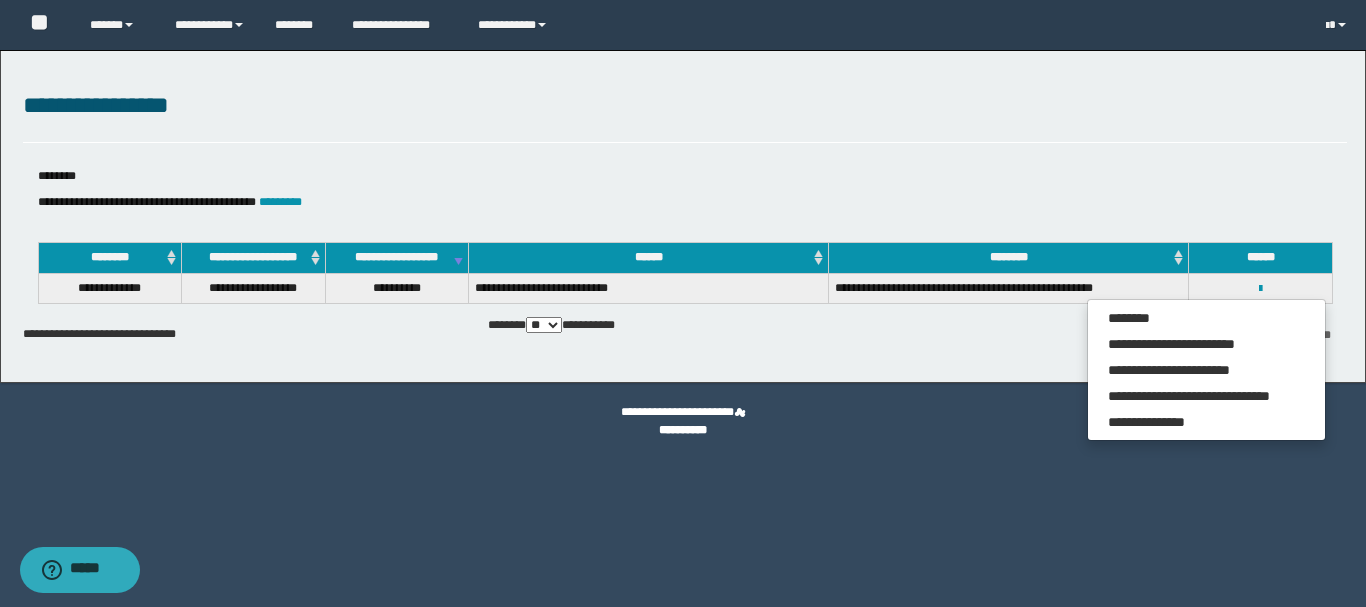 click on "**********" at bounding box center [685, 334] 